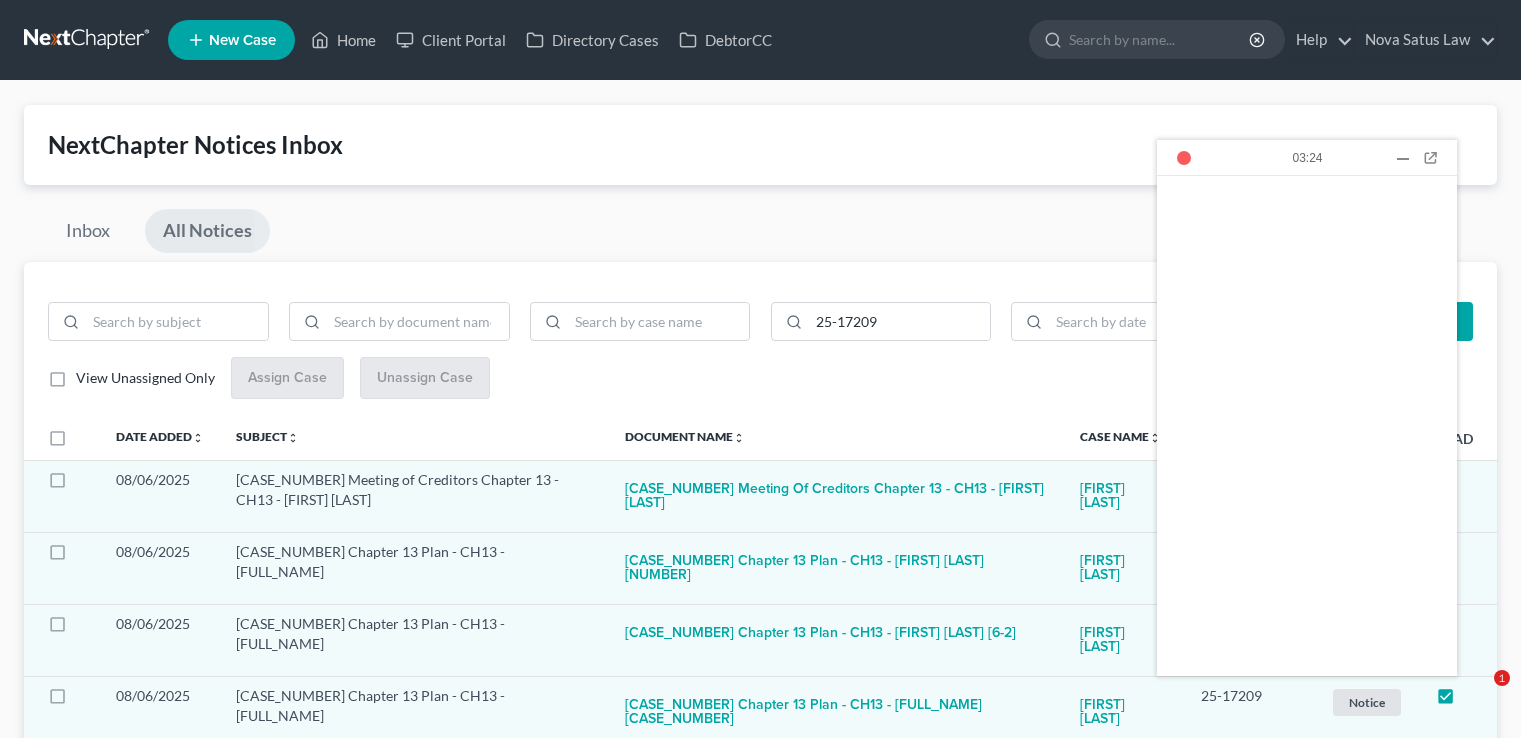 scroll, scrollTop: 0, scrollLeft: 0, axis: both 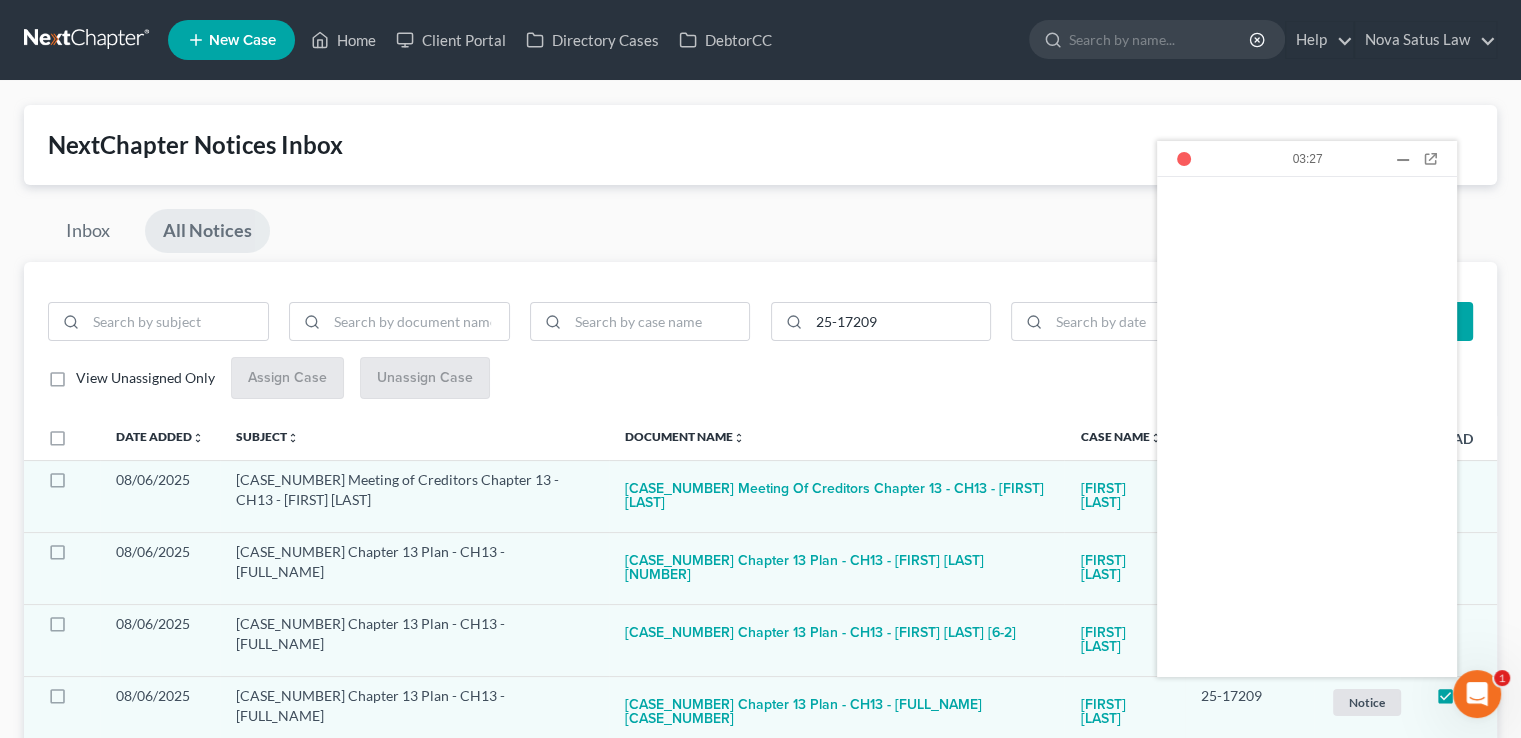 click at bounding box center (1403, 159) 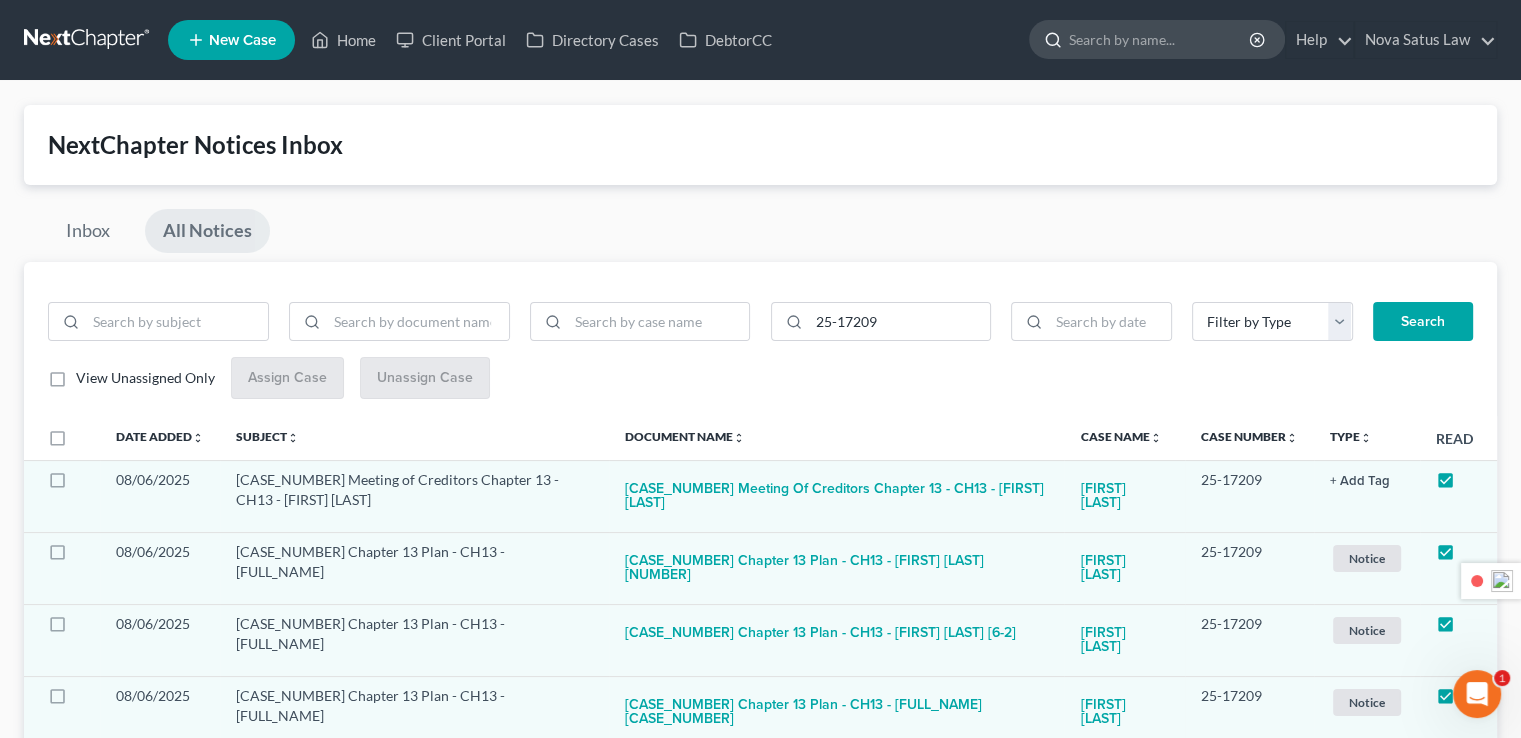 click at bounding box center (1160, 39) 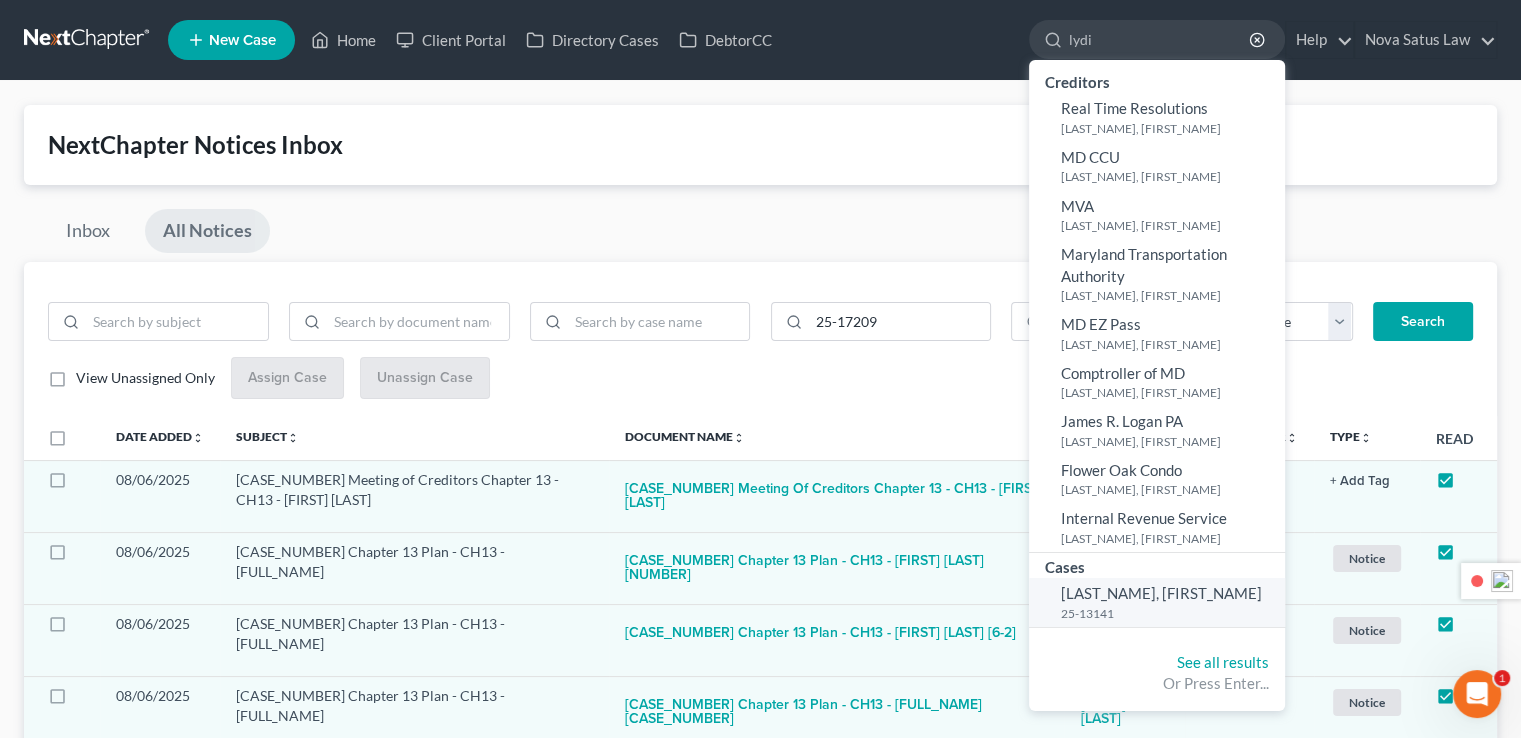 type on "lydi" 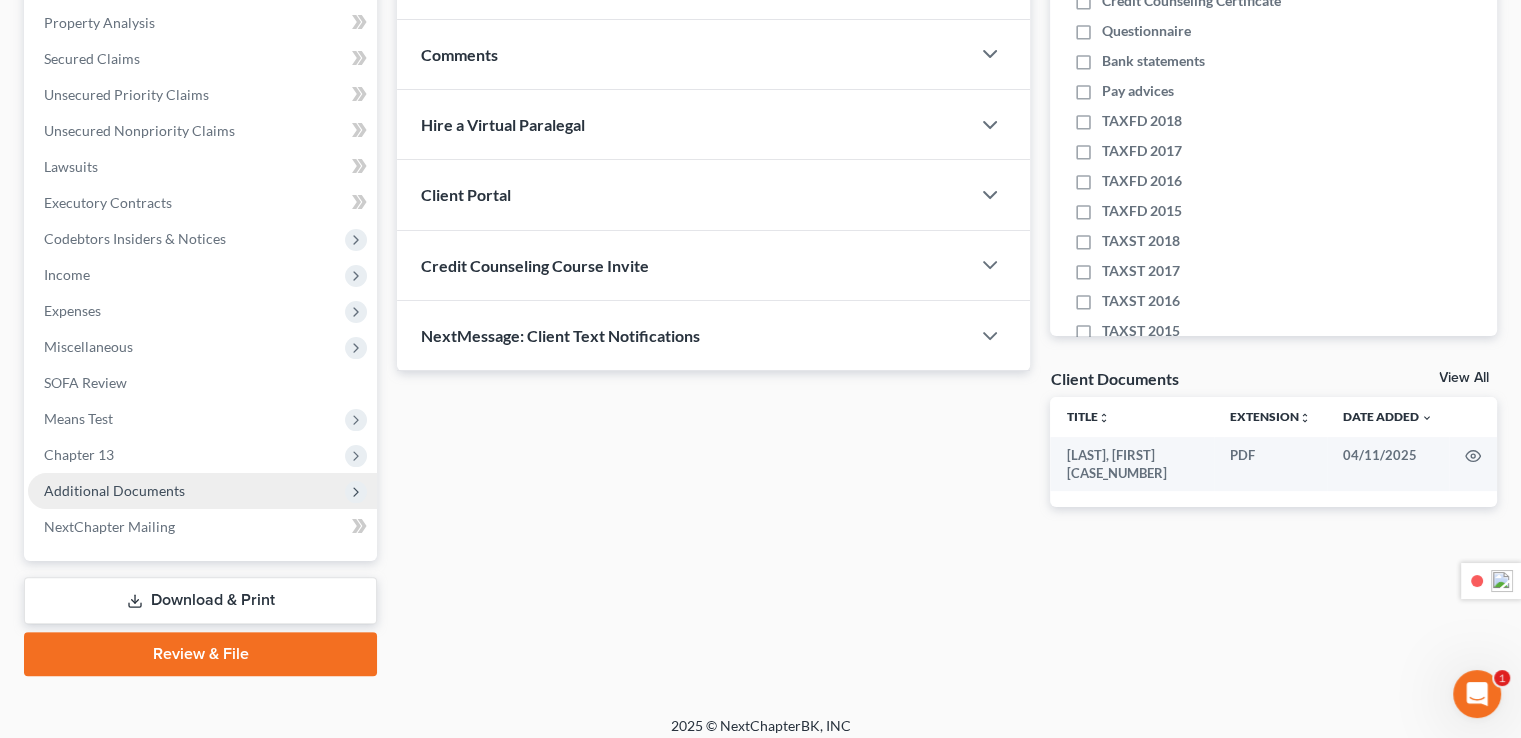 scroll, scrollTop: 396, scrollLeft: 0, axis: vertical 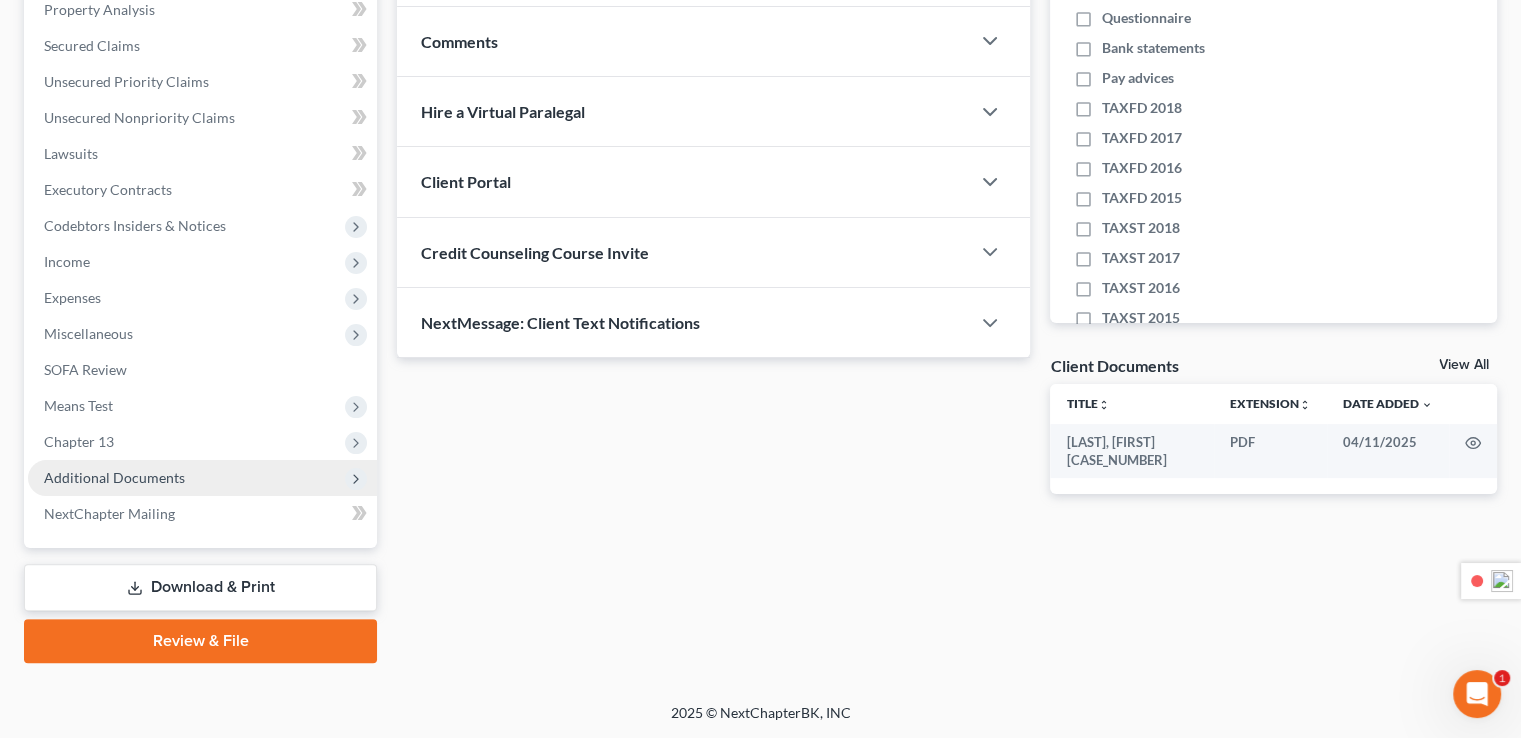 click on "Additional Documents" at bounding box center (114, 477) 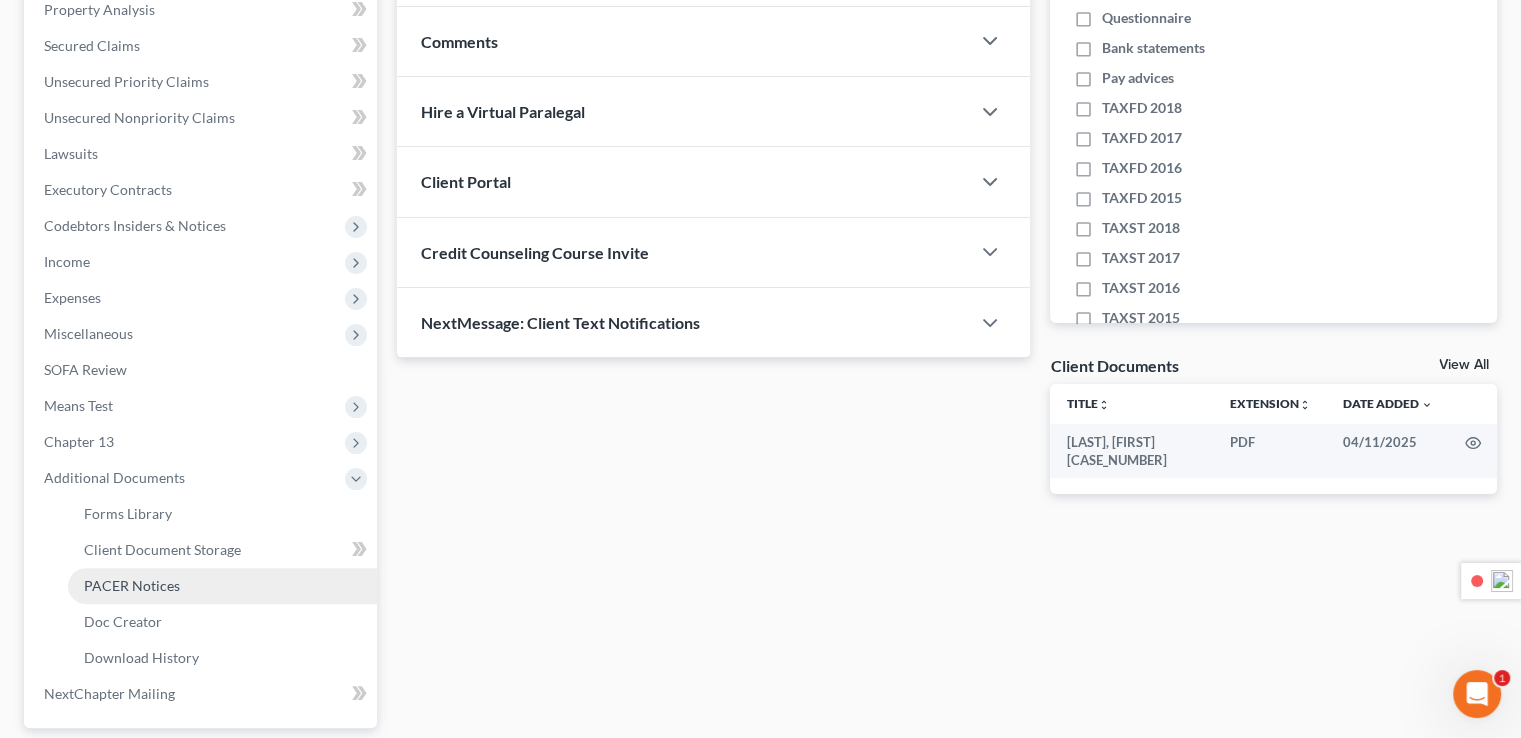 click on "PACER Notices" at bounding box center [132, 585] 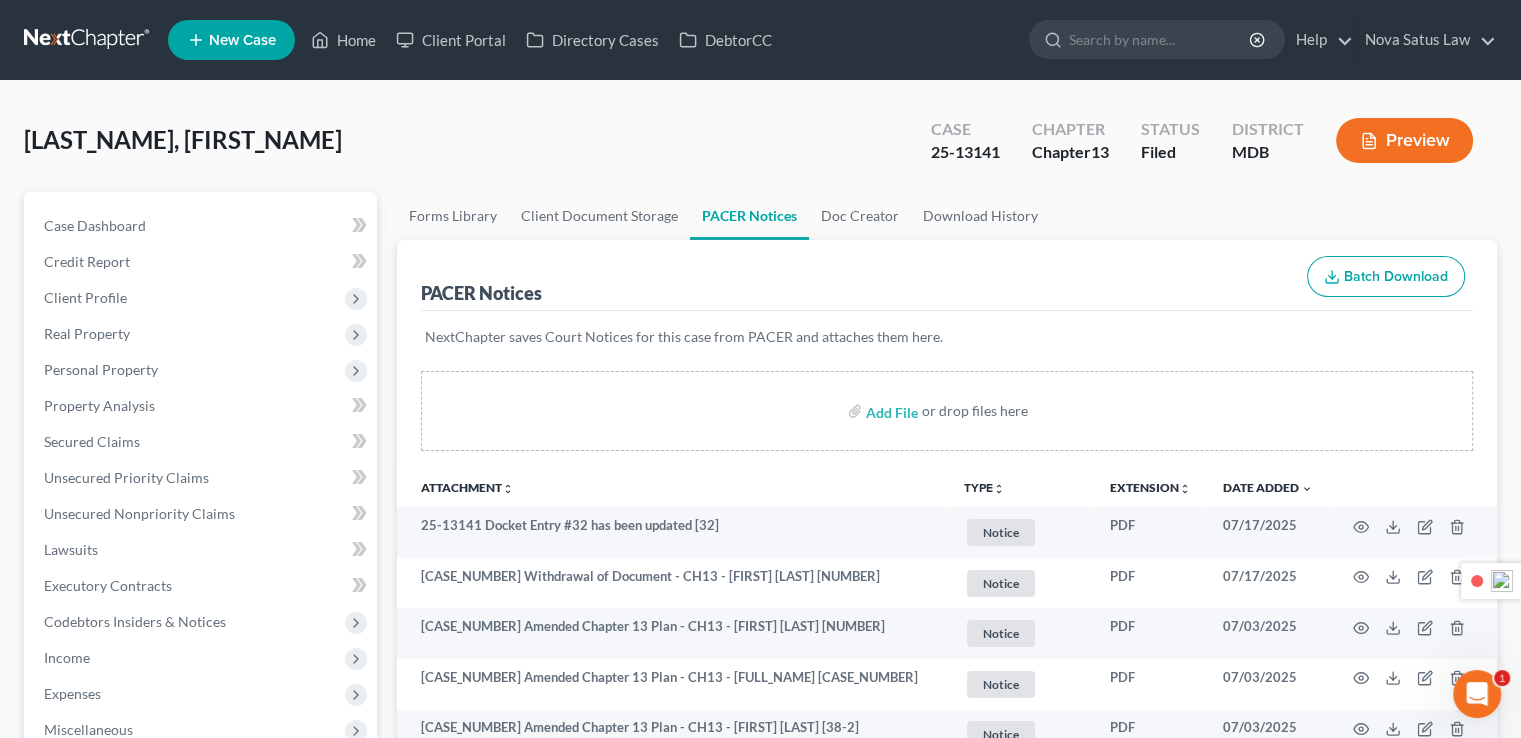 scroll, scrollTop: 100, scrollLeft: 0, axis: vertical 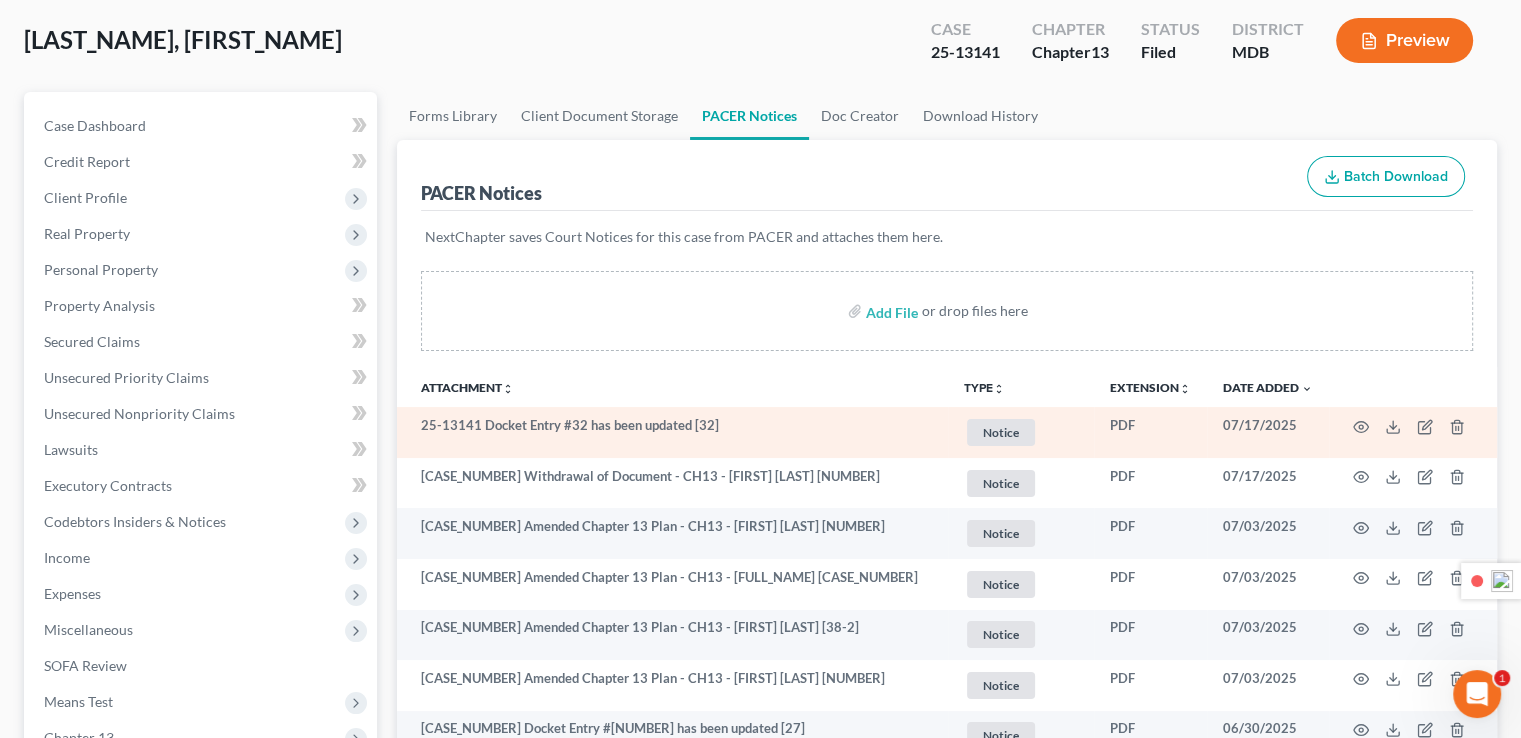 click on "Notice" at bounding box center (1001, 432) 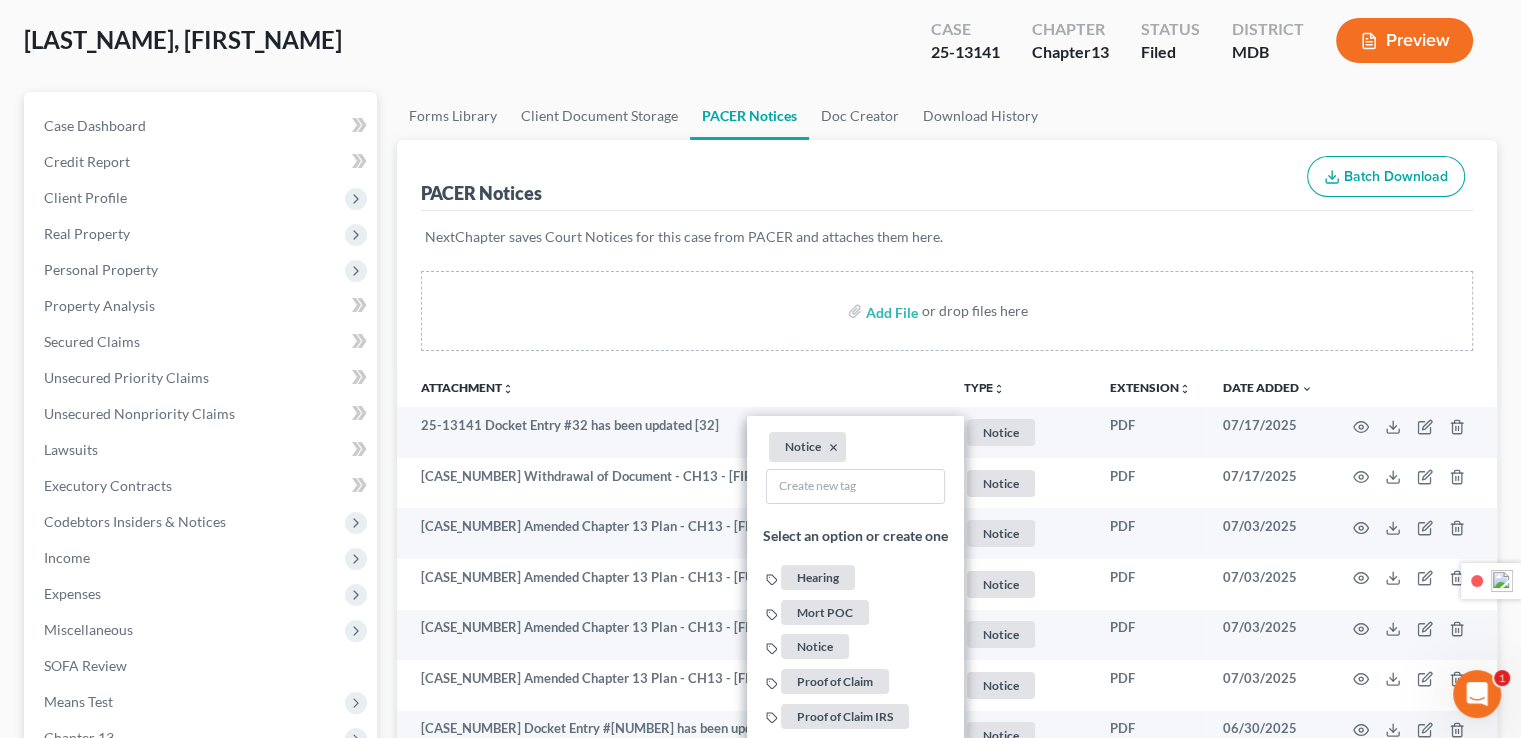 click on "Add File
or drop files here" at bounding box center [947, 311] 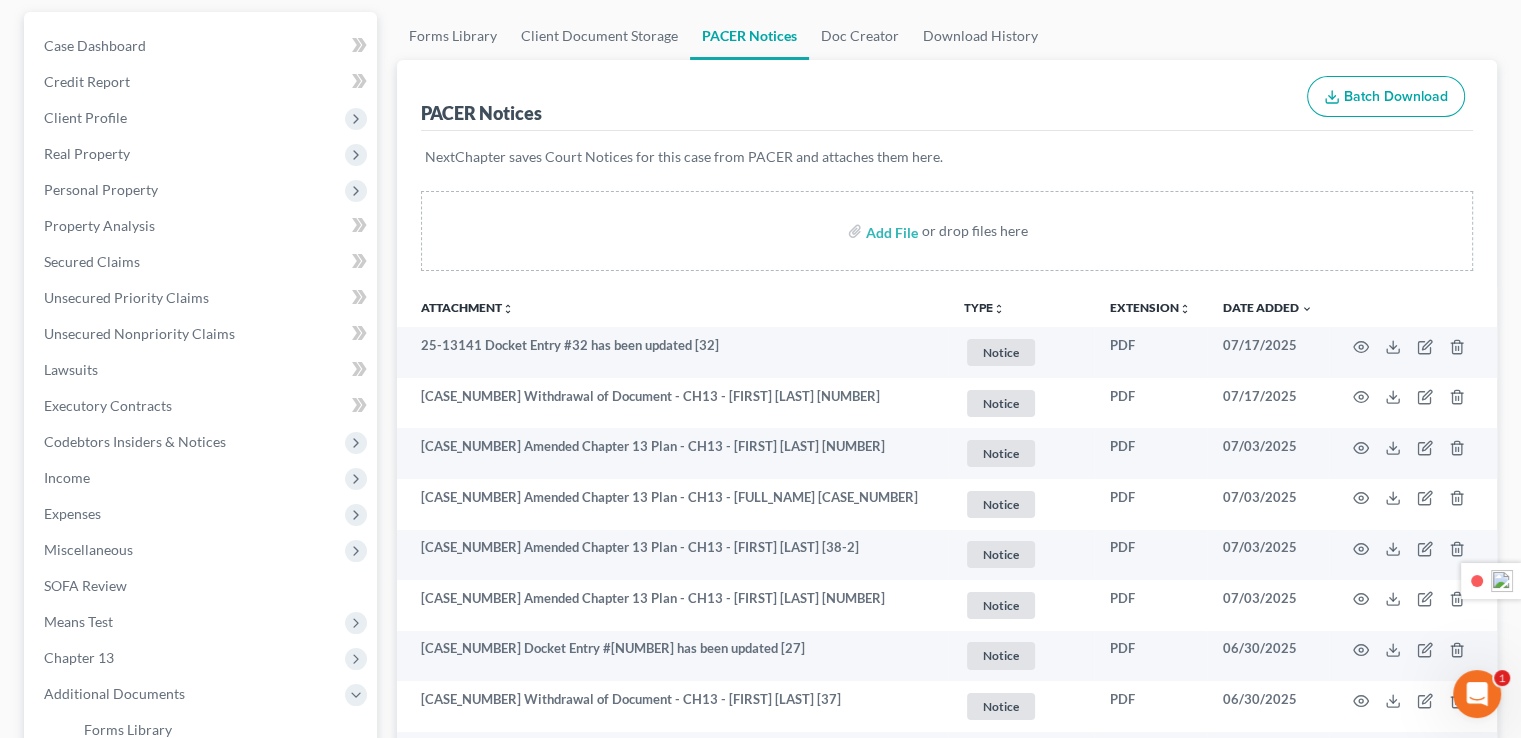 scroll, scrollTop: 200, scrollLeft: 0, axis: vertical 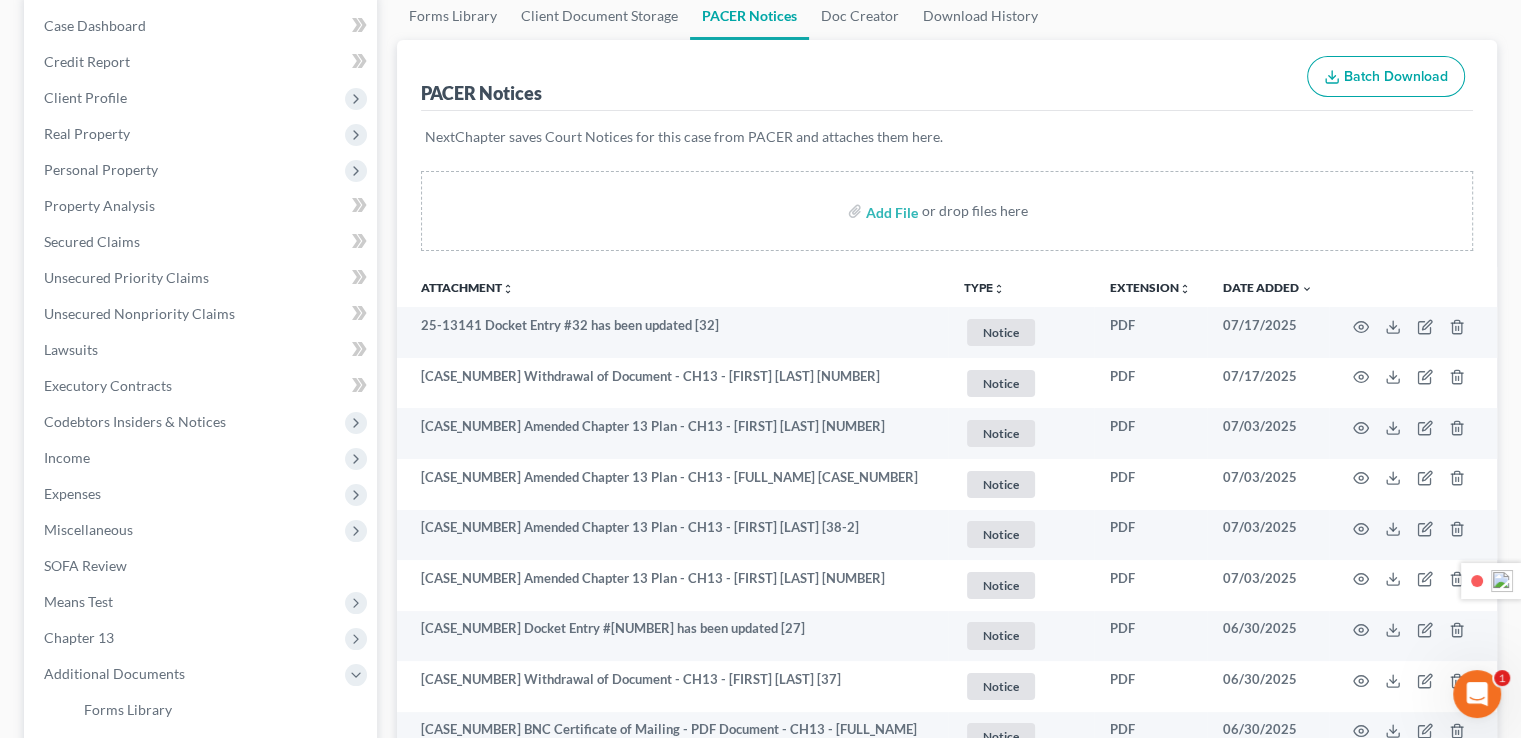 click on "TYPE unfold_more NONE Hearing Mort POC Notice Proof of Claim Proof of Claim IRS" at bounding box center [1021, 287] 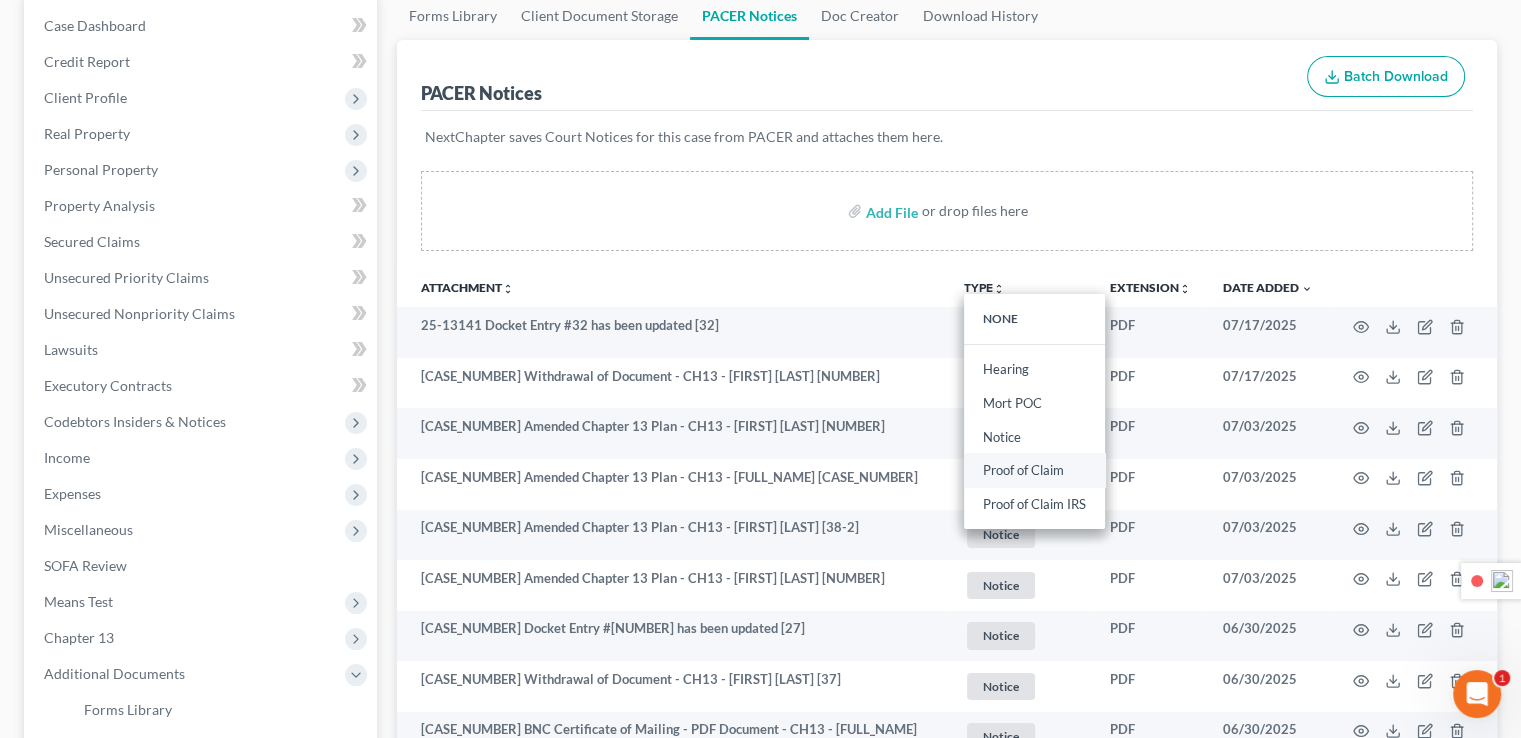 click on "Proof of Claim" at bounding box center [1034, 471] 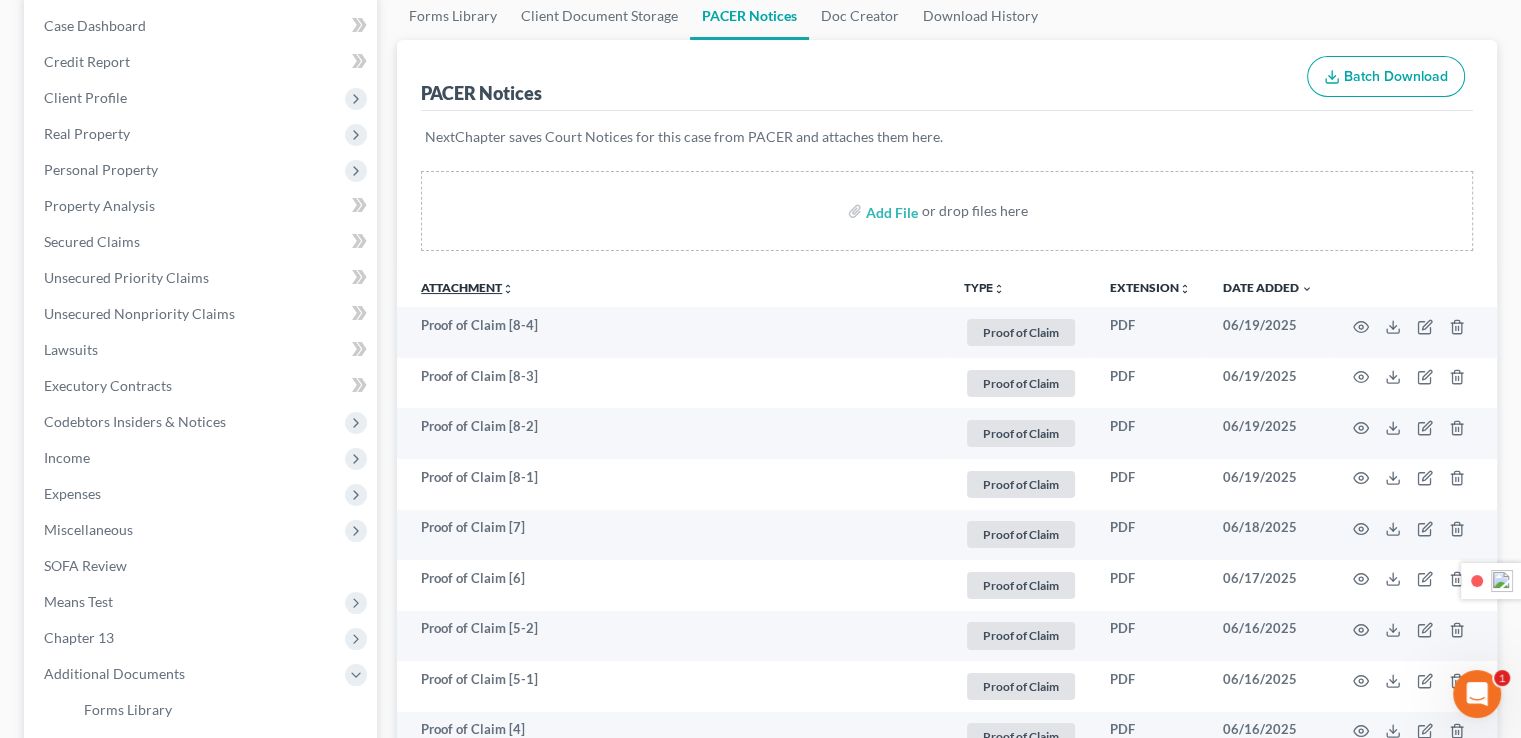 click on "Attachment
unfold_more
expand_more
expand_less" at bounding box center (467, 287) 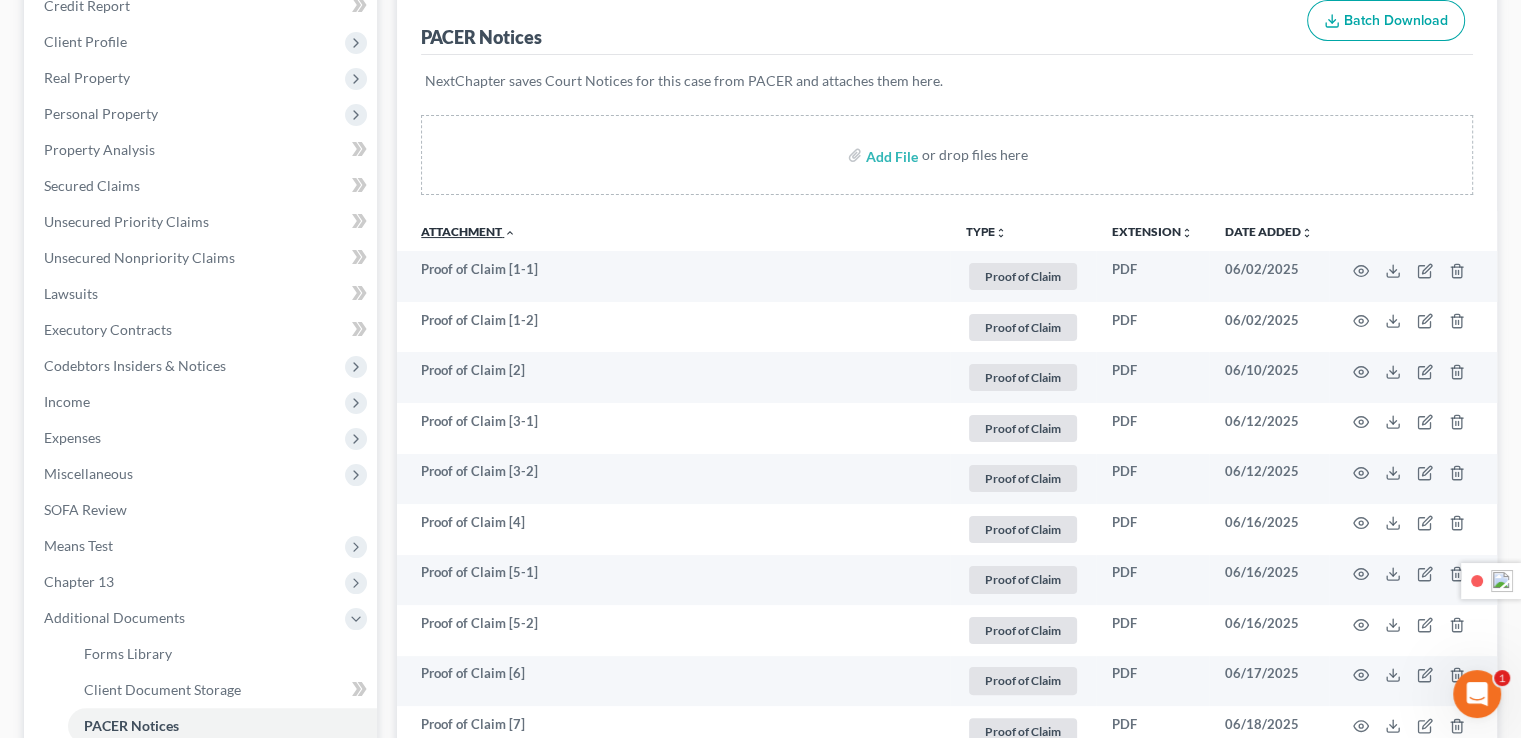 scroll, scrollTop: 300, scrollLeft: 0, axis: vertical 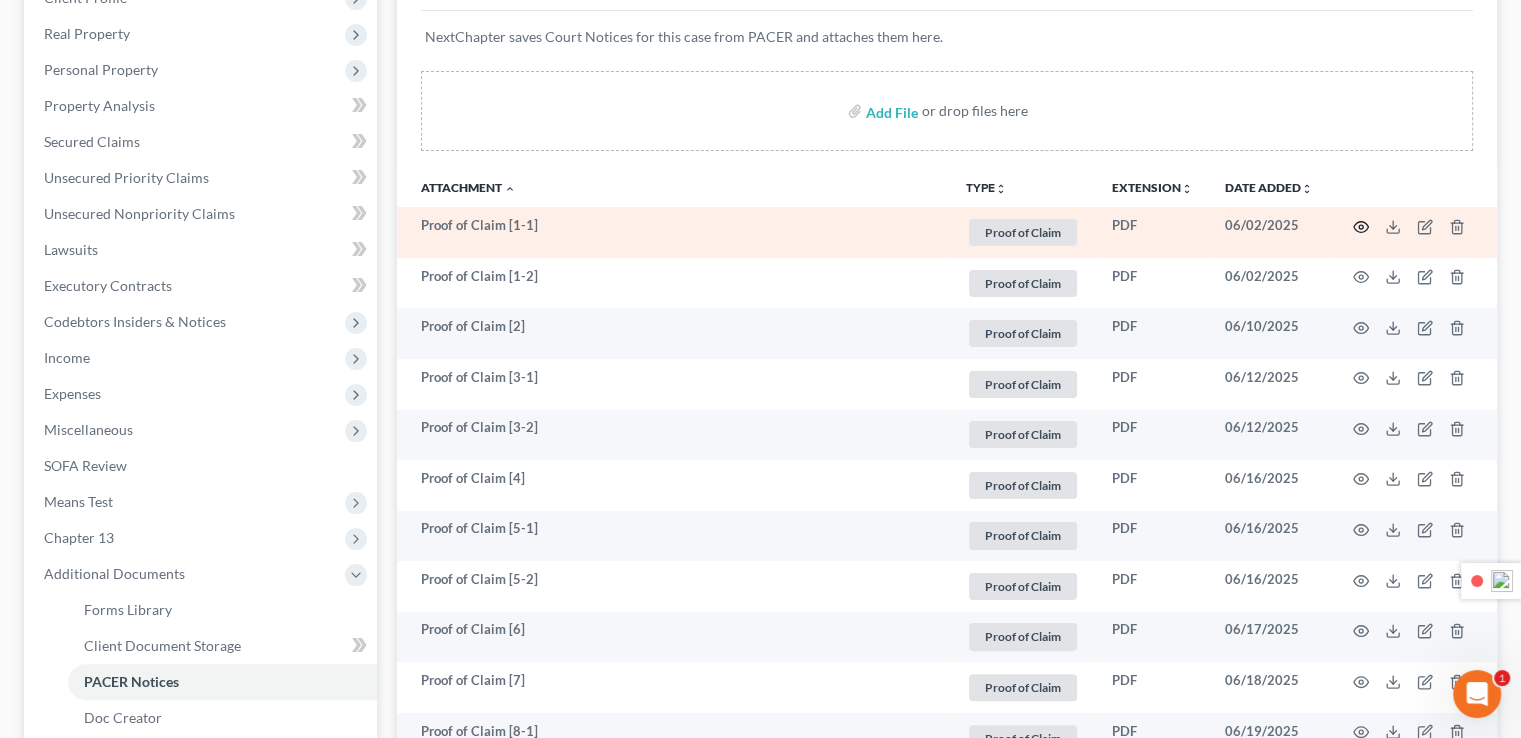 click 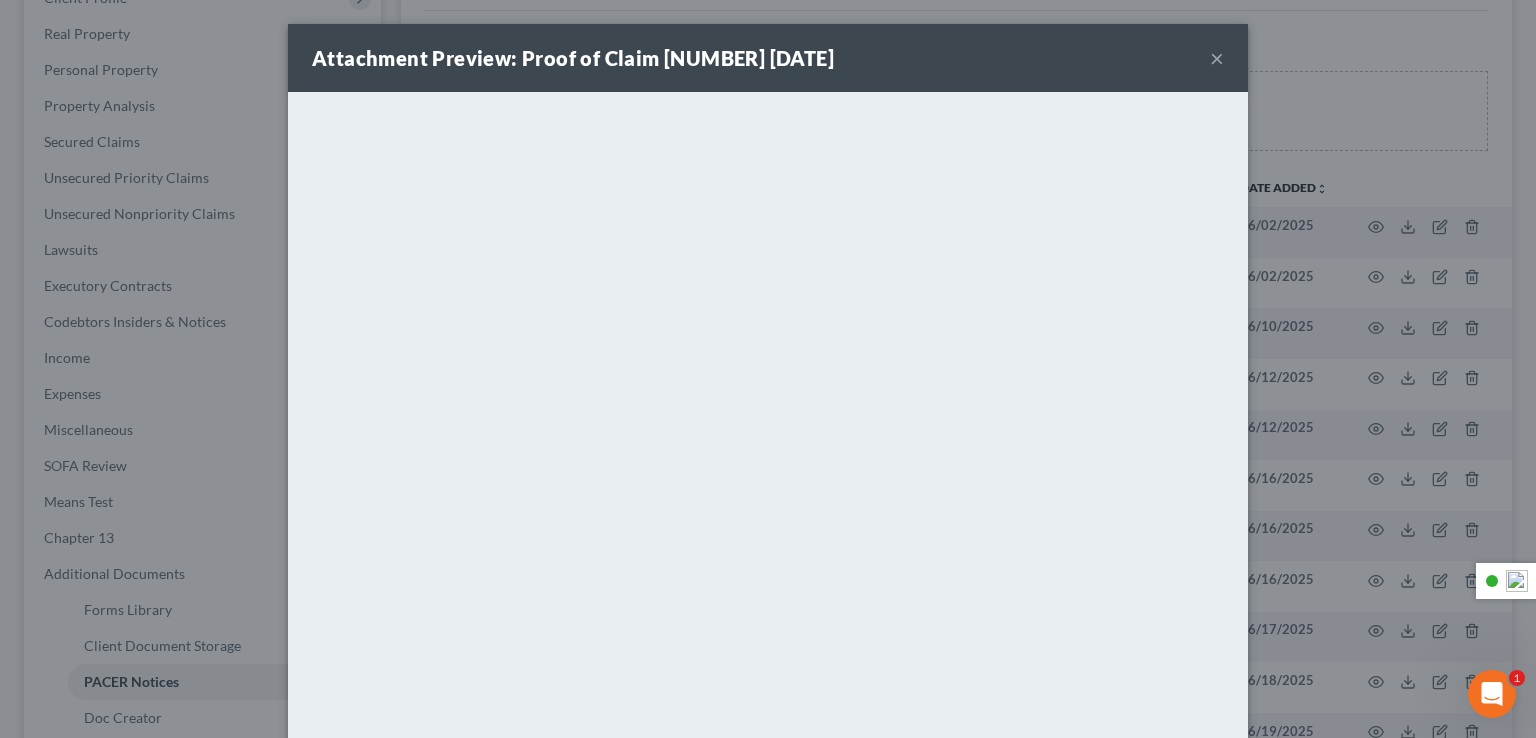 click on "×" at bounding box center [1217, 58] 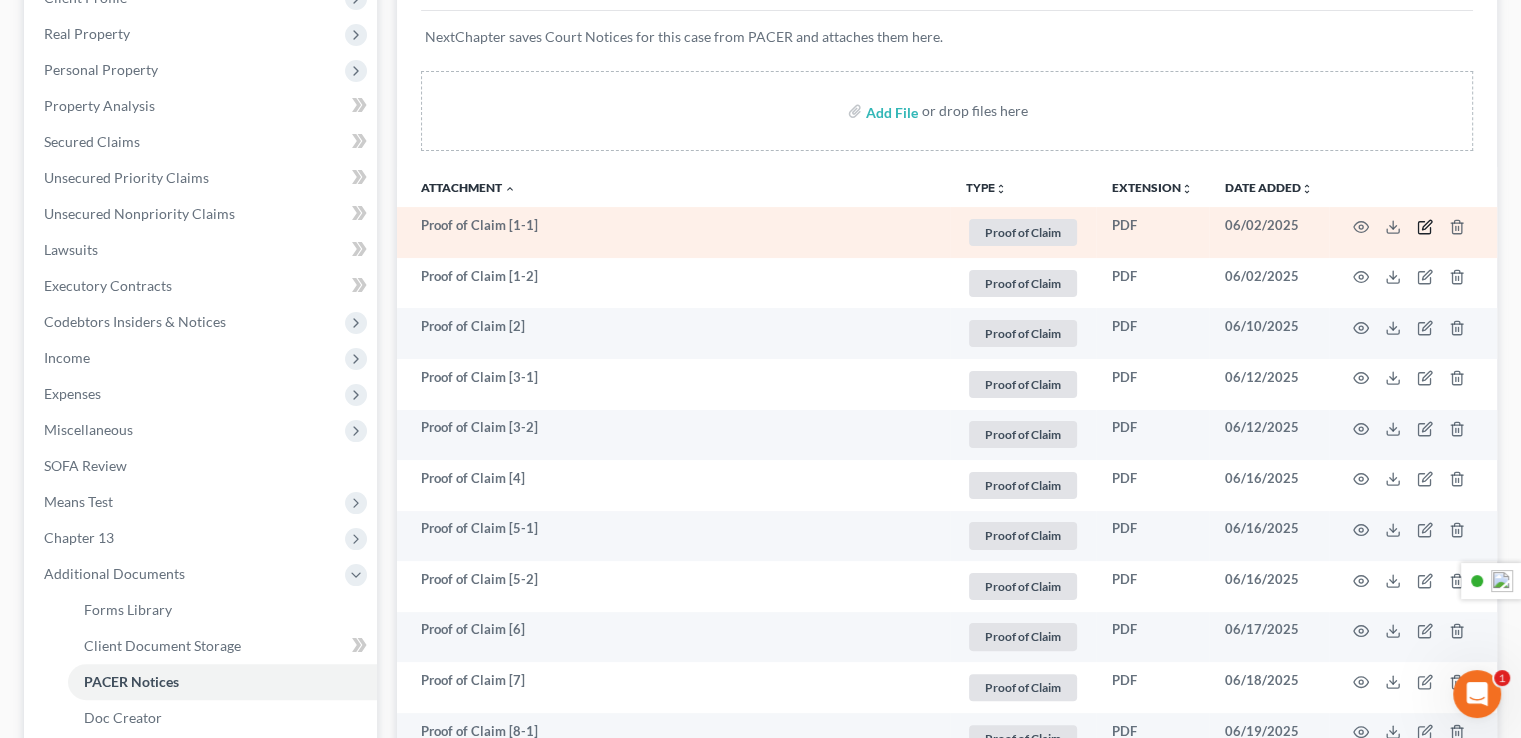 click 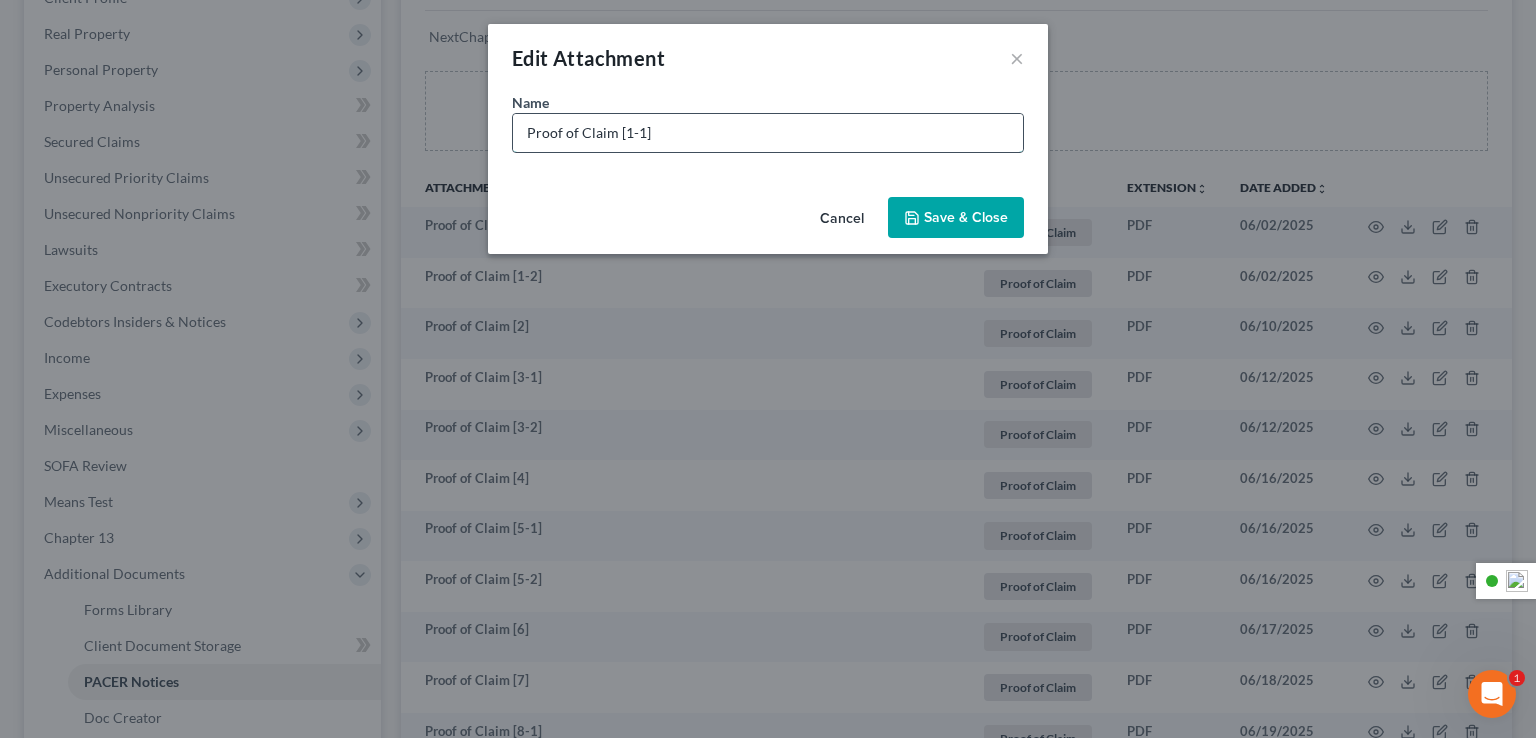 click on "Proof of Claim [1-1]" at bounding box center [768, 133] 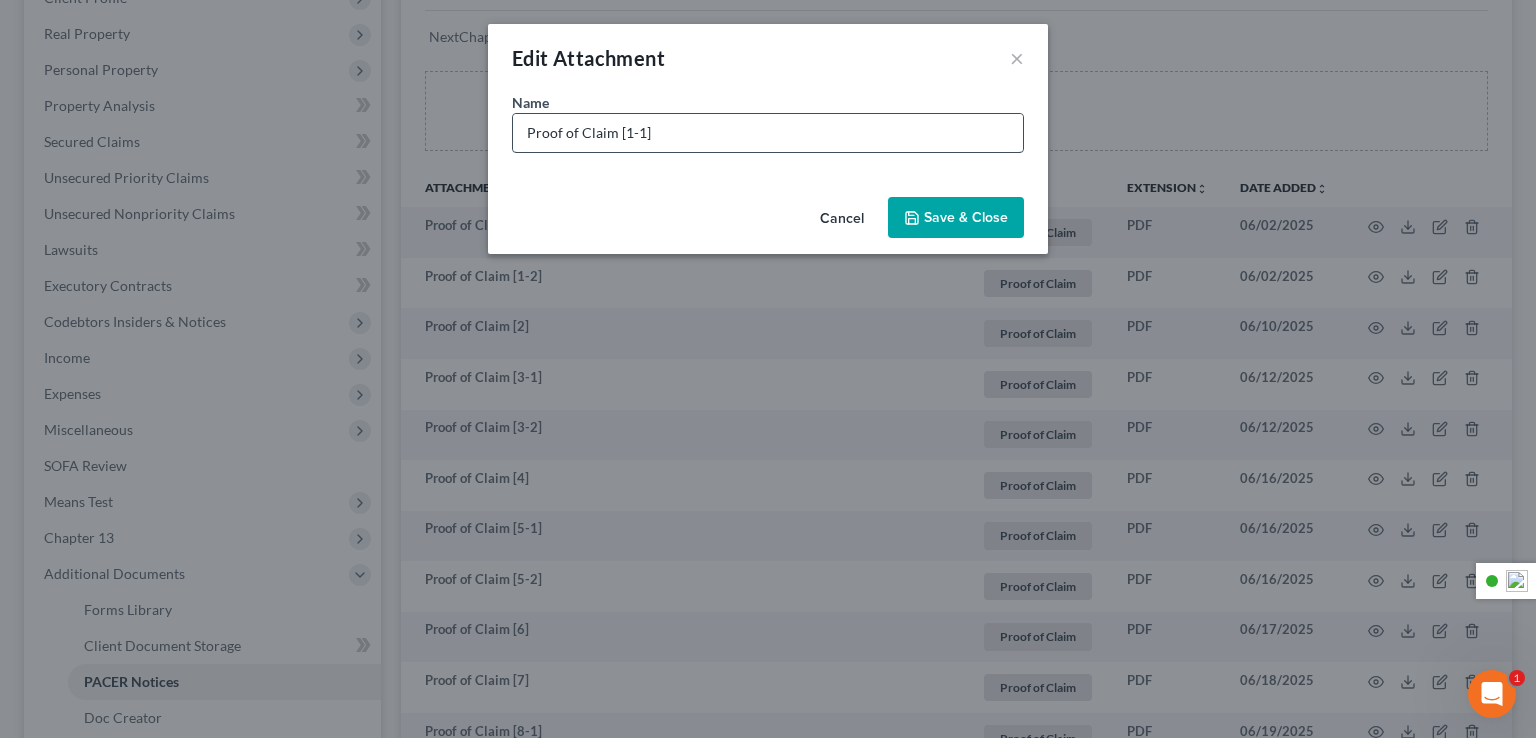 click on "Proof of Claim [1-1]" at bounding box center (768, 133) 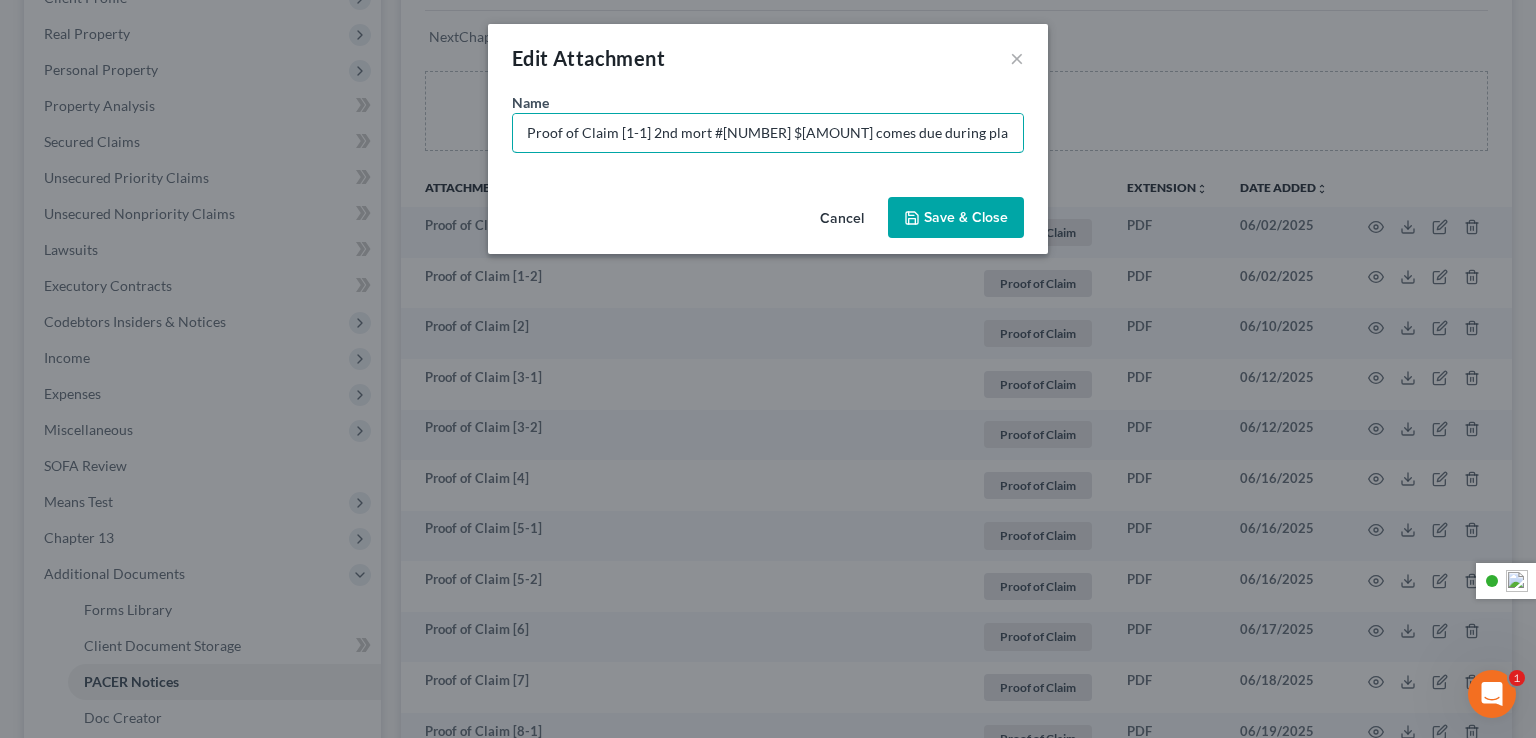 type on "Proof of Claim [1-1] 2nd mort #[NUMBER] $[AMOUNT] comes due during plan" 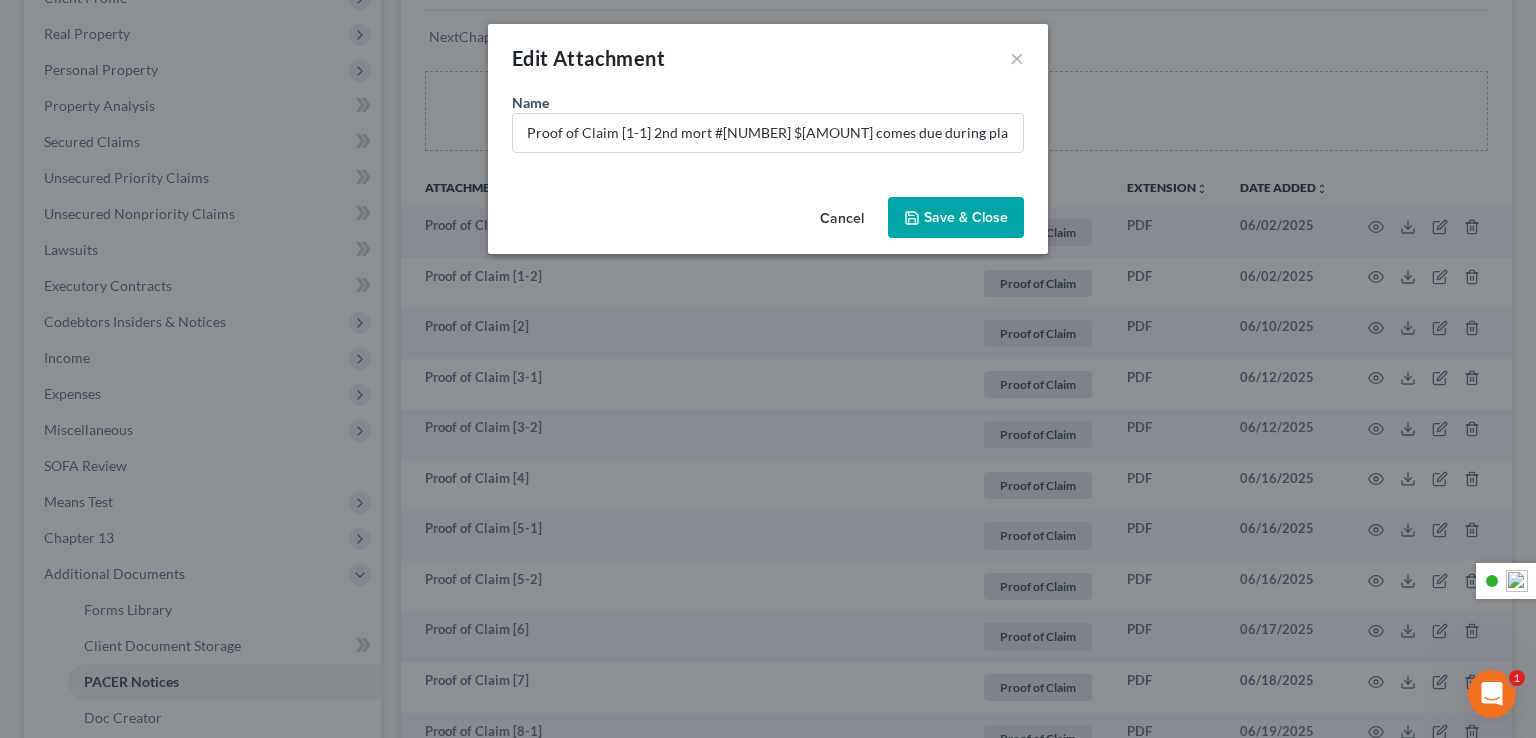 click on "Save & Close" at bounding box center (956, 218) 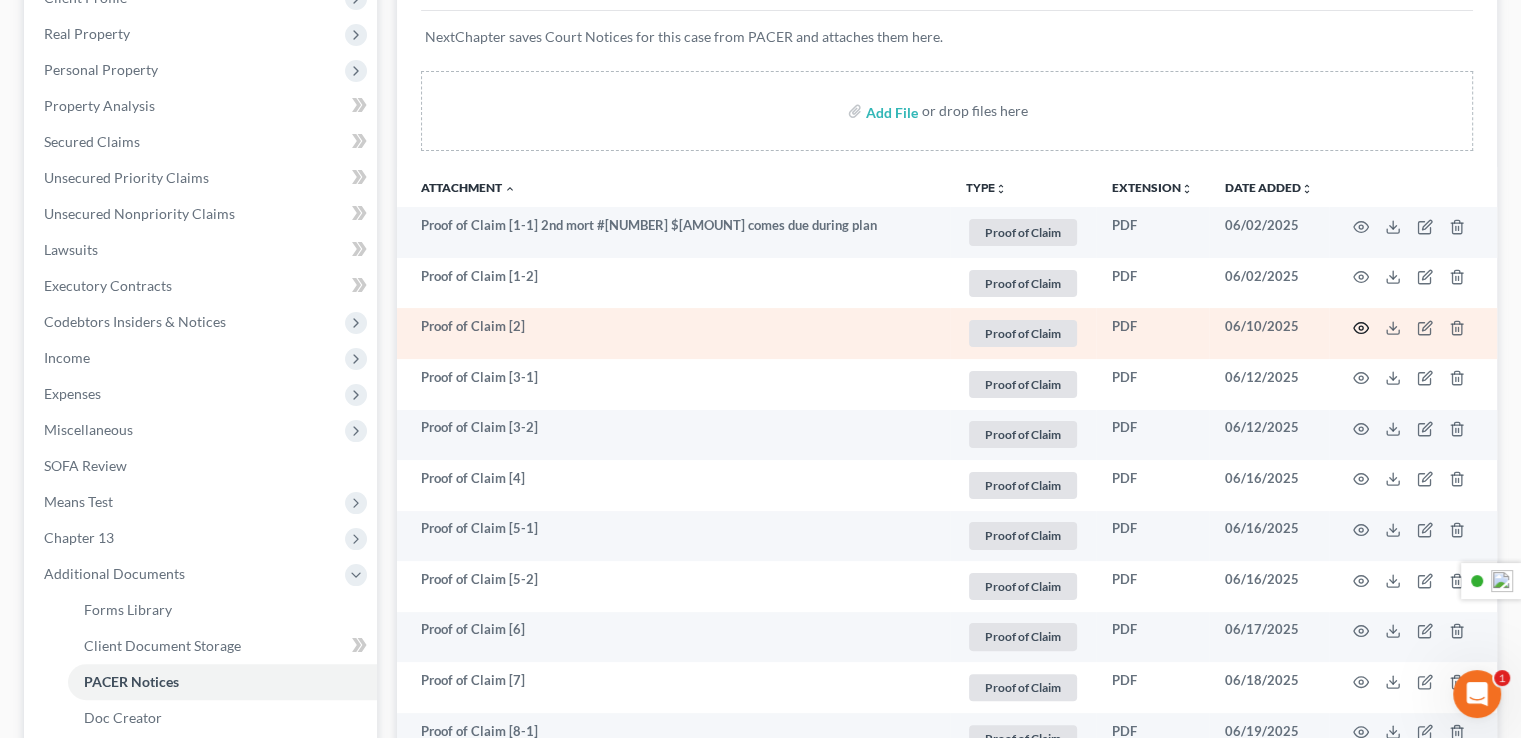 click 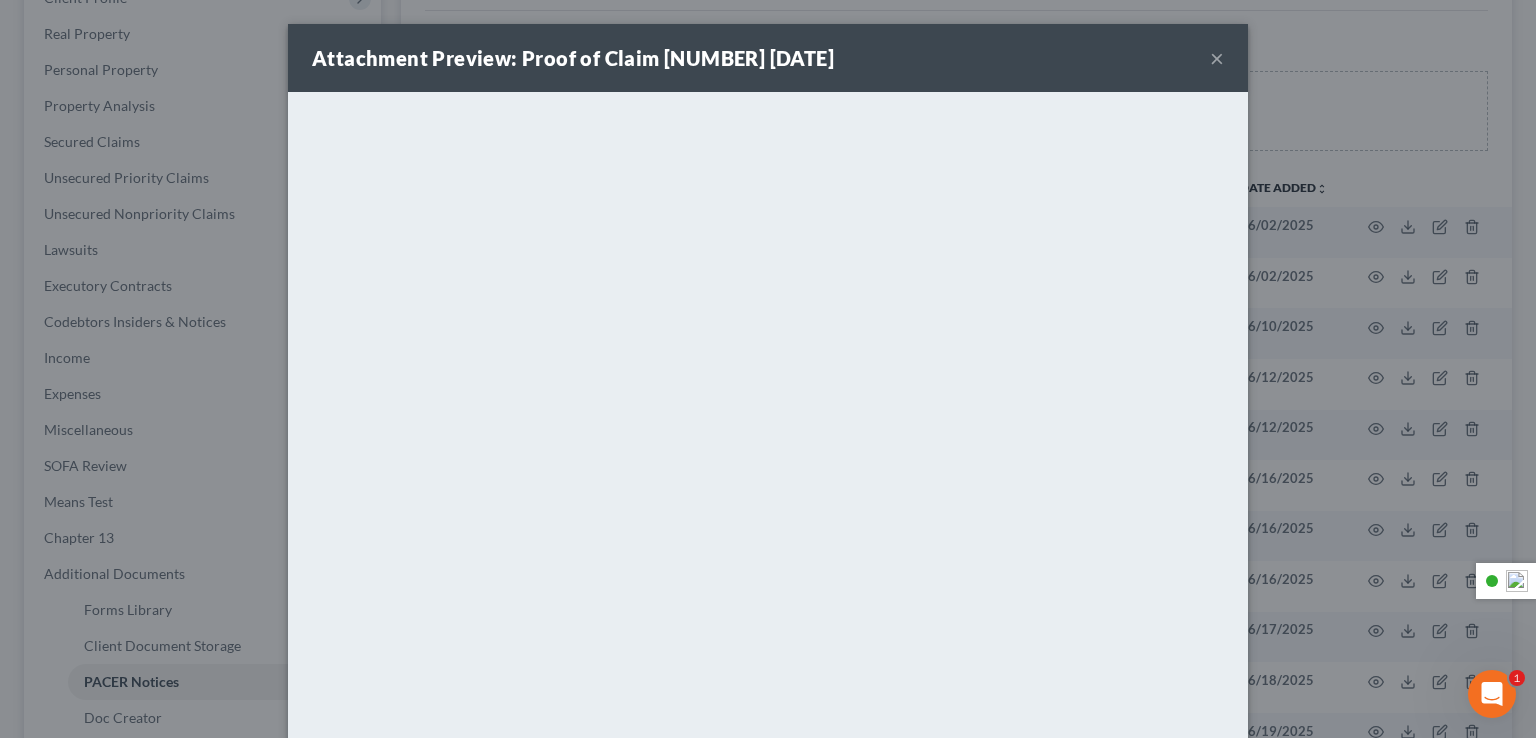 click on "Attachment Preview: Proof of Claim [2] [DATE] ×" at bounding box center (768, 58) 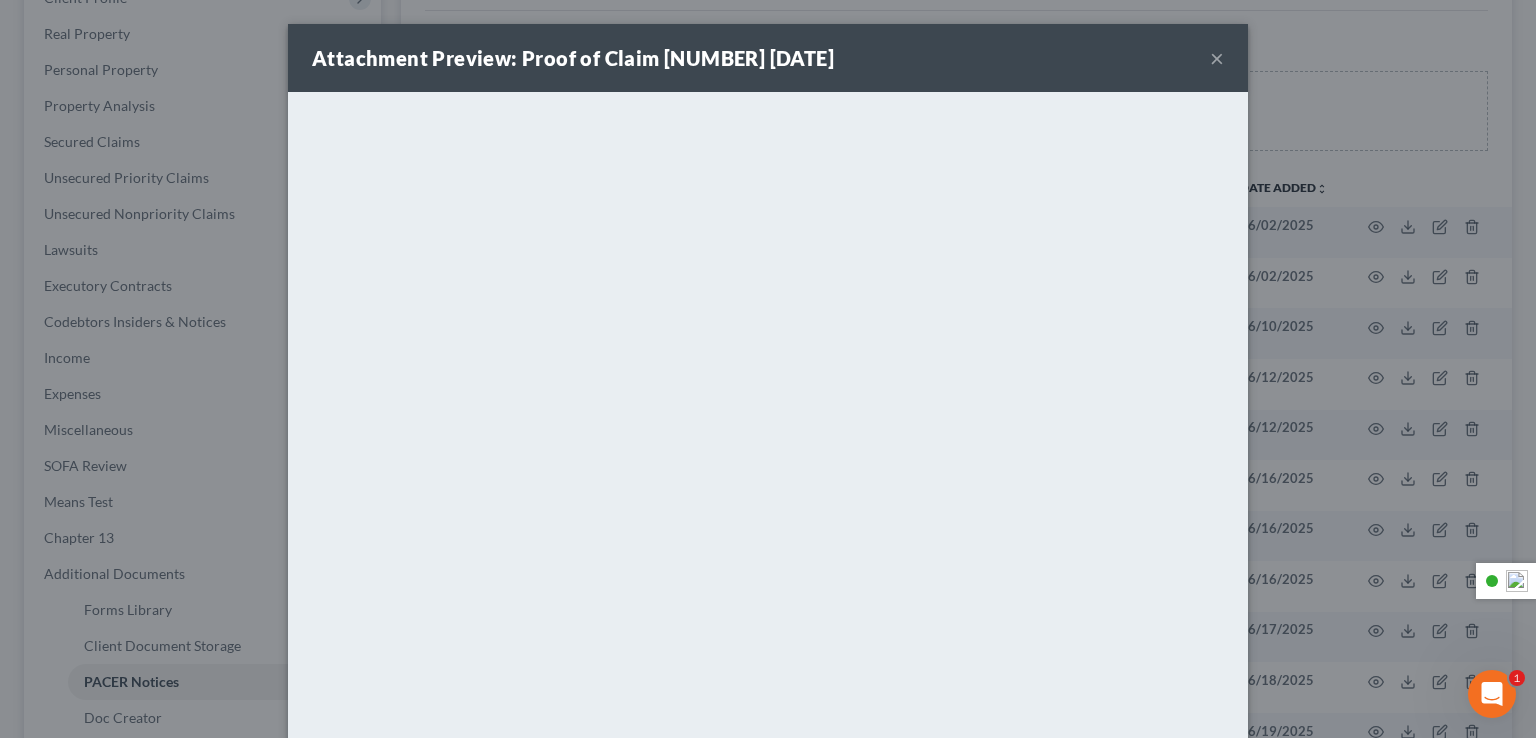 click on "×" at bounding box center (1217, 58) 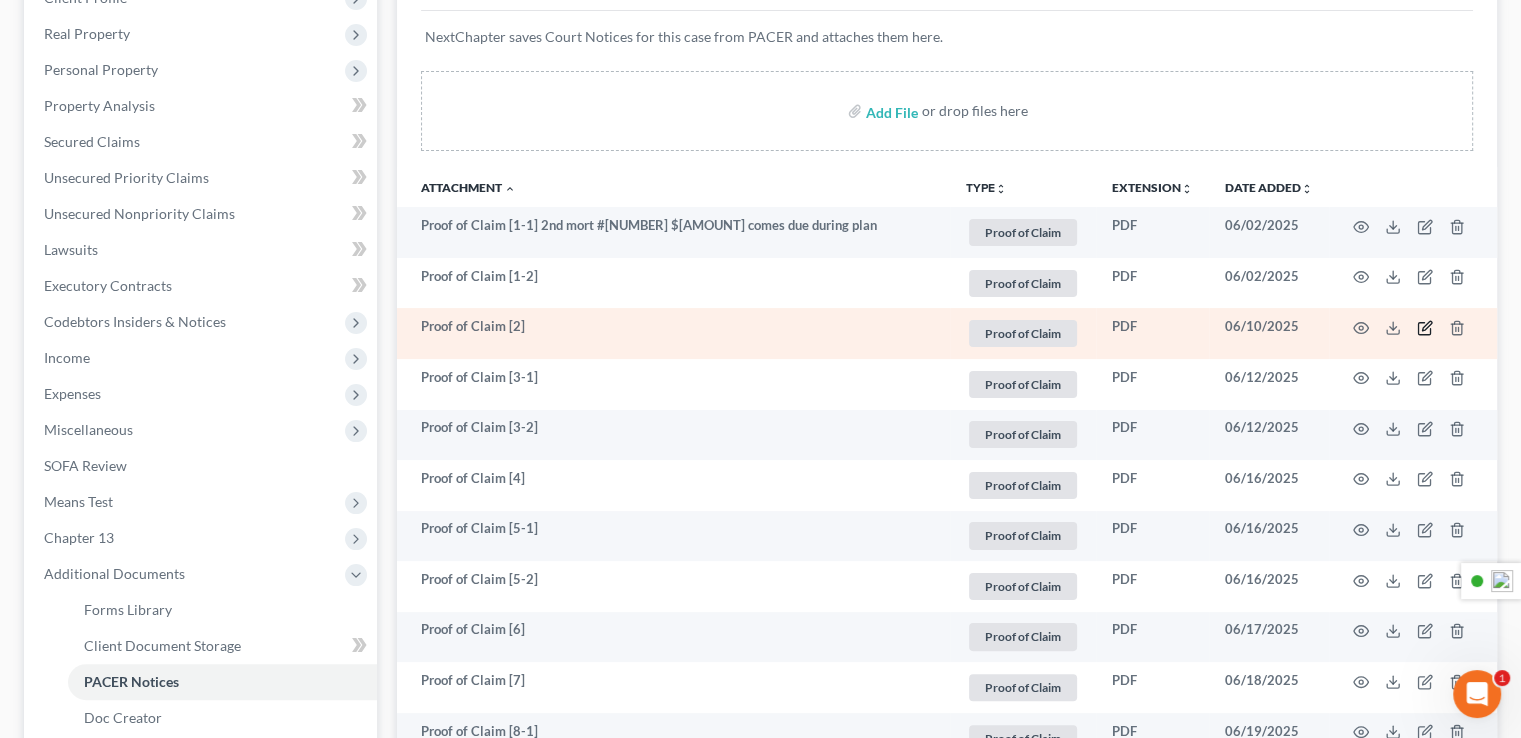 click 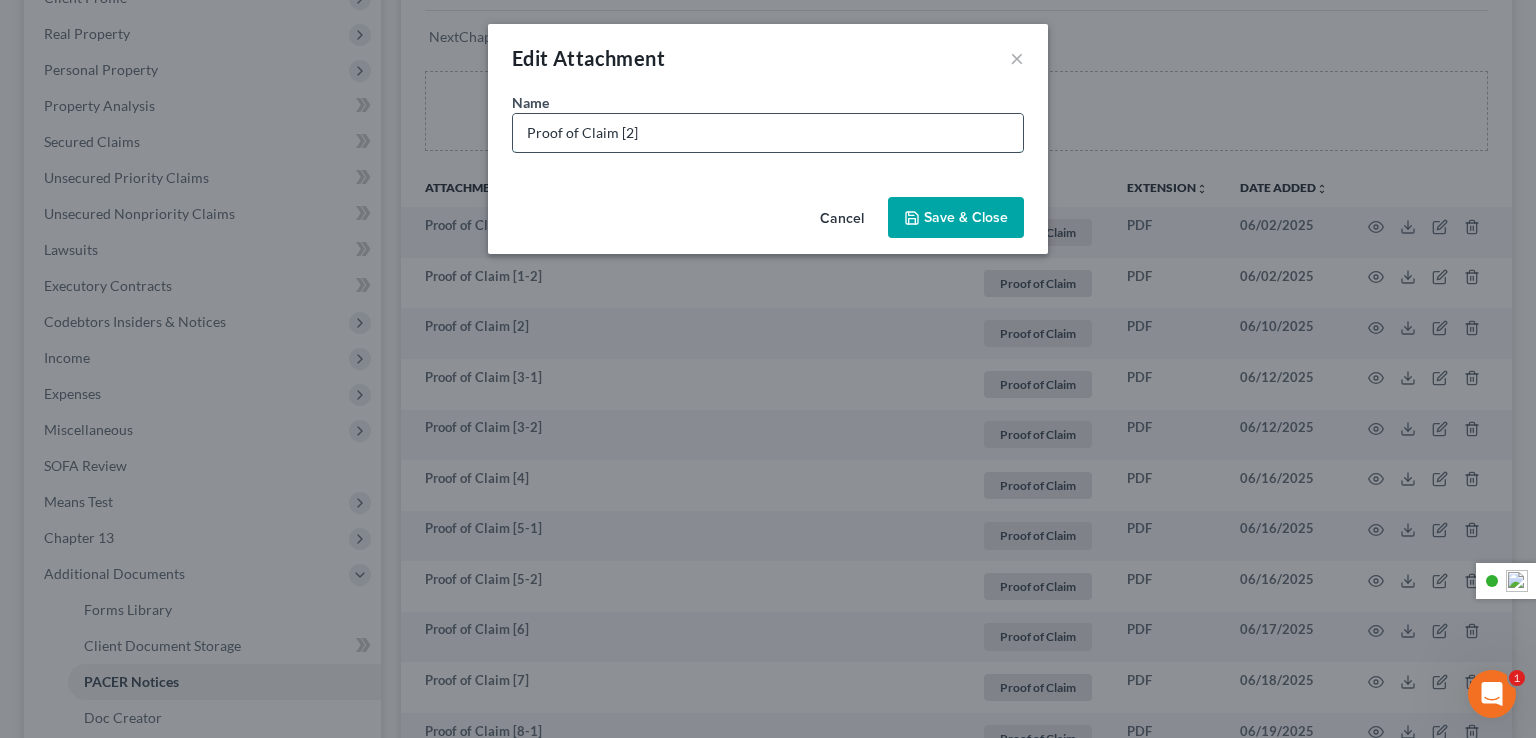 click on "Proof of Claim [2]" at bounding box center (768, 133) 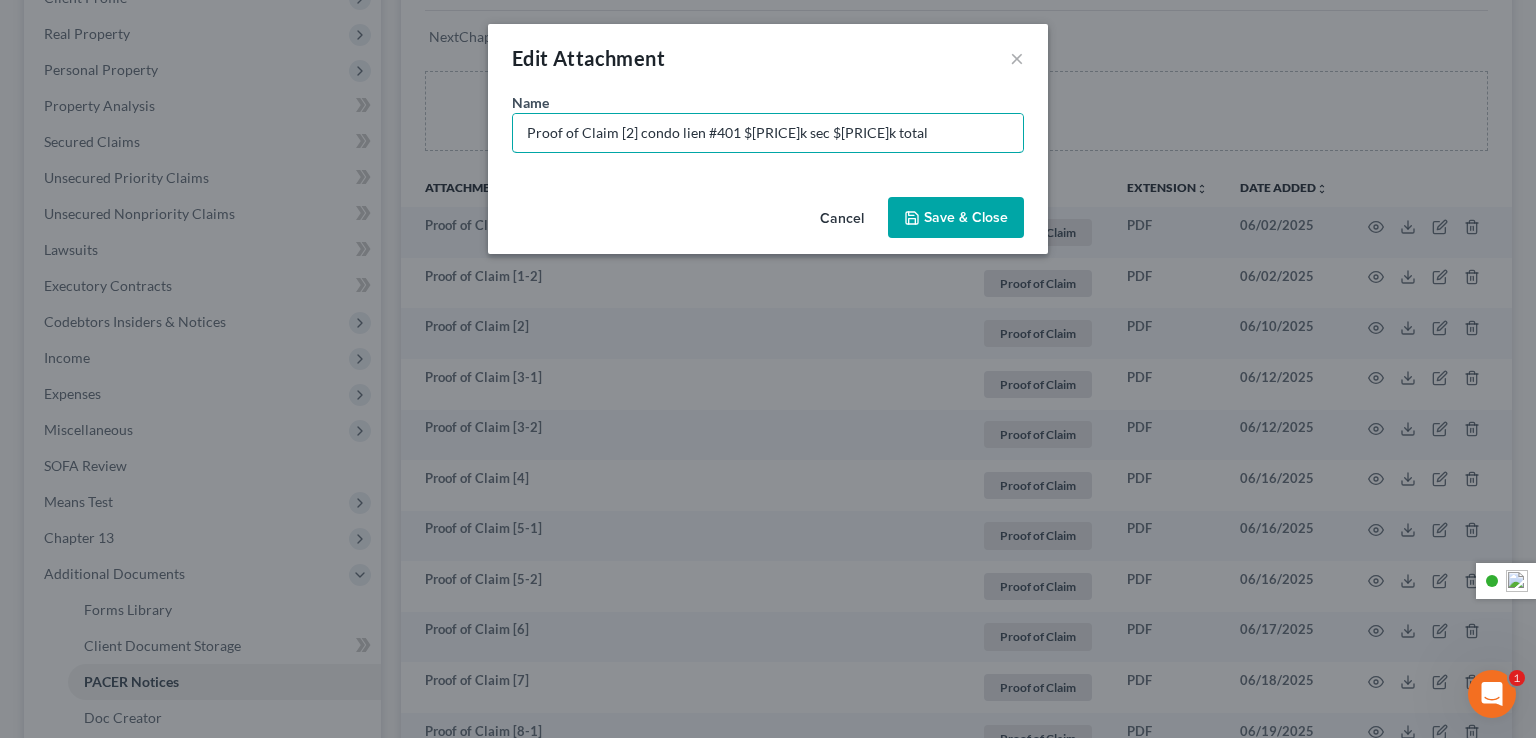 type on "Proof of Claim [2] condo lien #401 $[PRICE]k sec $[PRICE]k total" 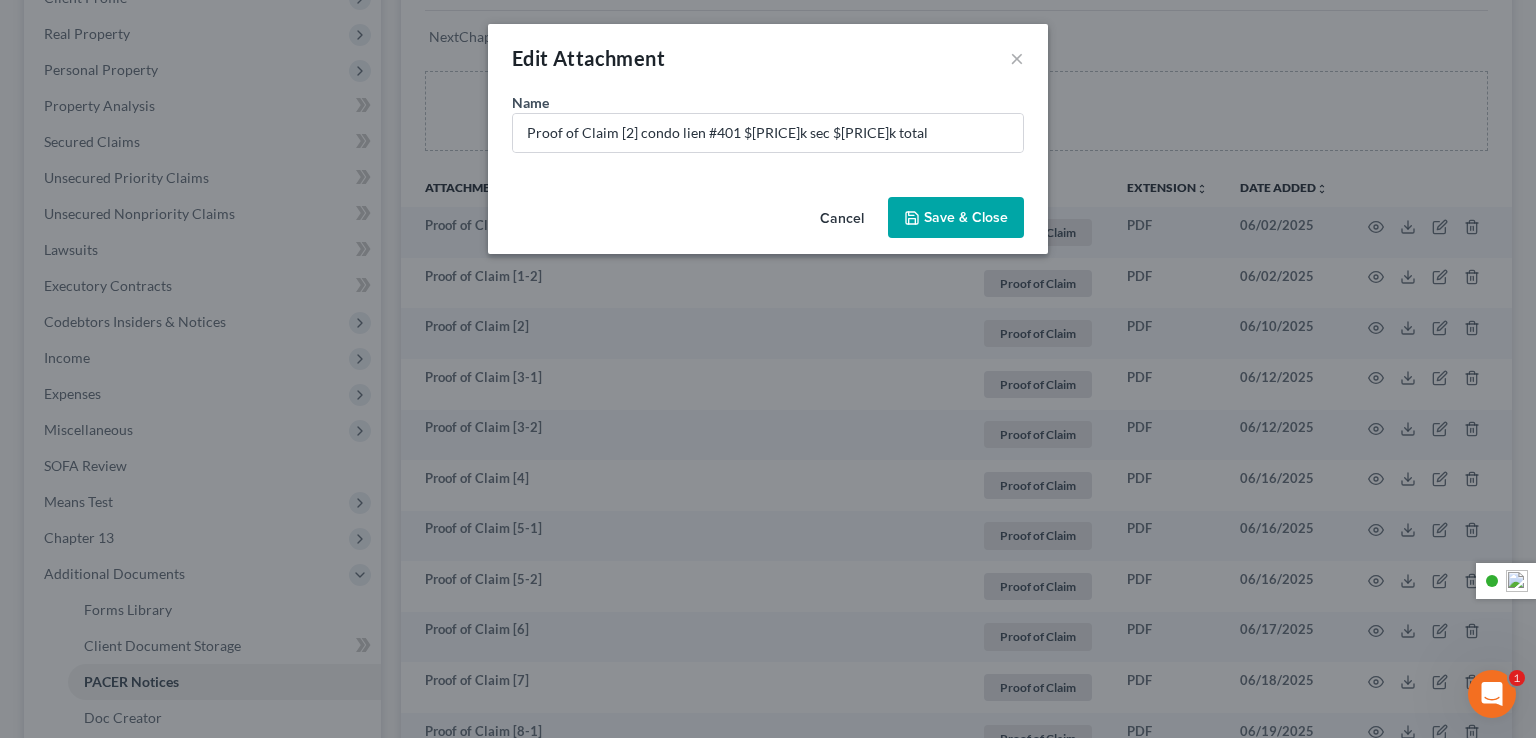click on "Save & Close" at bounding box center [966, 217] 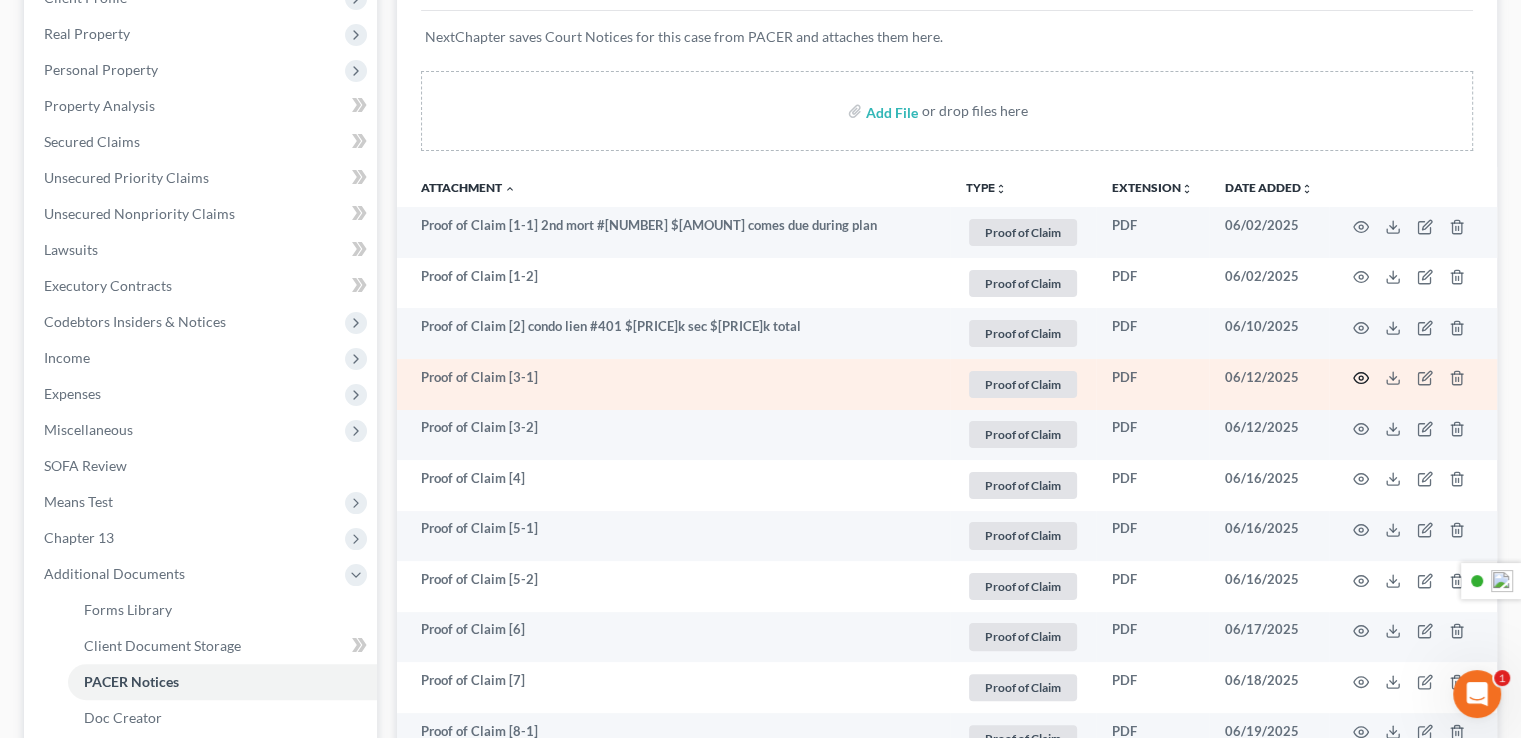 click 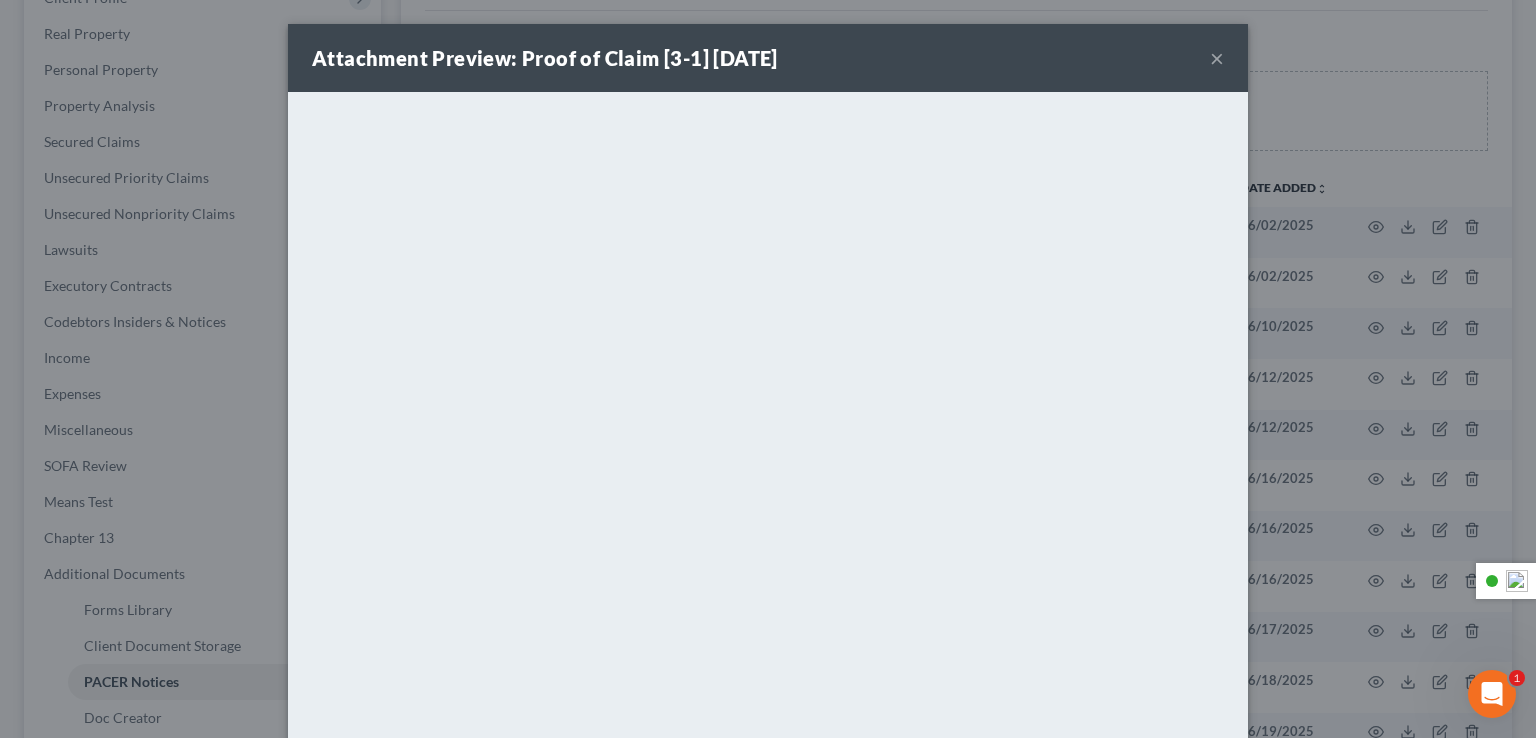 click on "×" at bounding box center [1217, 58] 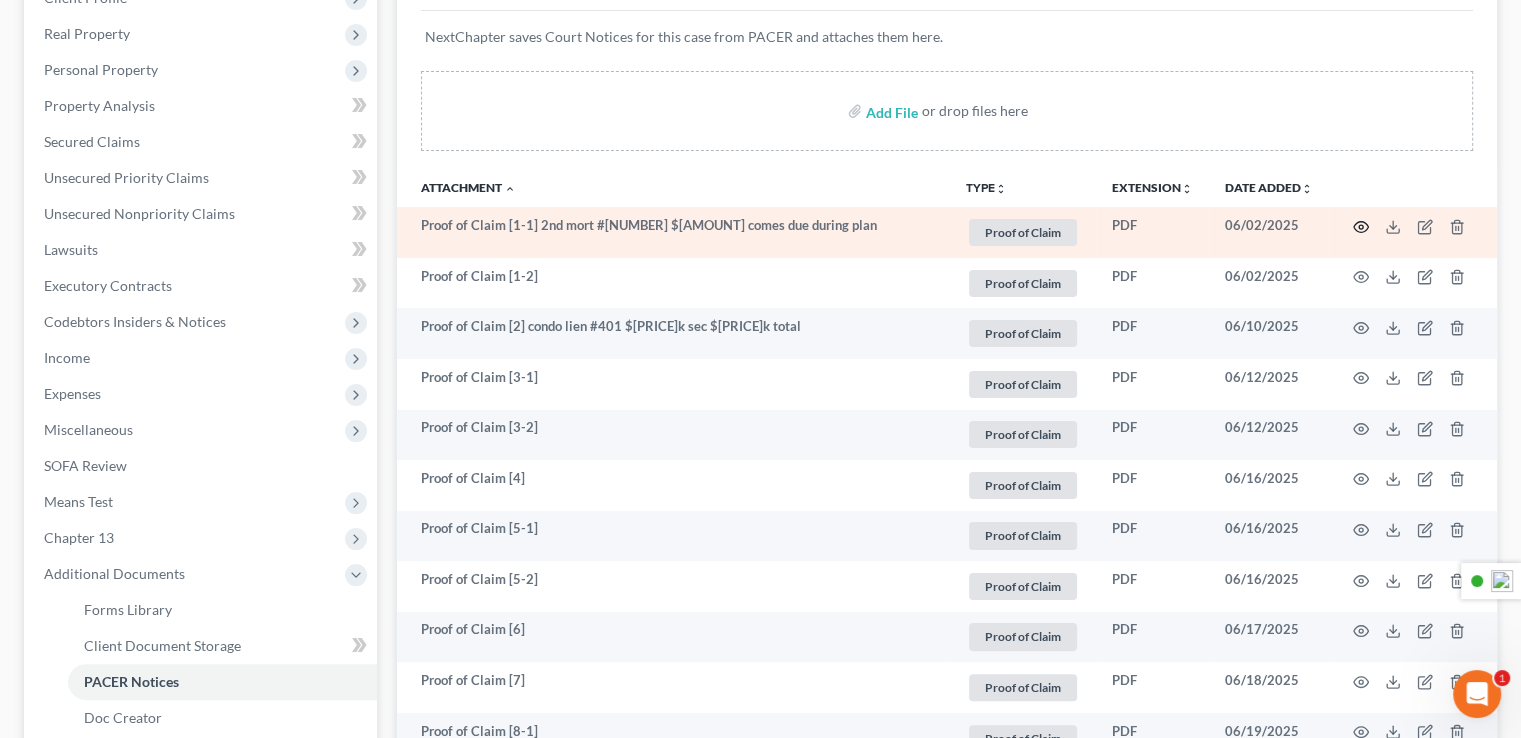click 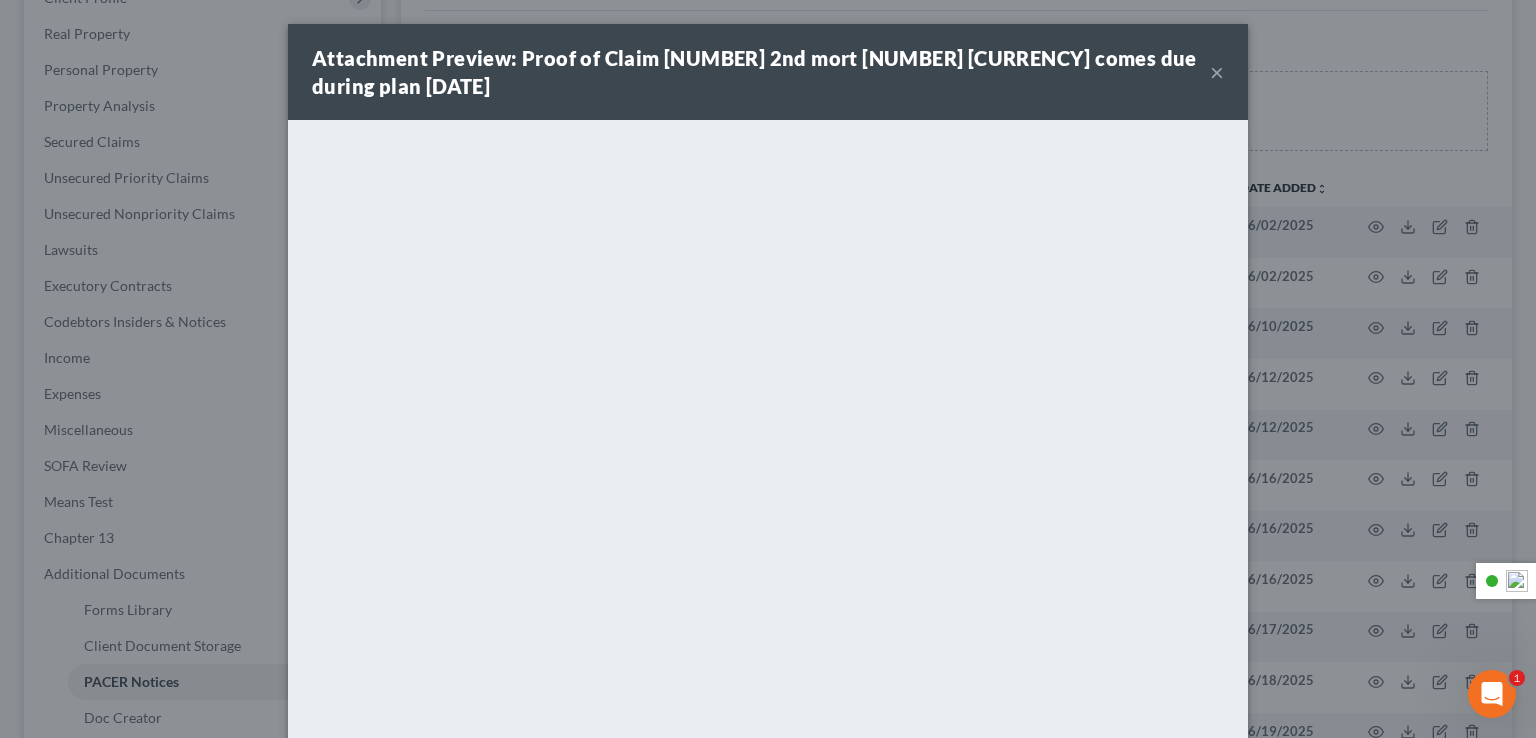 click on "×" at bounding box center [1217, 72] 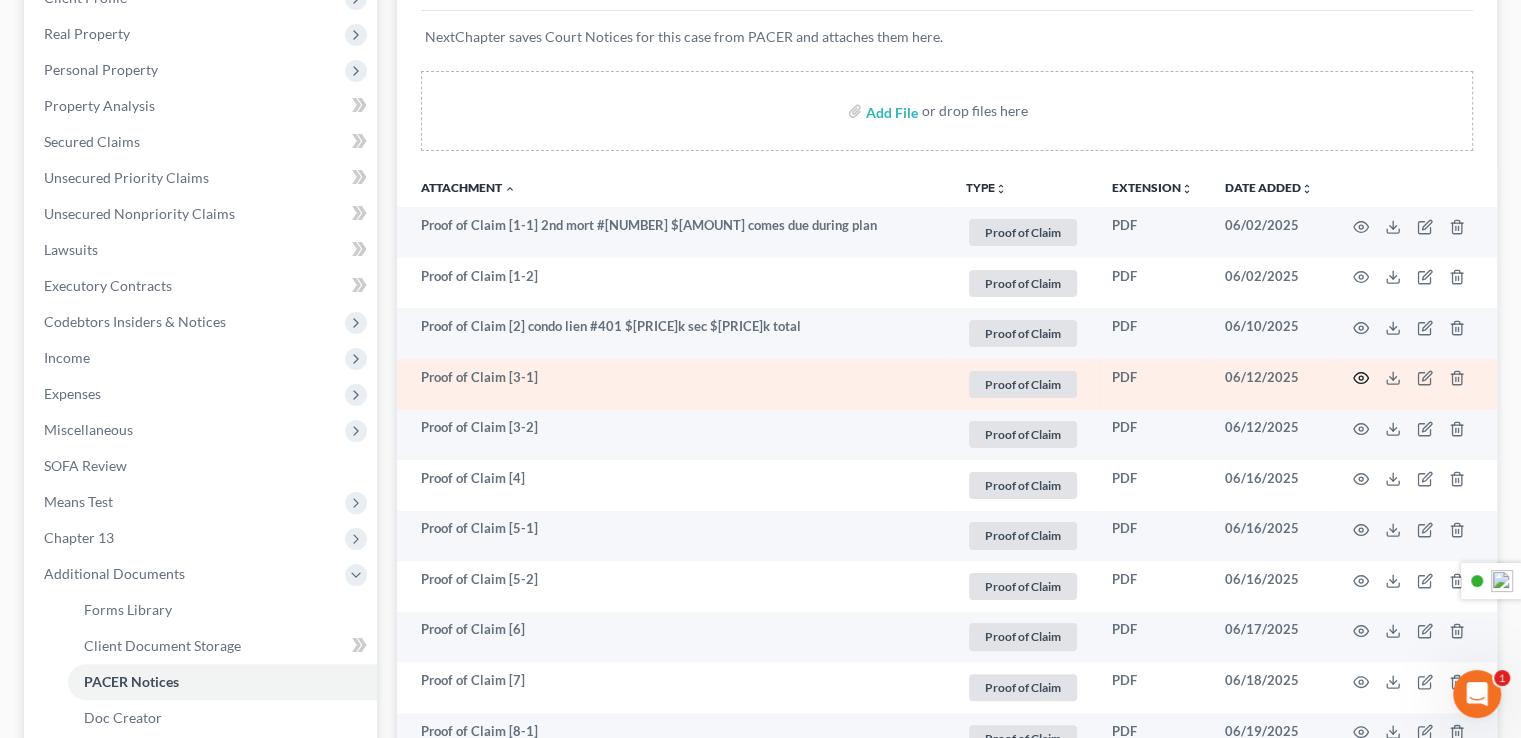 click at bounding box center [1413, 384] 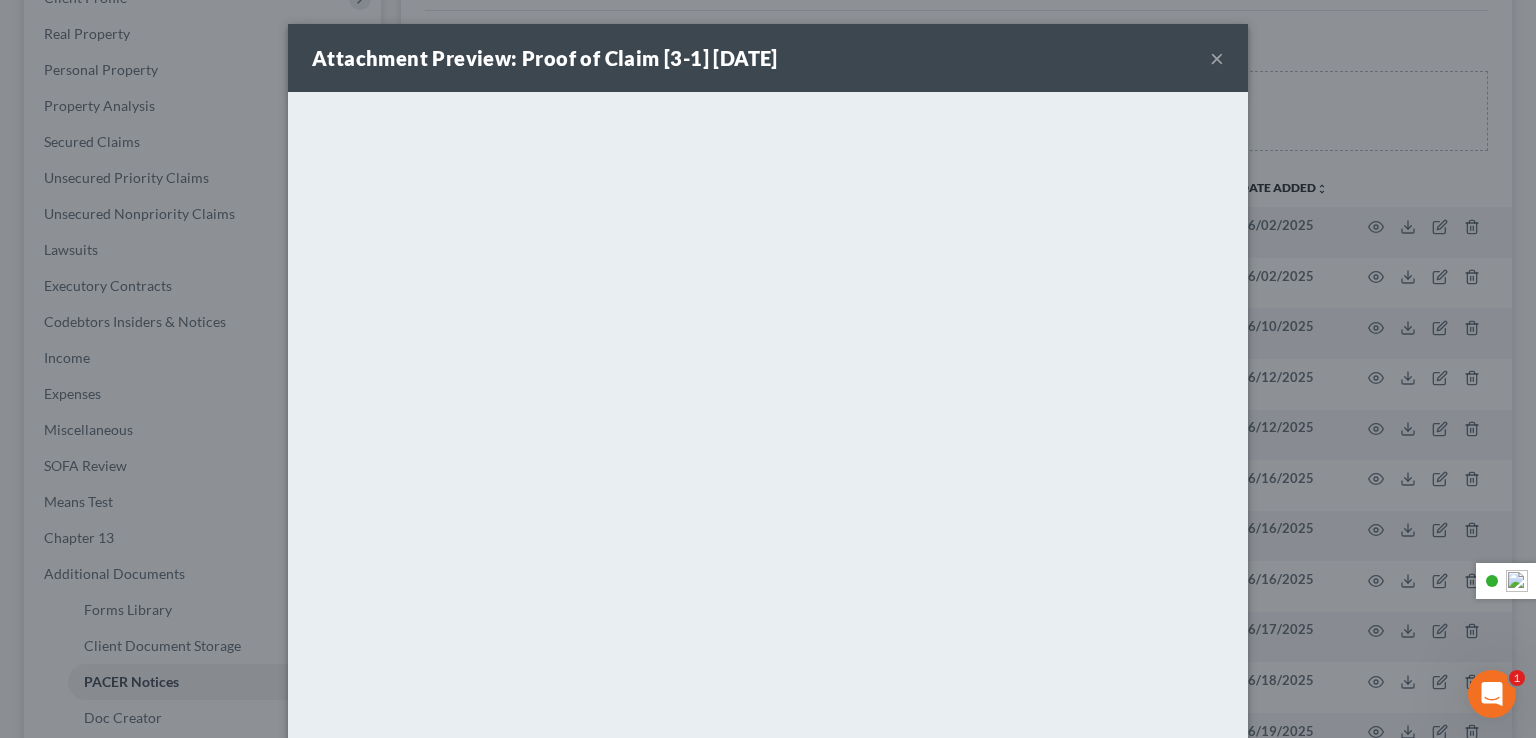 click on "Attachment Preview: Proof of Claim [NUMBER] [DATE] ×" at bounding box center [768, 58] 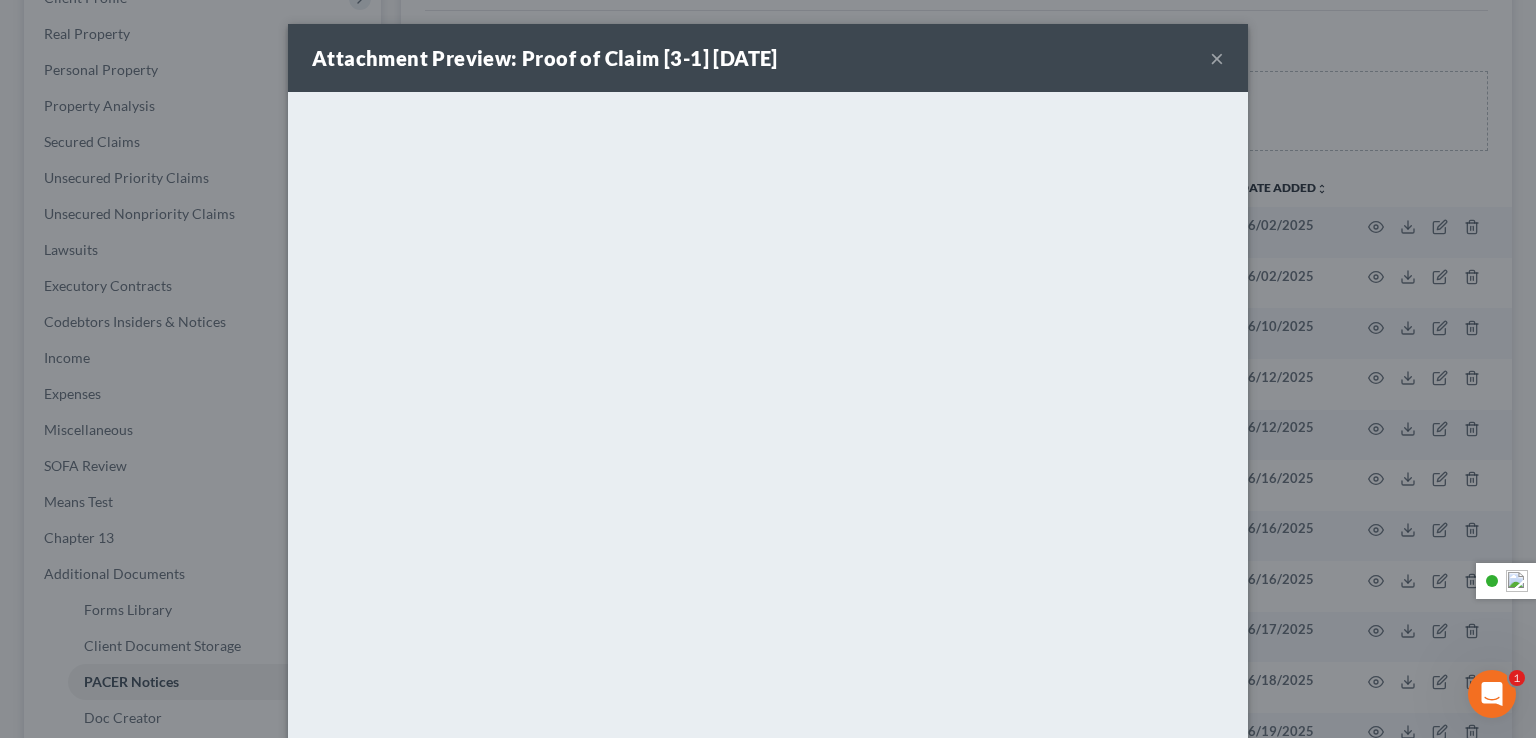 click on "×" at bounding box center [1217, 58] 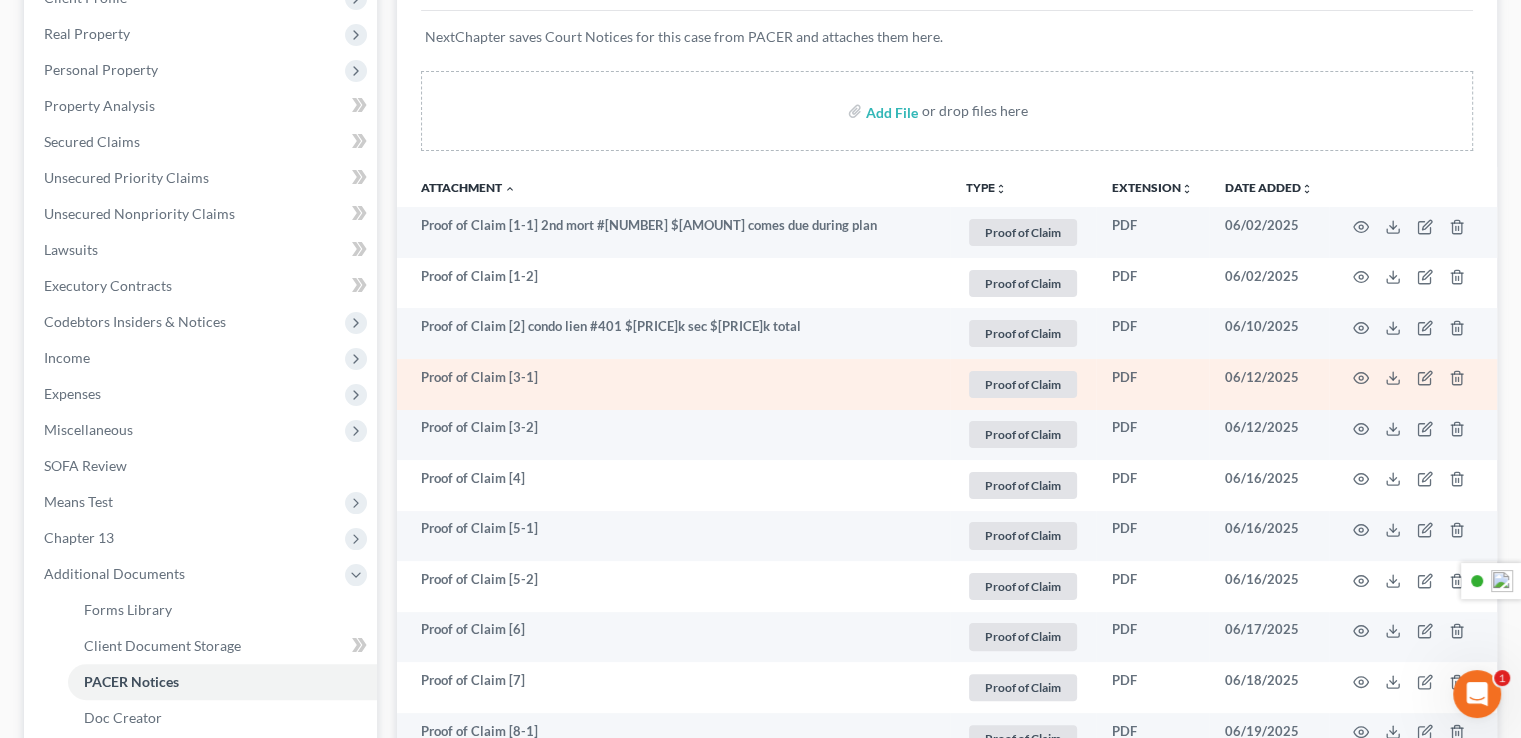 click on "Proof of Claim [3-1]" at bounding box center [673, 384] 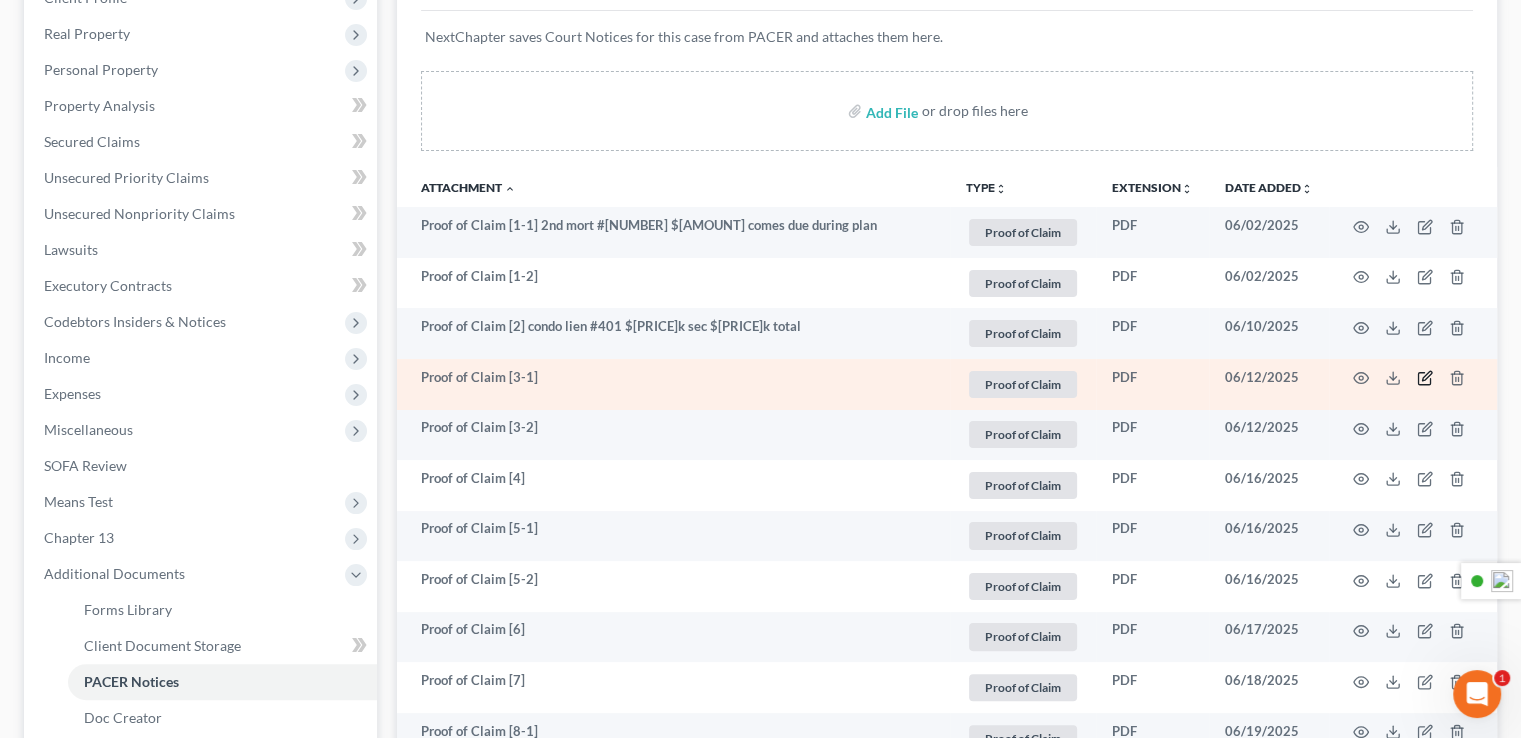 click 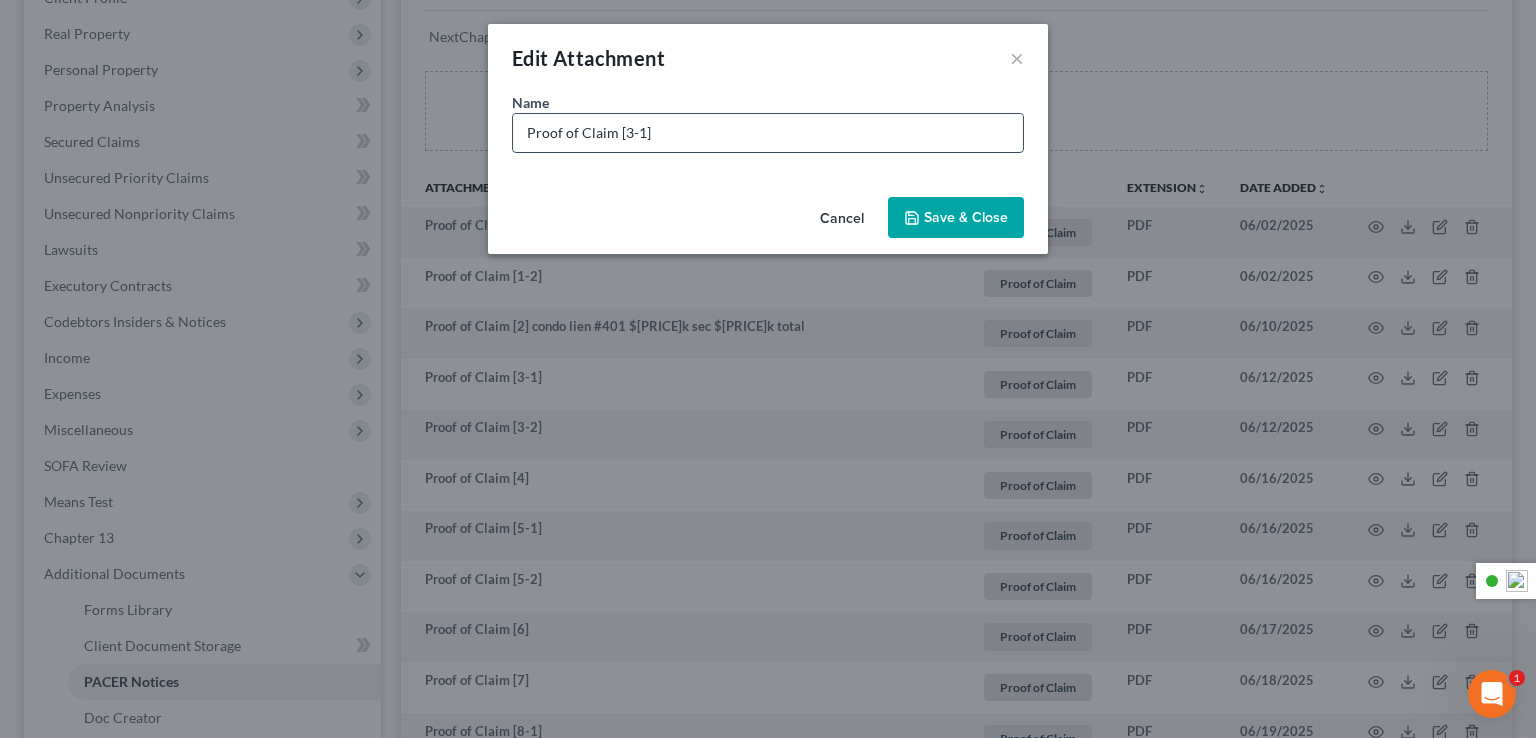 click on "Proof of Claim [3-1]" at bounding box center (768, 133) 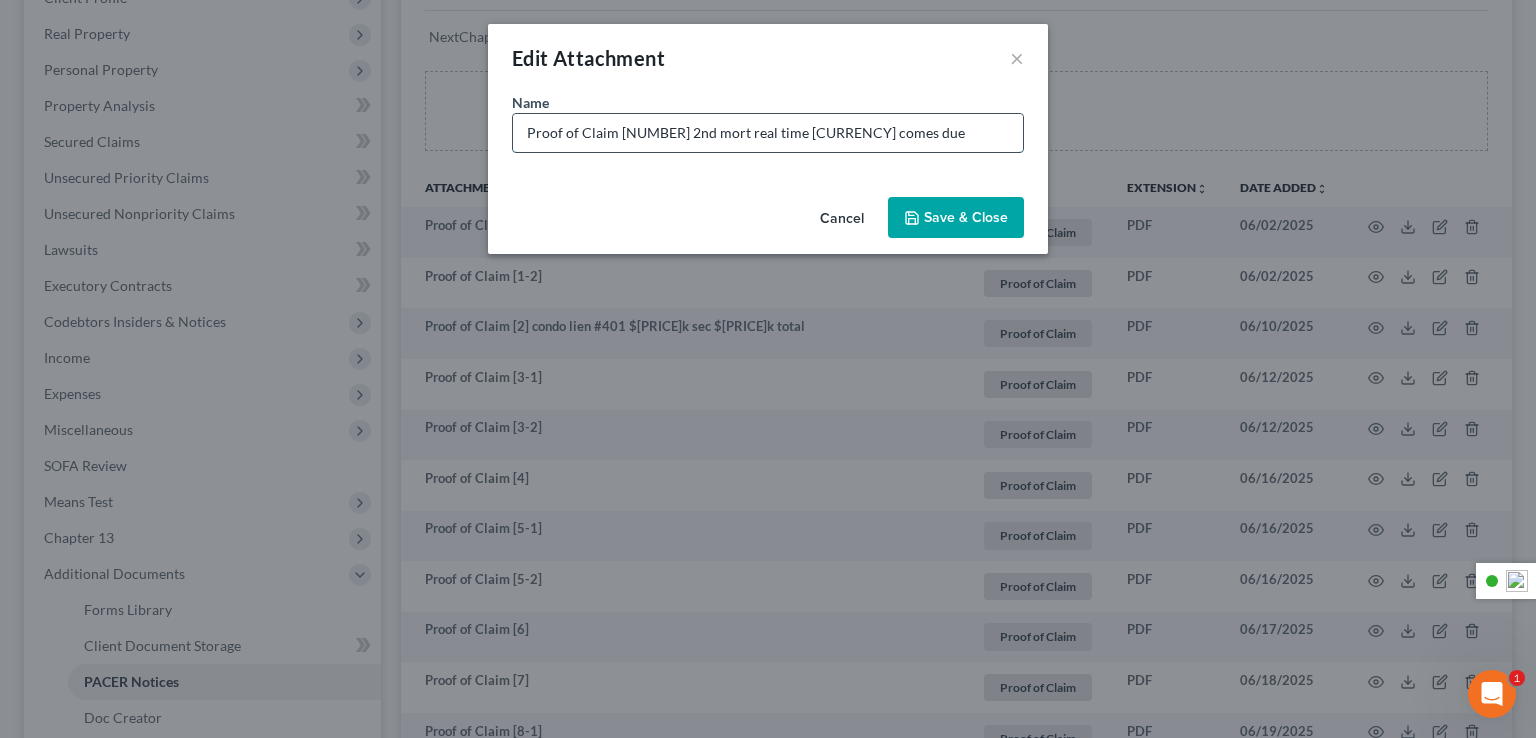 click on "Proof of Claim [NUMBER] 2nd mort real time [CURRENCY] comes due" at bounding box center [768, 133] 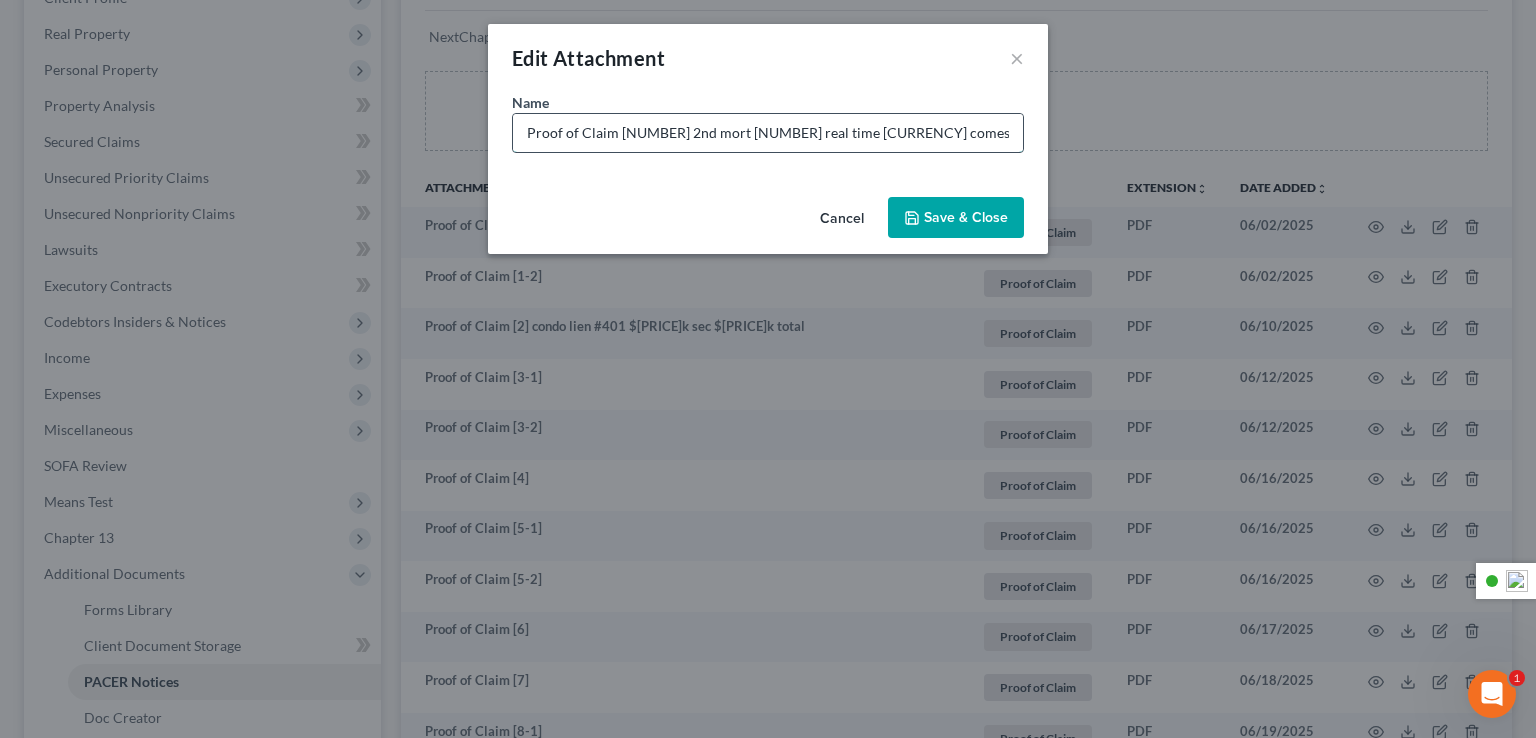 click on "Proof of Claim [NUMBER] 2nd mort [NUMBER] real time [CURRENCY] comes due" at bounding box center [768, 133] 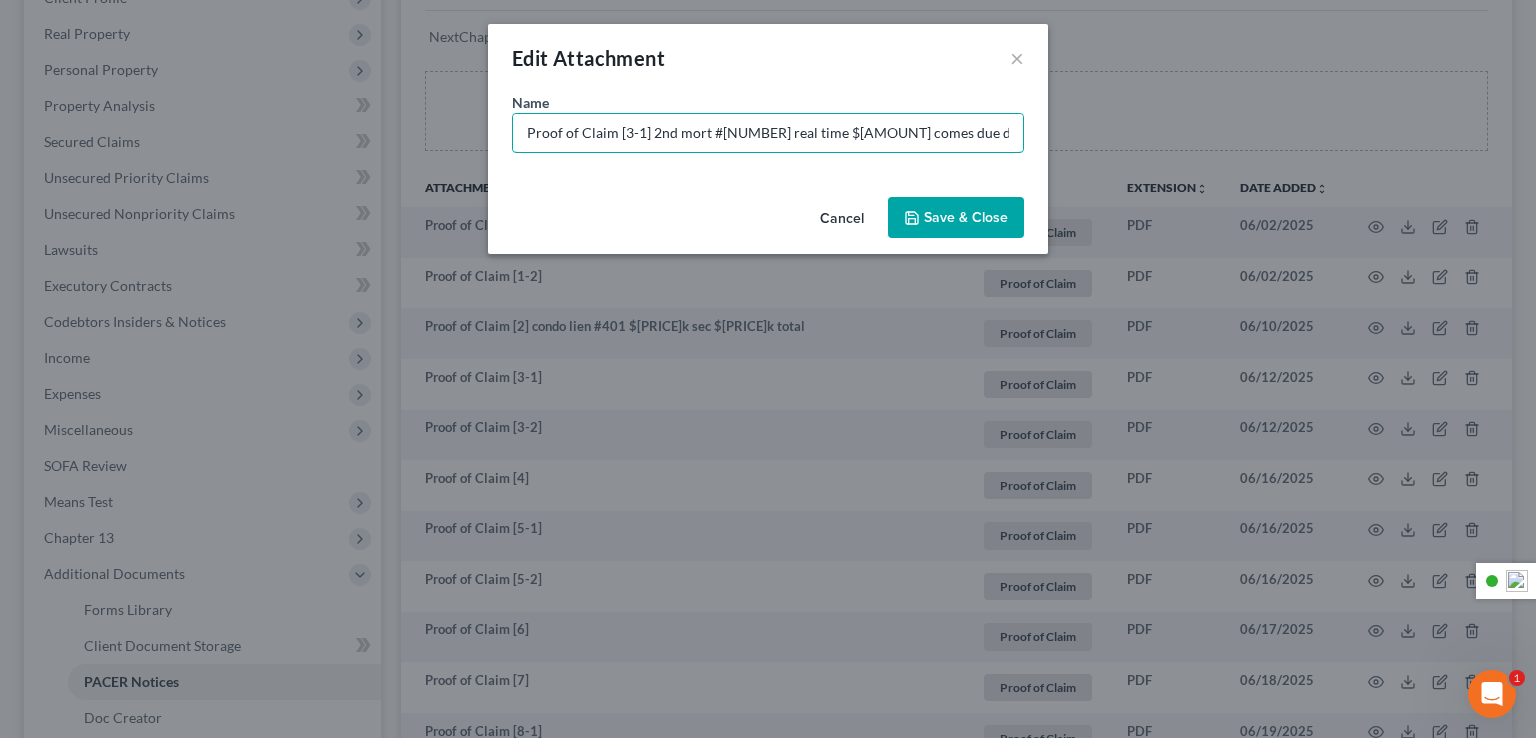 type on "Proof of Claim [3-1] 2nd mort #[NUMBER] real time $[AMOUNT] comes due duplicate?" 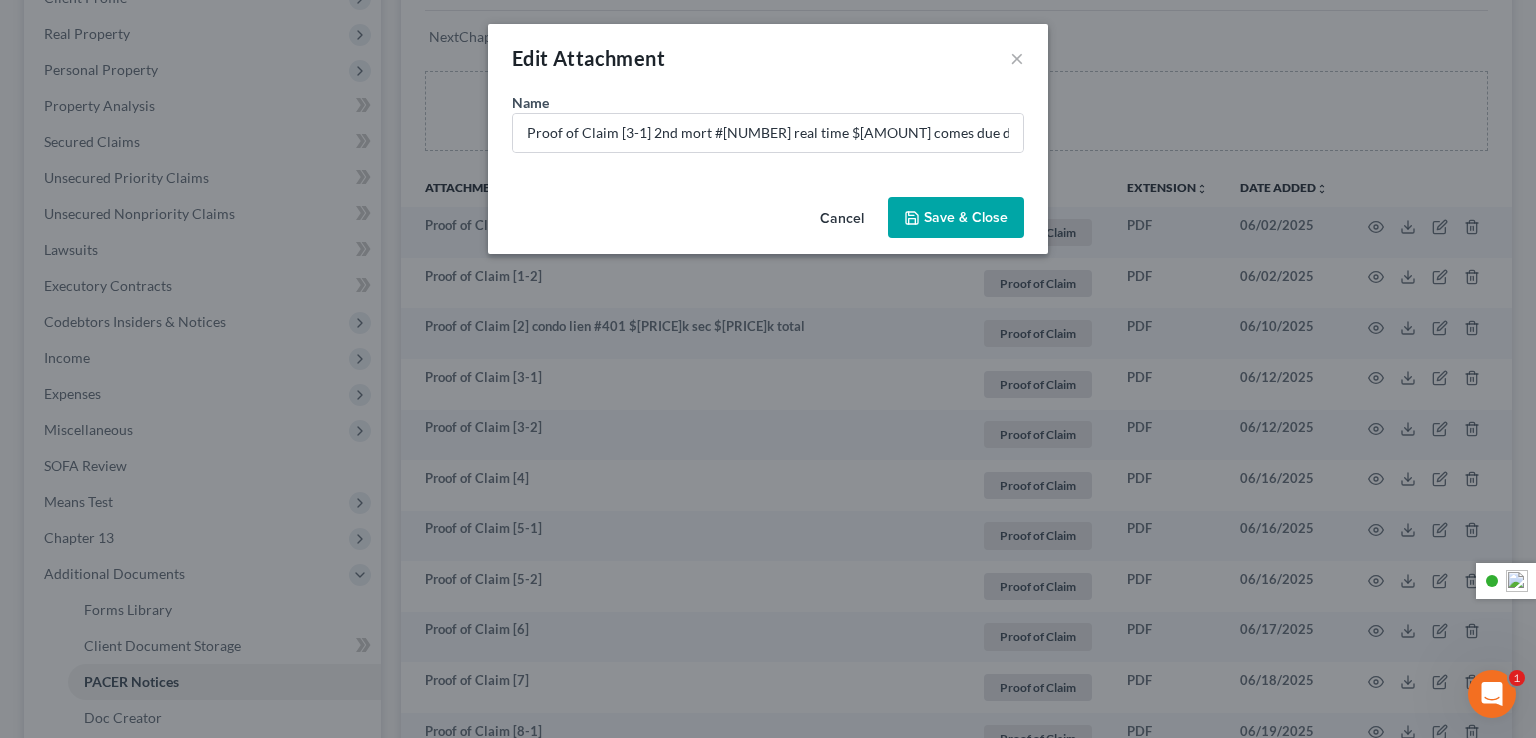click on "Save & Close" at bounding box center (966, 217) 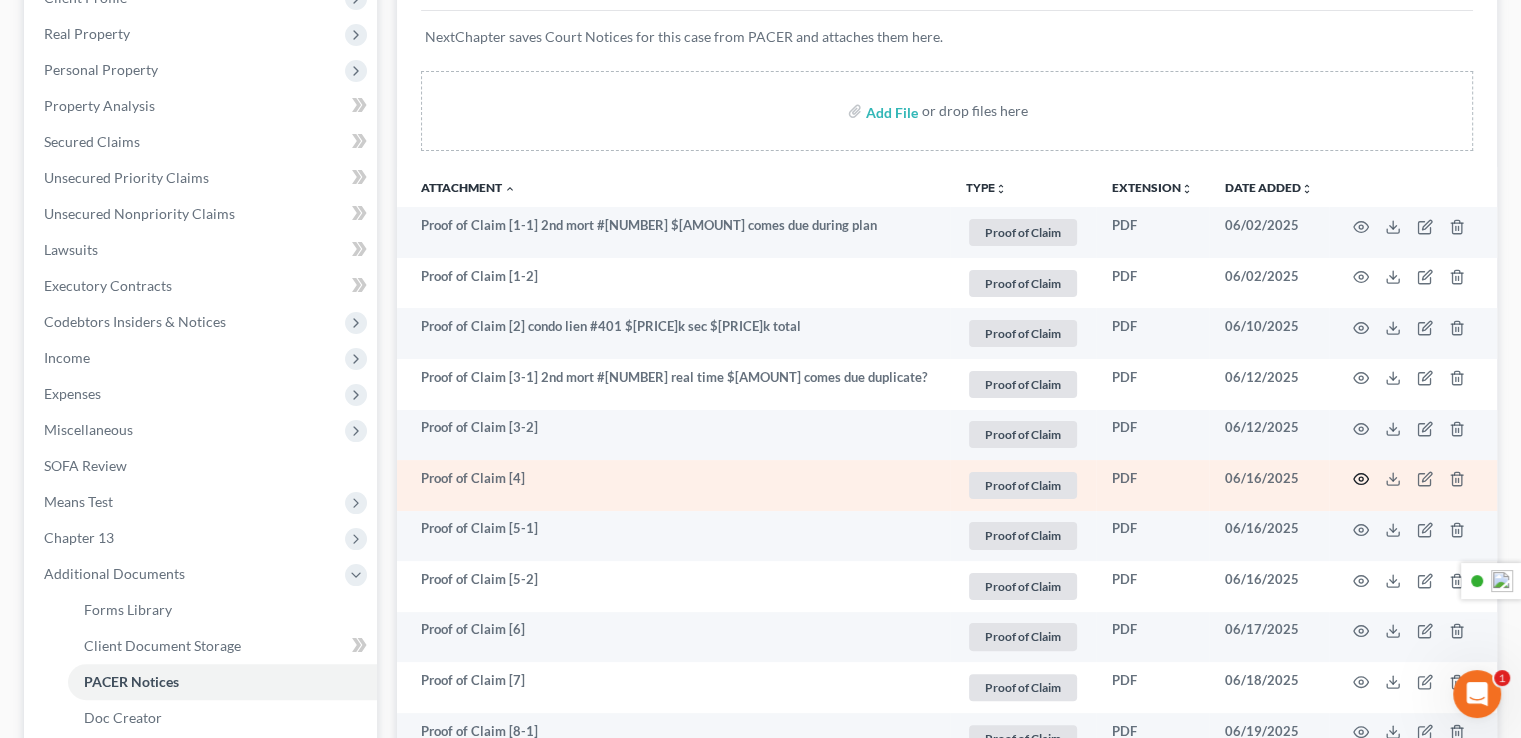 click 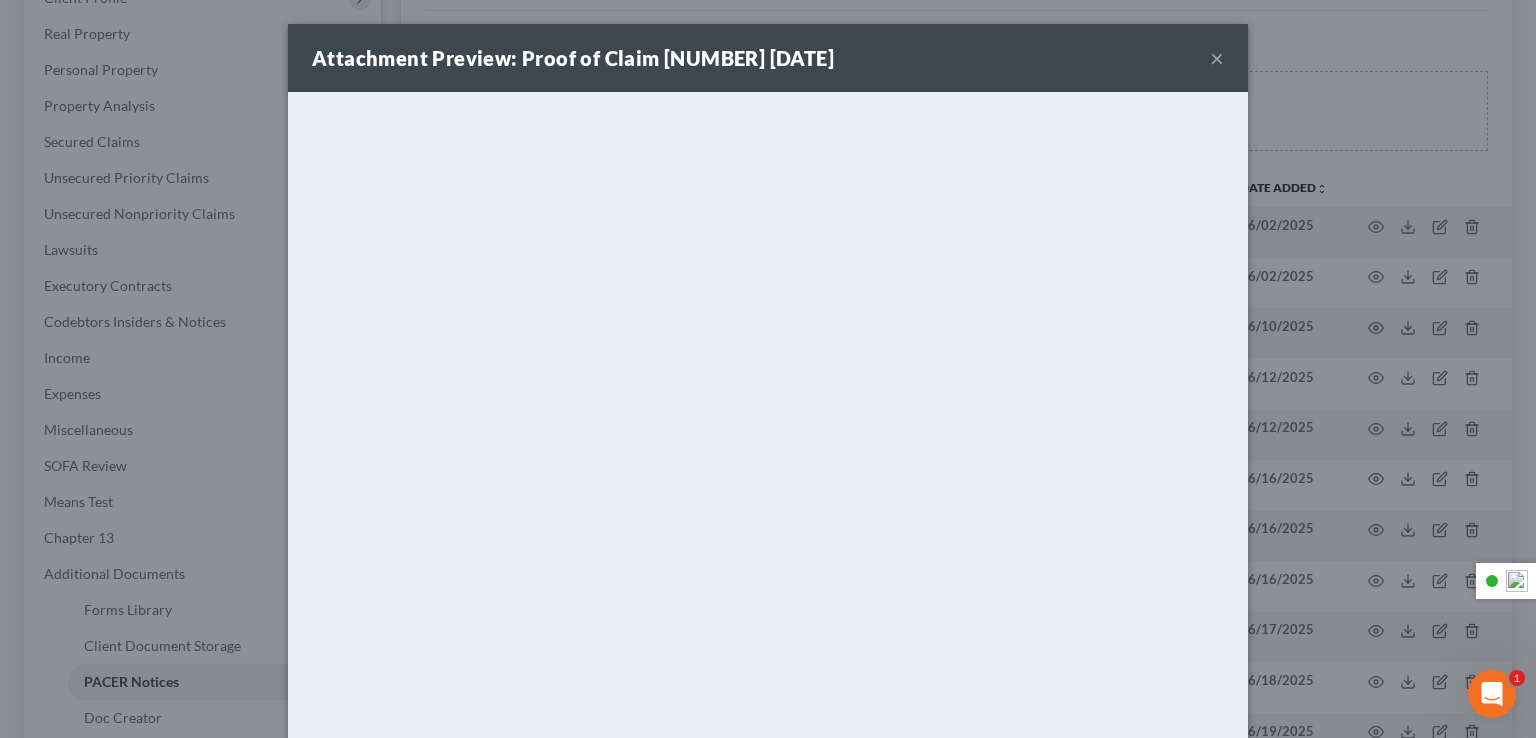 click on "×" at bounding box center (1217, 58) 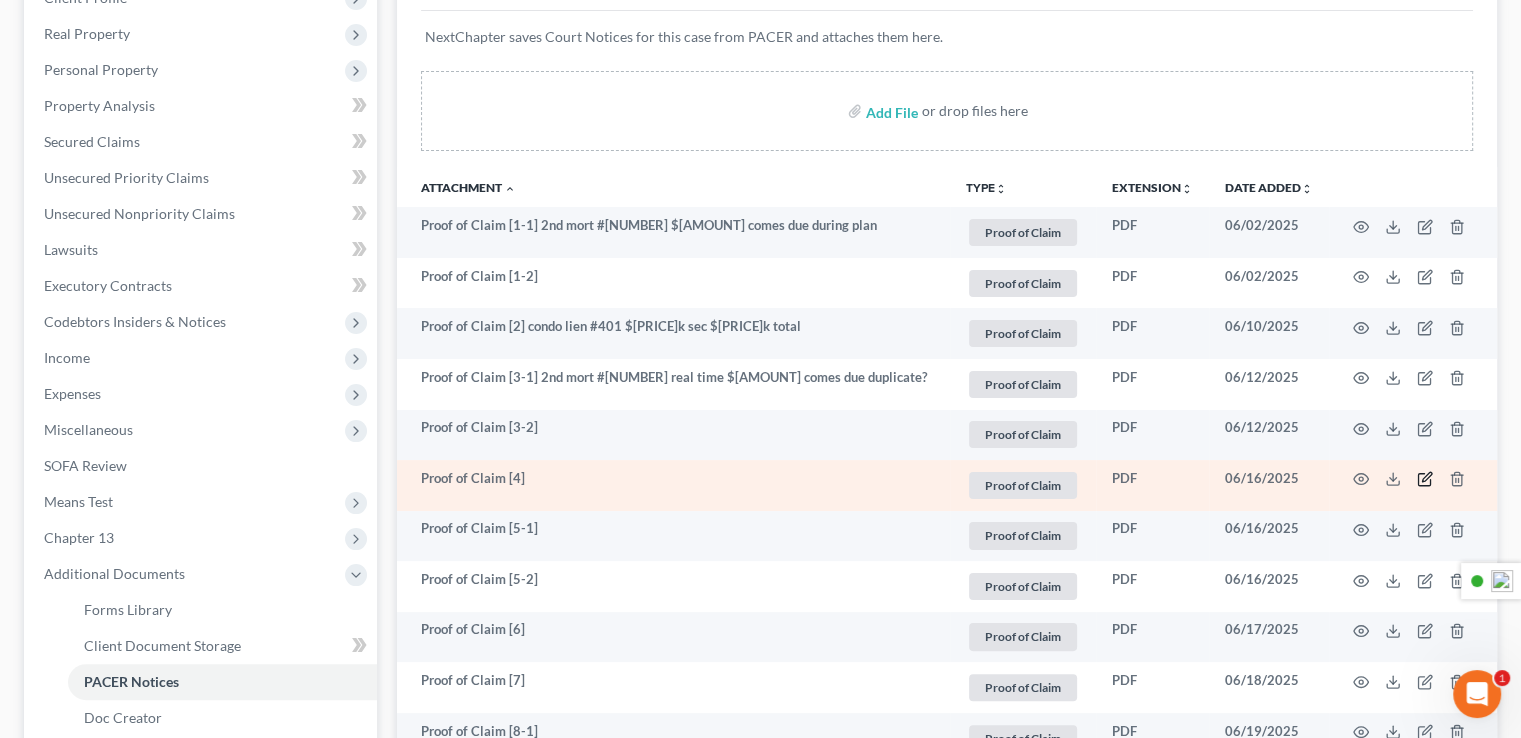 click 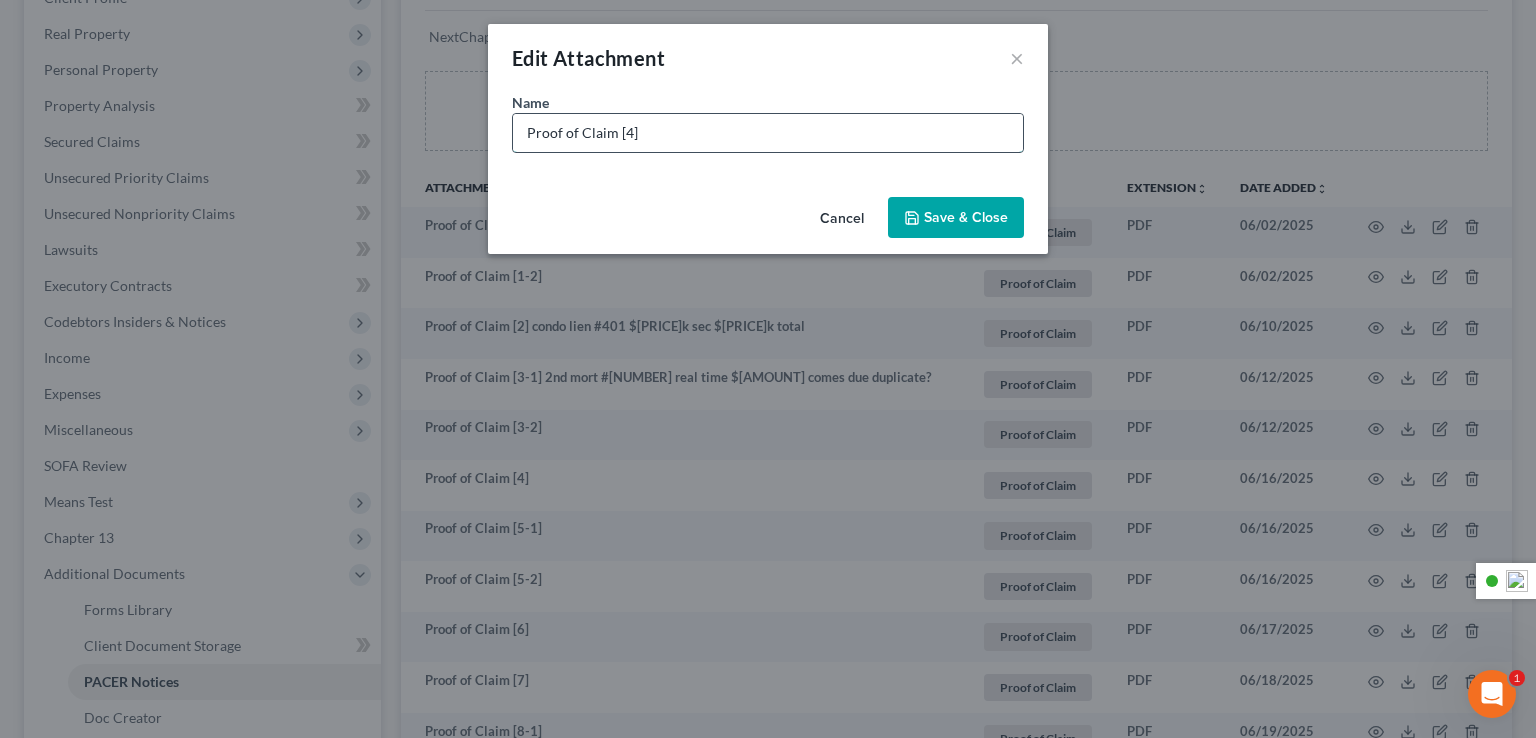 click on "Proof of Claim [4]" at bounding box center [768, 133] 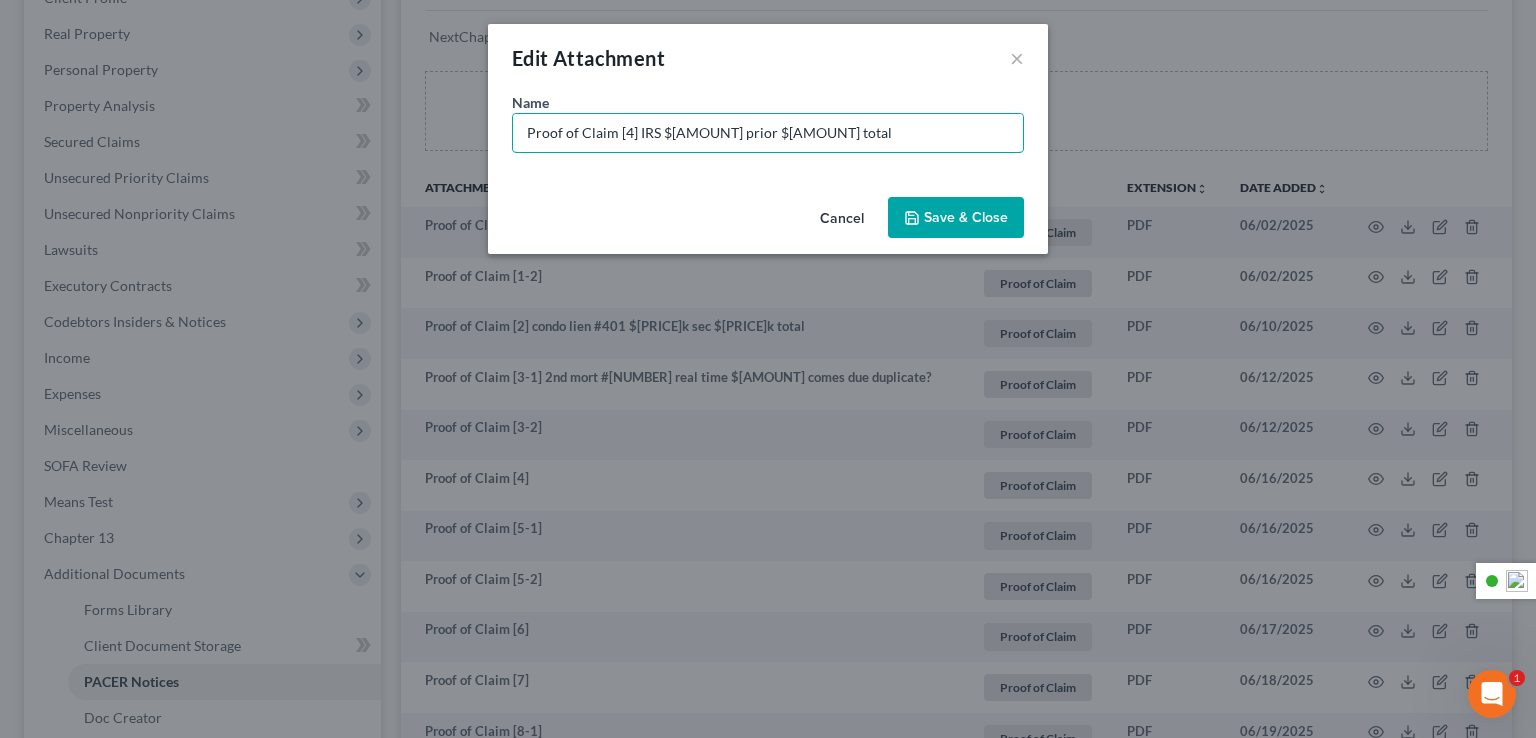 type on "Proof of Claim [4] IRS $[AMOUNT] prior $[AMOUNT] total" 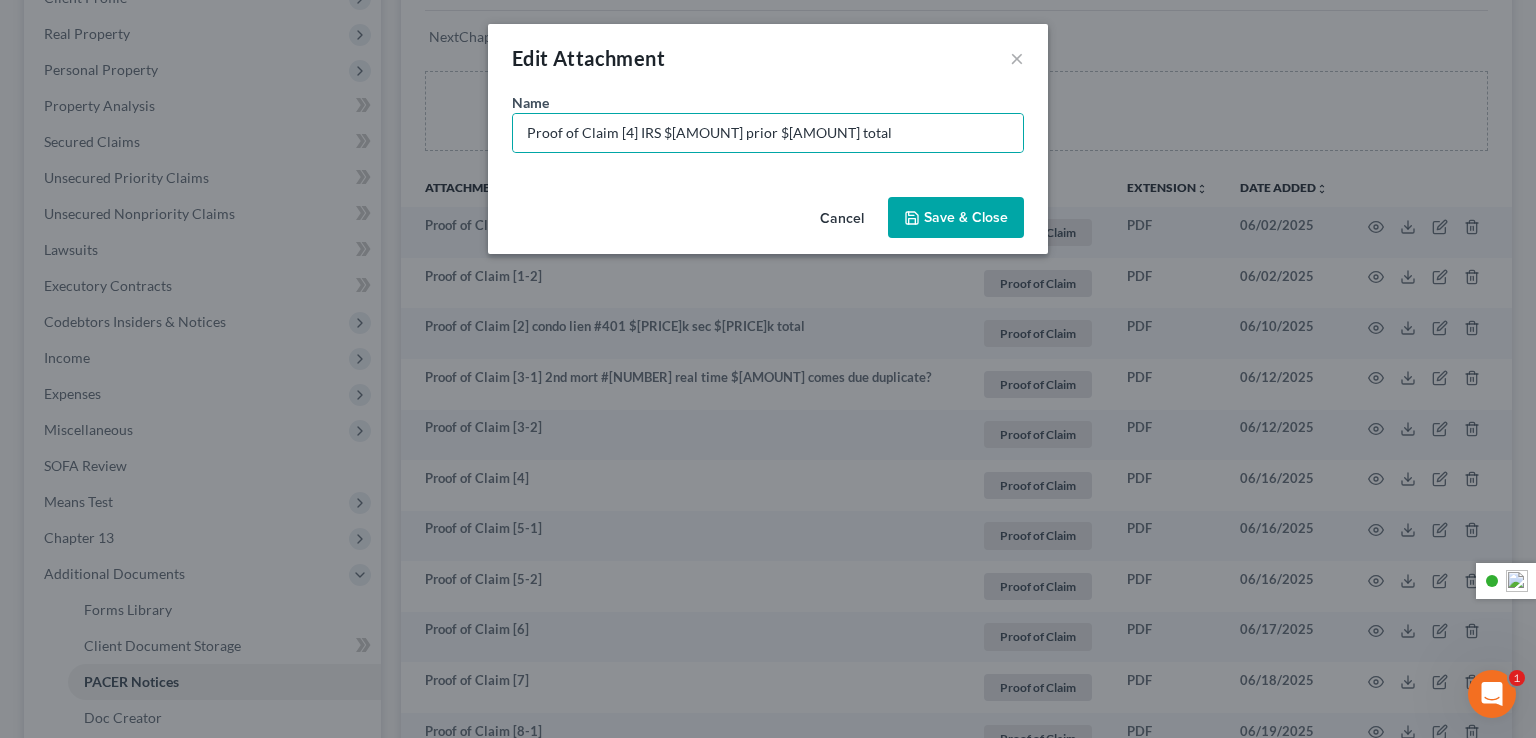 click on "Save & Close" at bounding box center (956, 218) 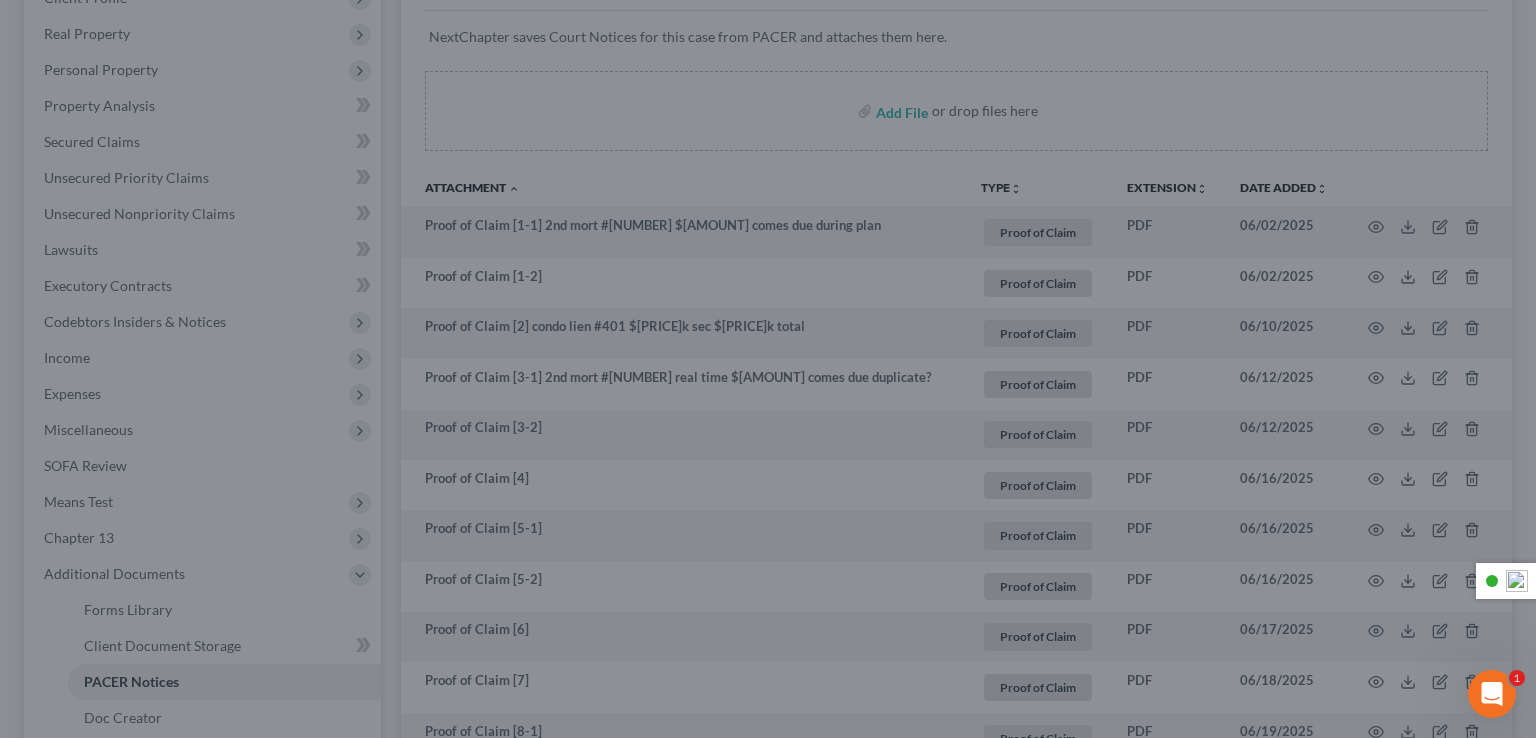 click on "Save & Close" at bounding box center [931, 207] 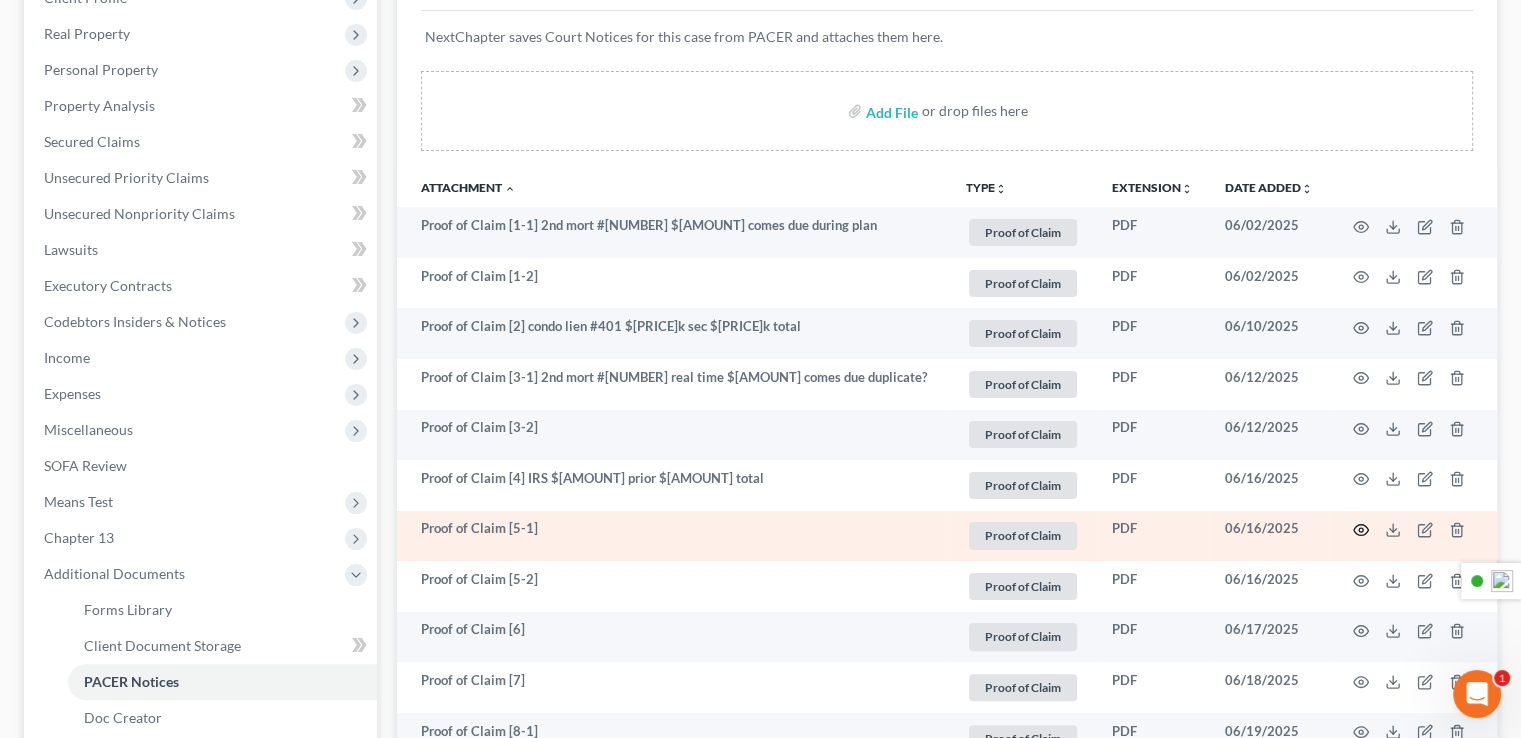 click at bounding box center (1413, 536) 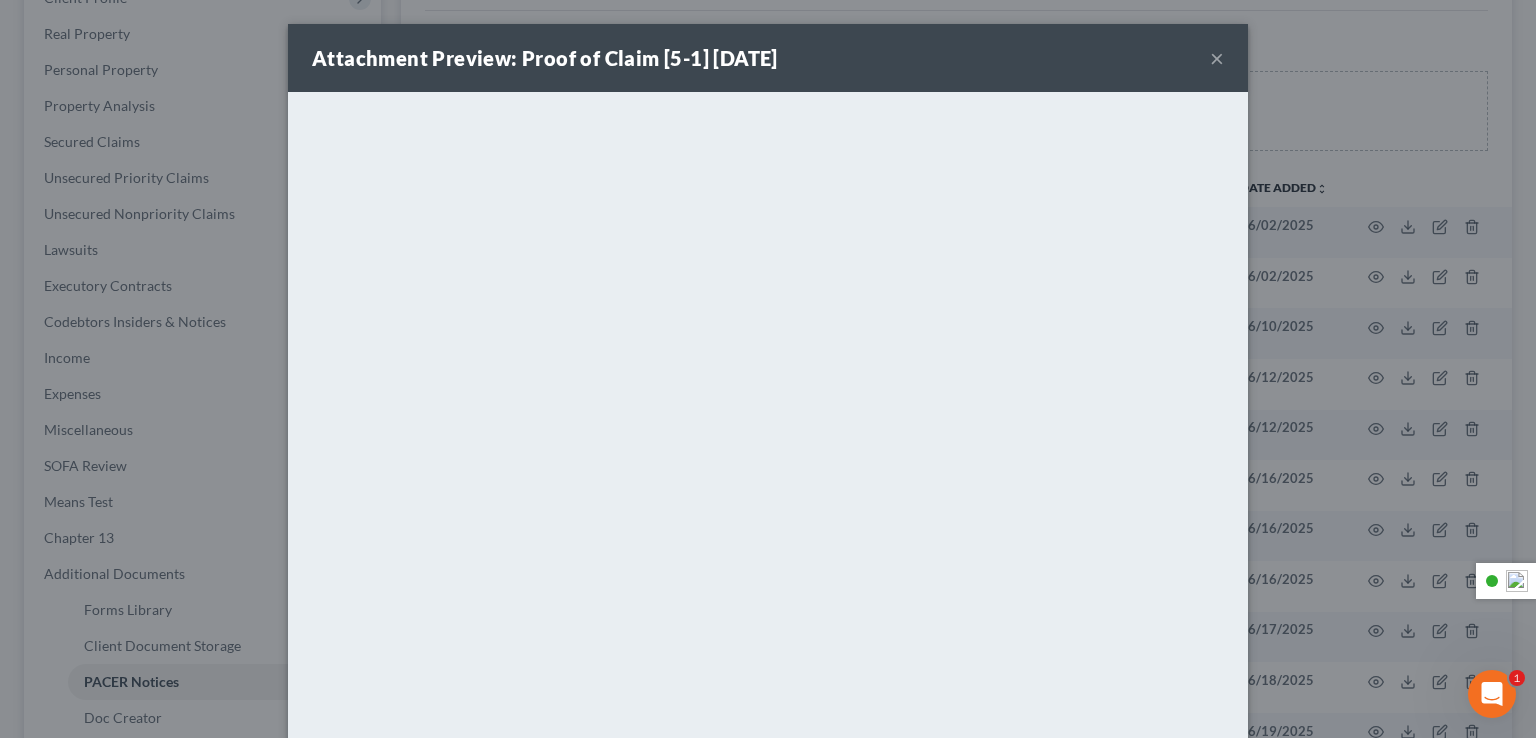 click on "×" at bounding box center (1217, 58) 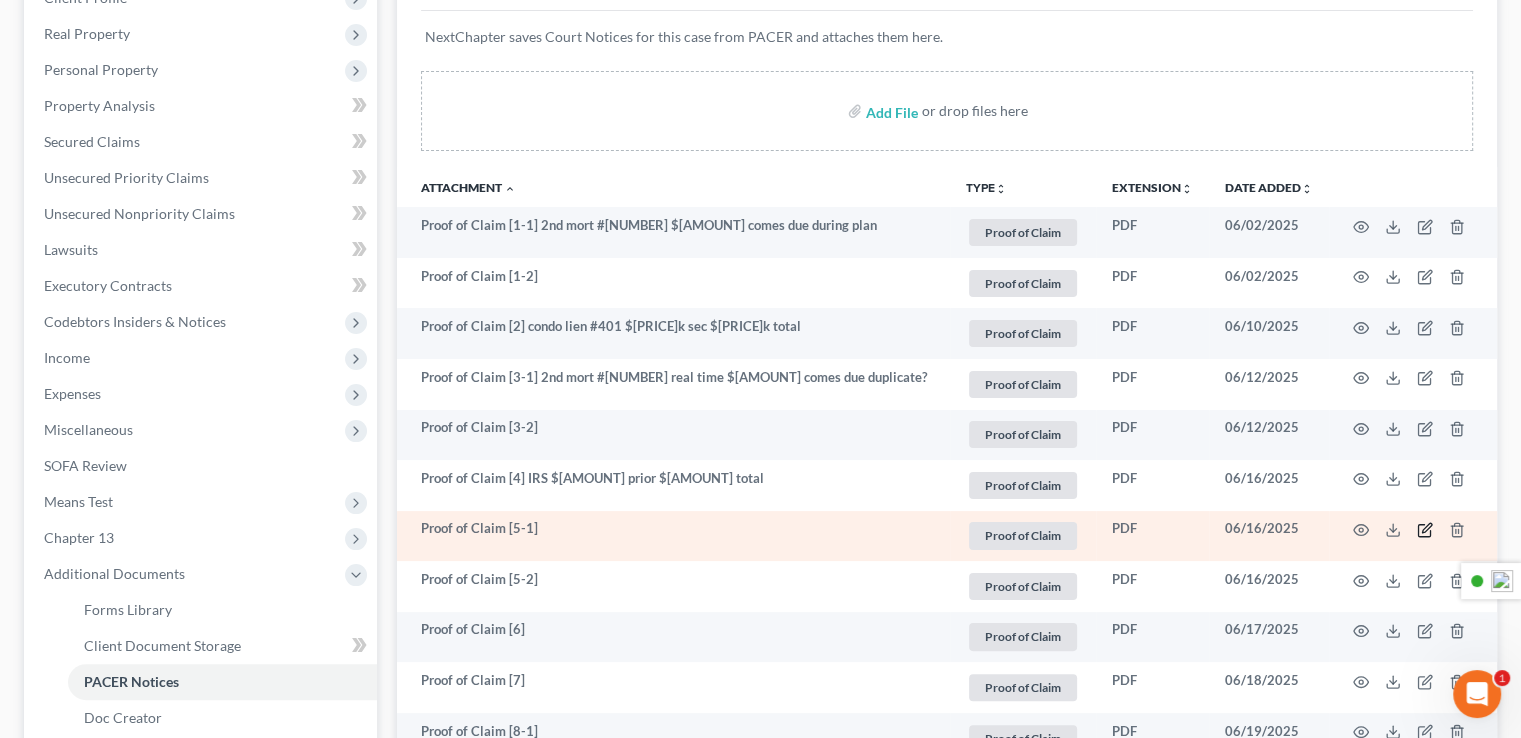 click 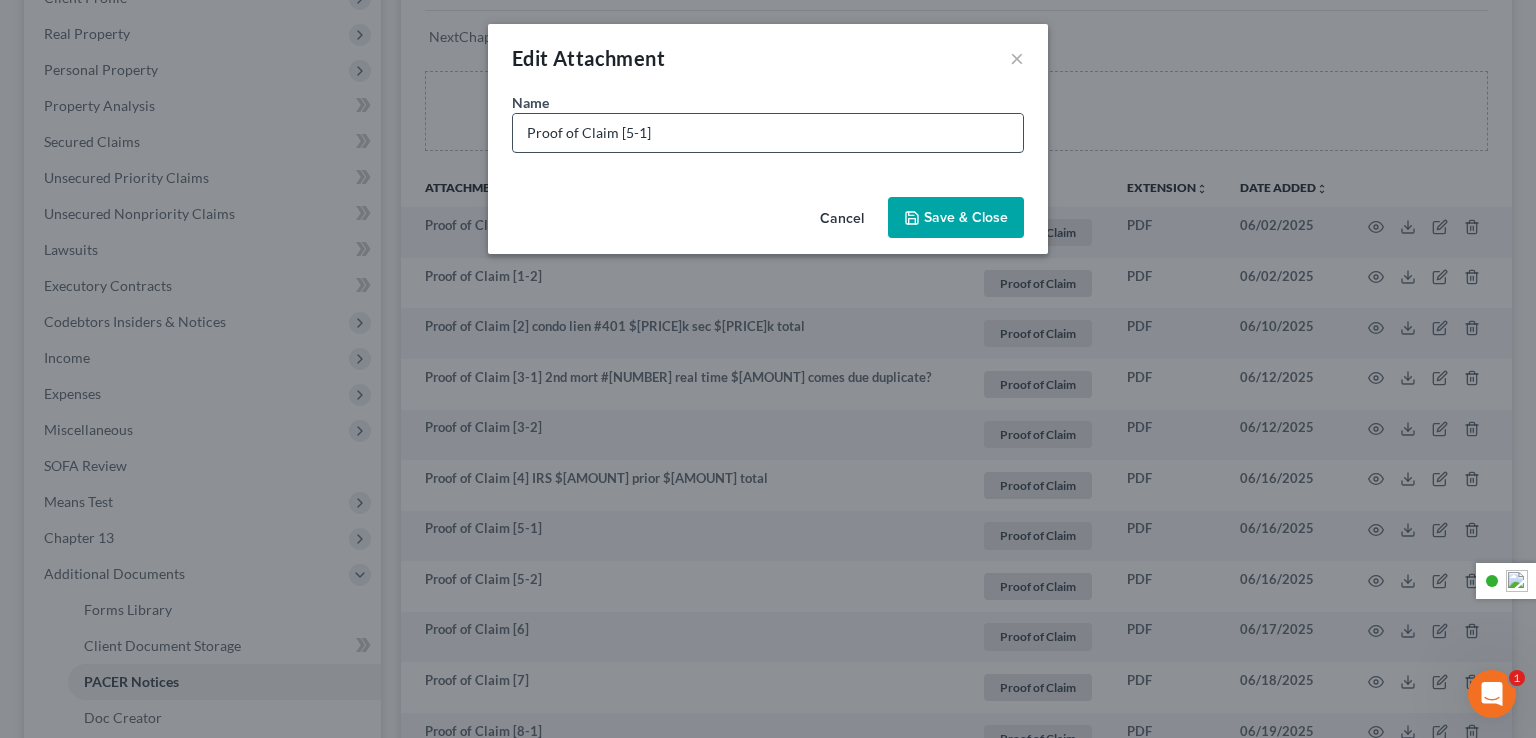 click on "Proof of Claim [5-1]" at bounding box center (768, 133) 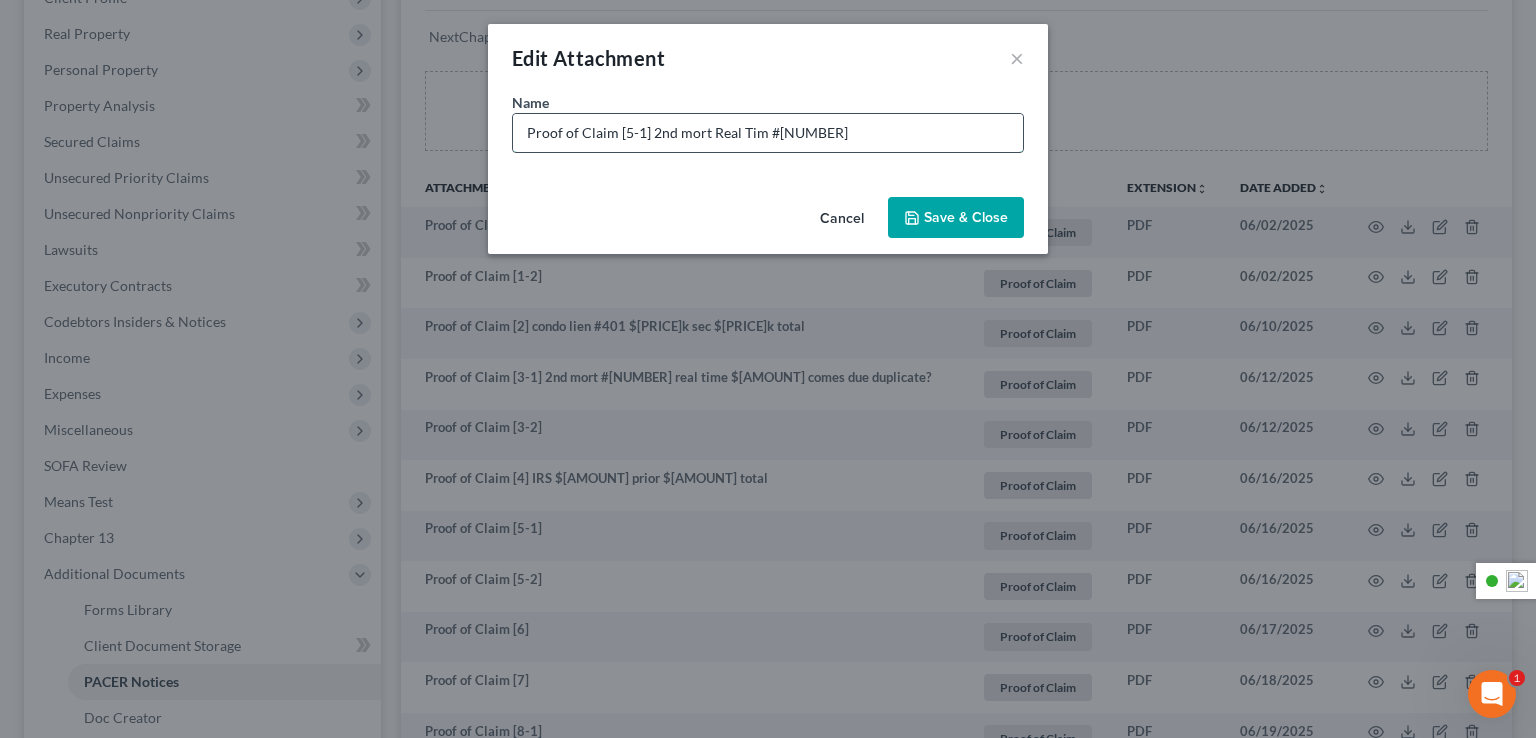 click on "Proof of Claim [5-1] 2nd mort Real Tim #[NUMBER]" at bounding box center [768, 133] 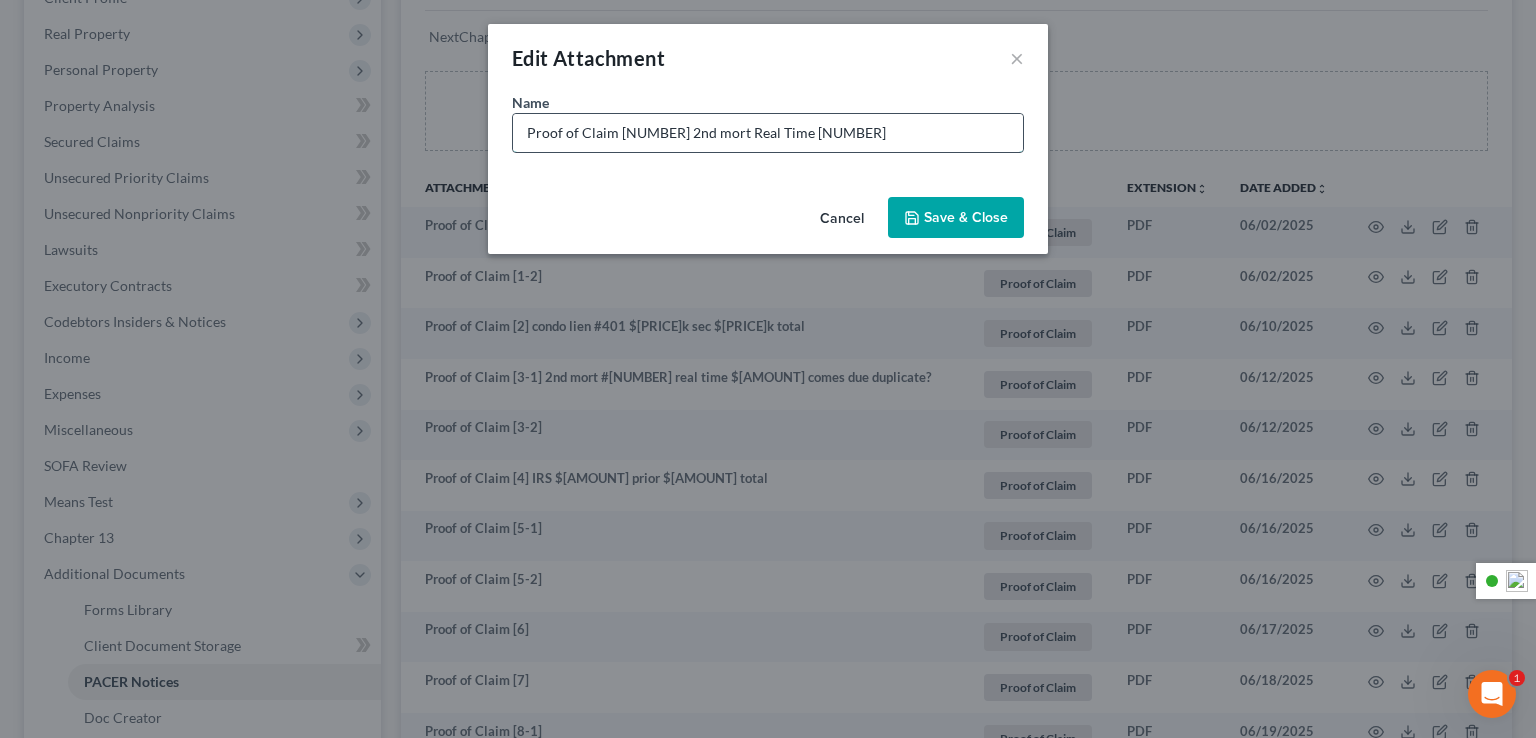click on "Proof of Claim [NUMBER] 2nd mort Real Time [NUMBER]" at bounding box center (768, 133) 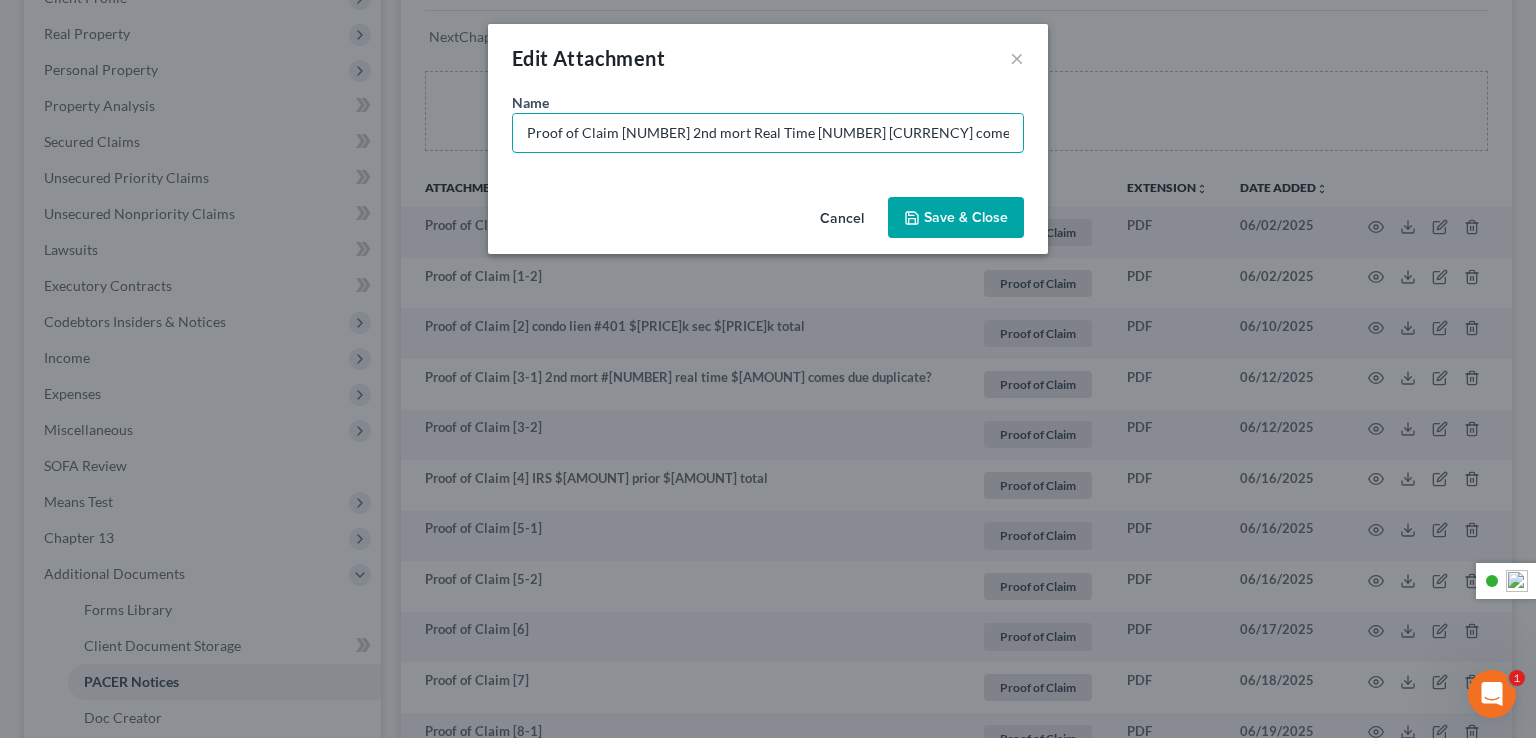 type on "Proof of Claim [NUMBER] 2nd mort Real Time [NUMBER] [CURRENCY] comes due" 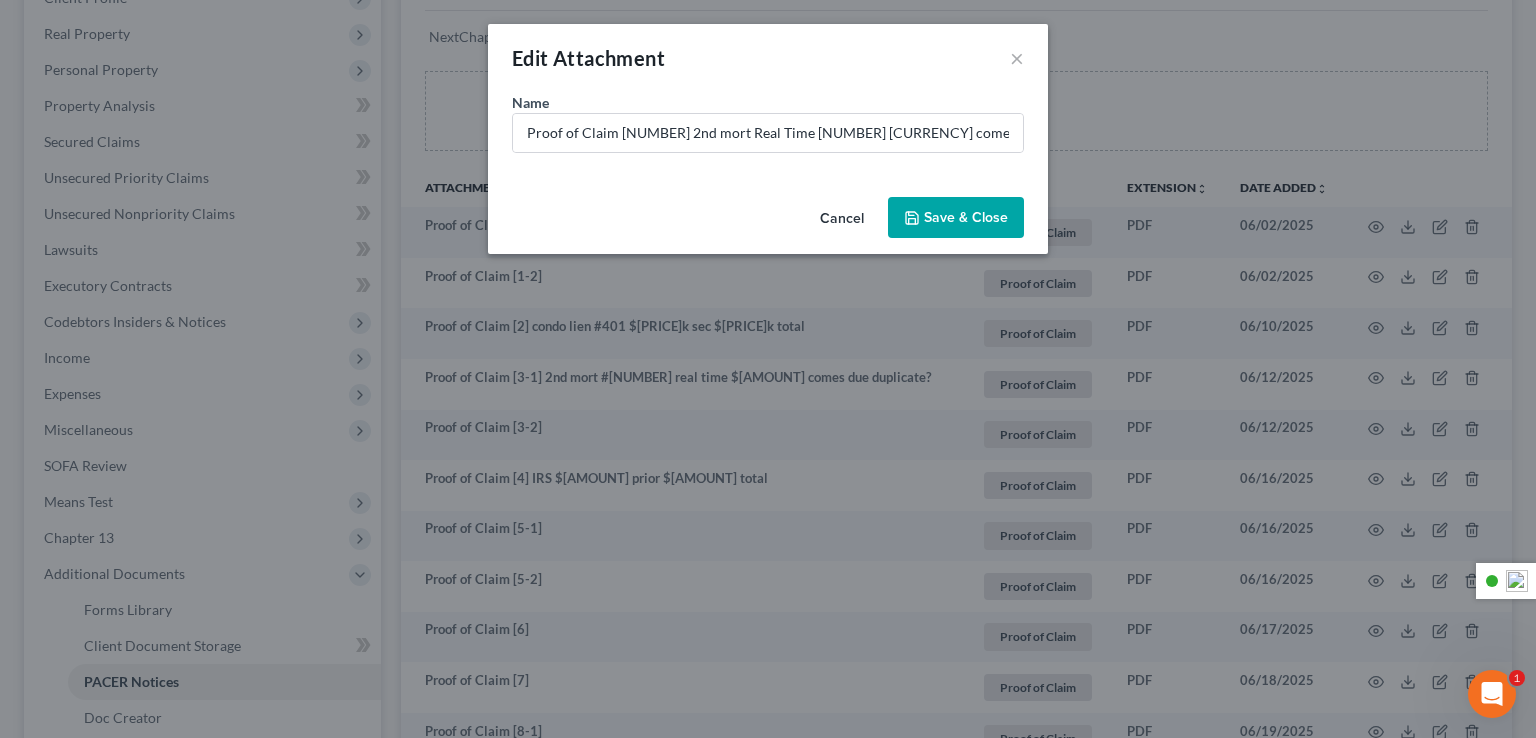 click on "Save & Close" at bounding box center (966, 217) 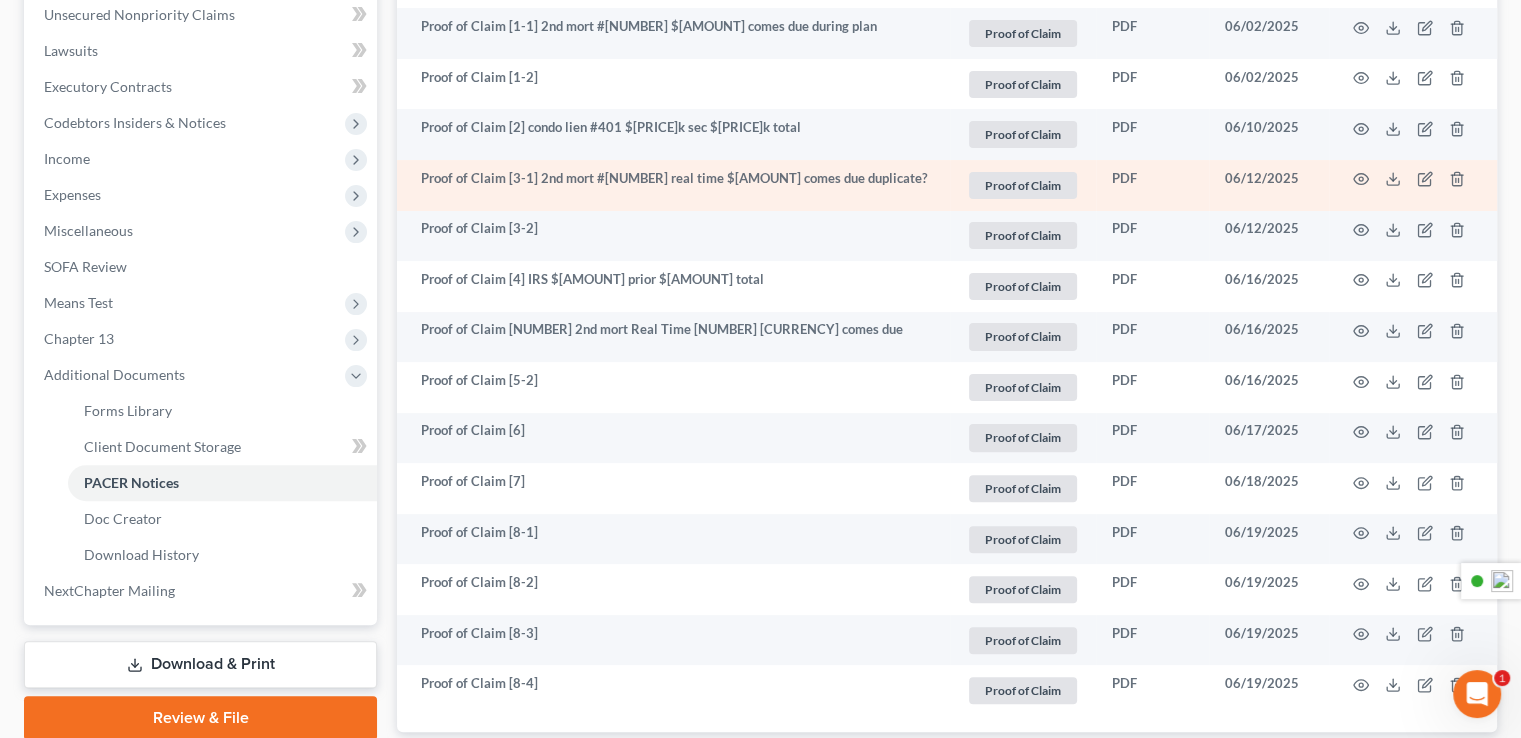 scroll, scrollTop: 500, scrollLeft: 0, axis: vertical 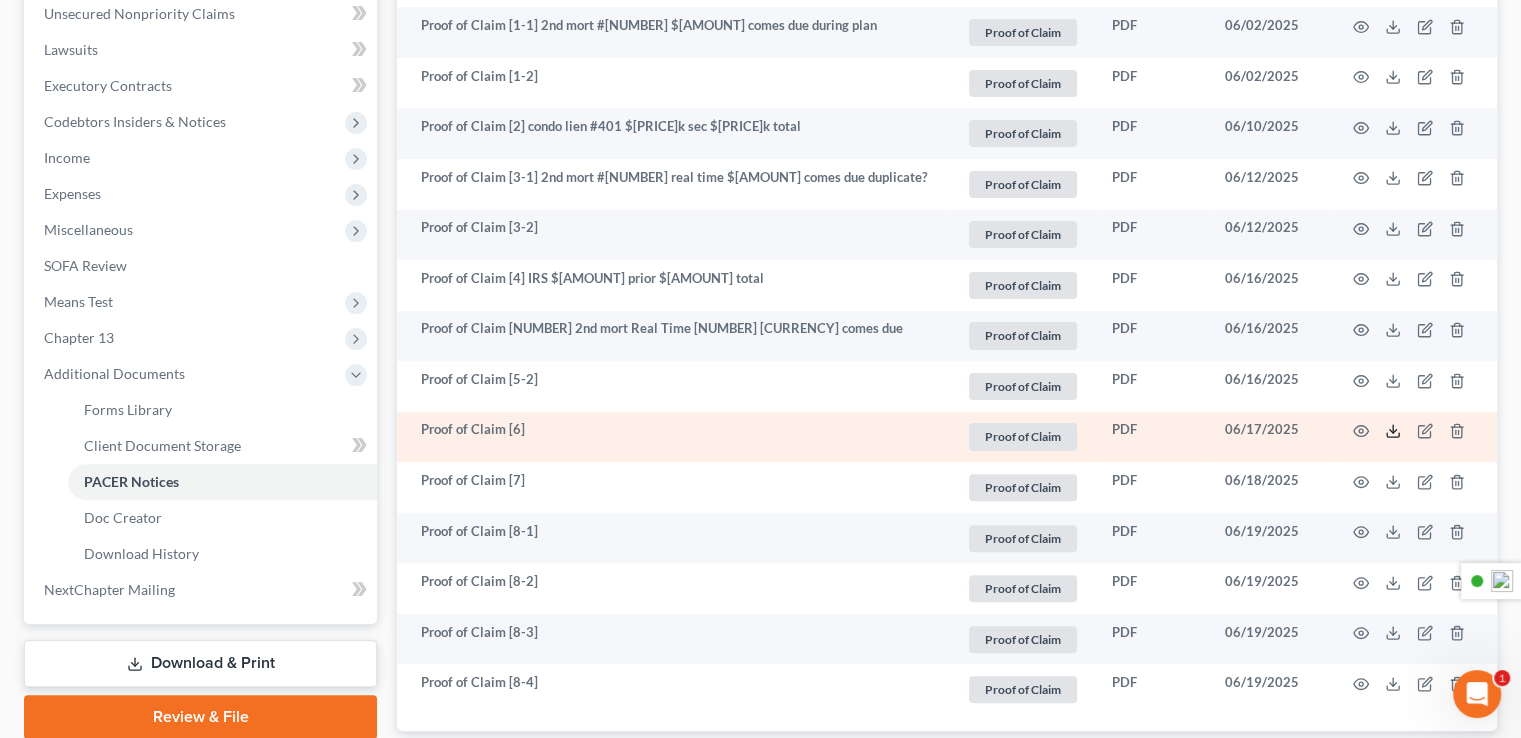 click 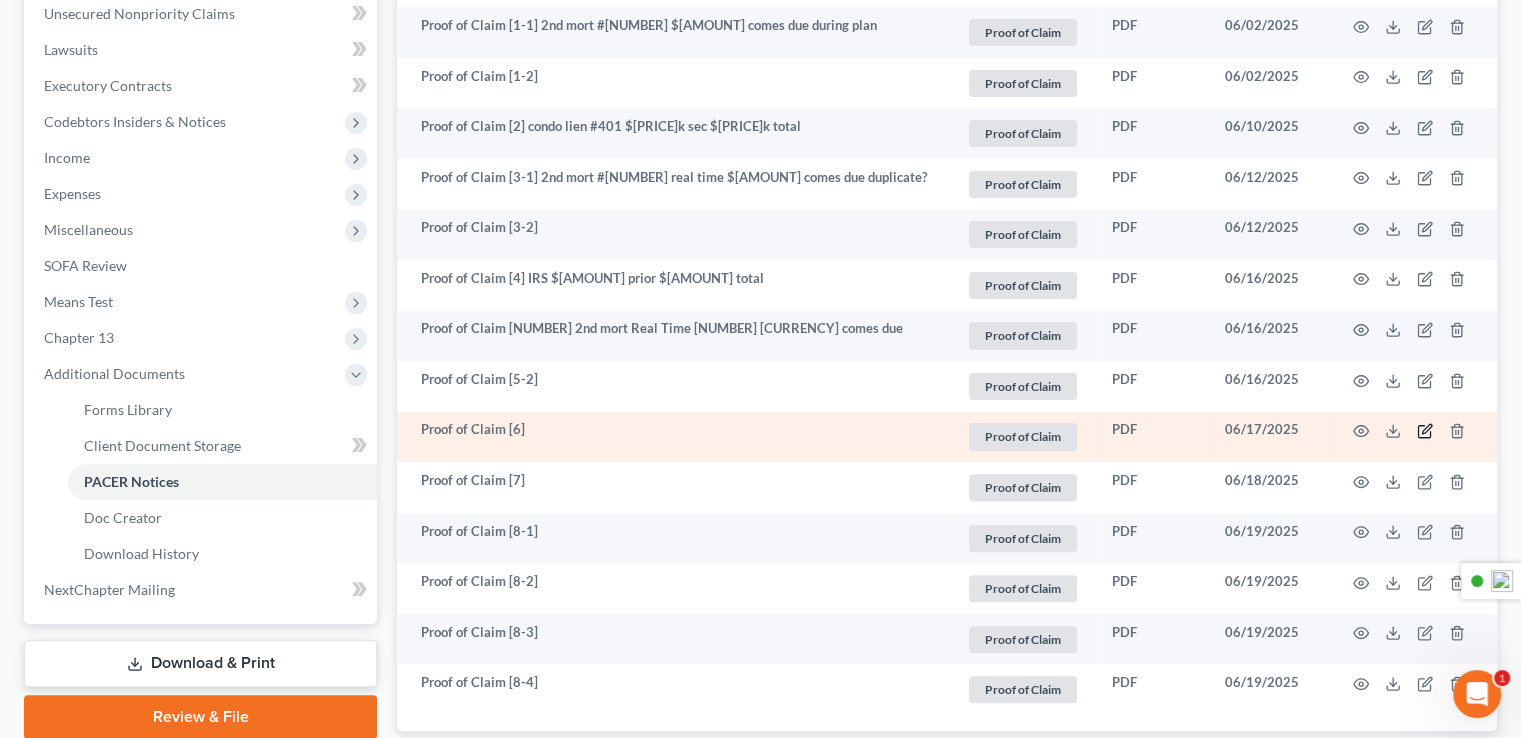 click 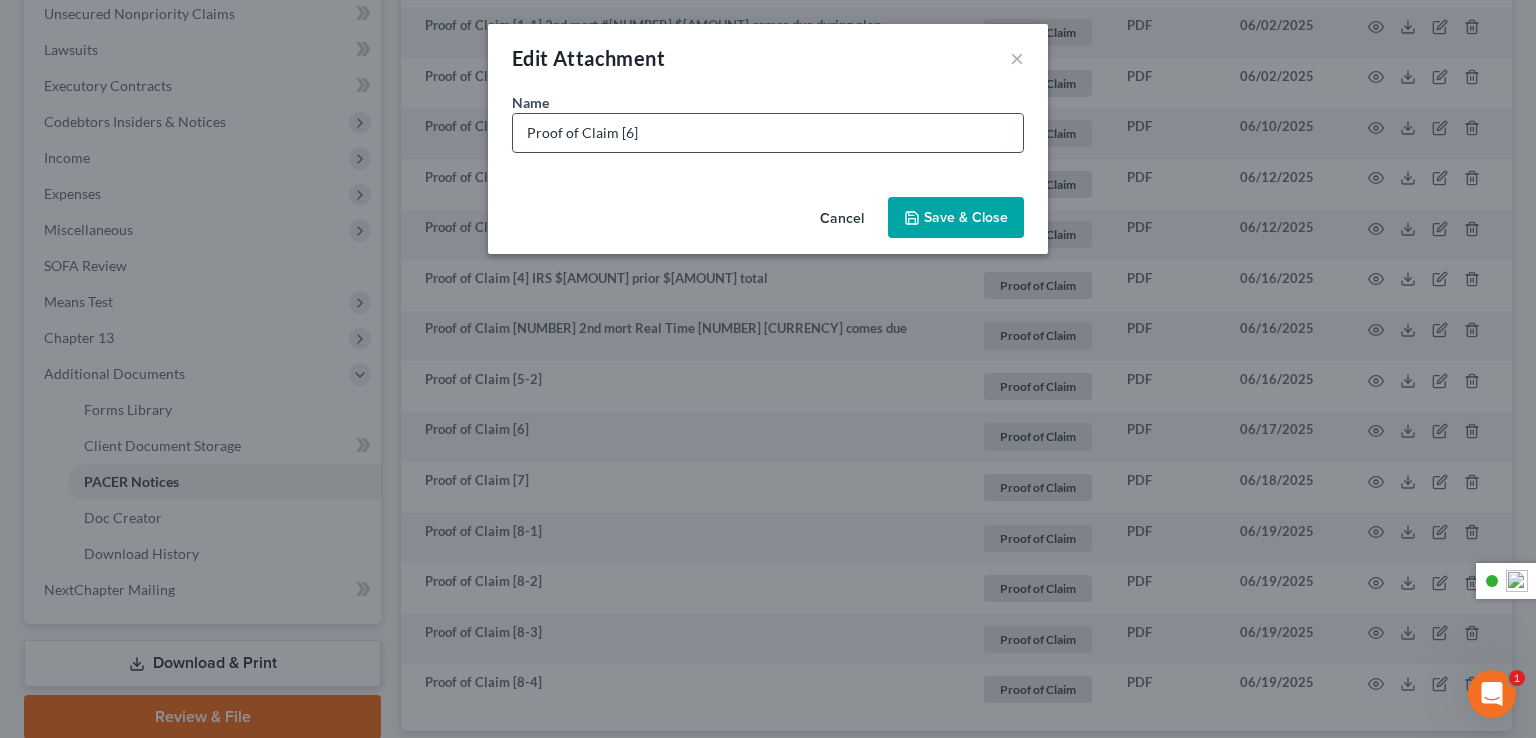click on "Proof of Claim [6]" at bounding box center [768, 133] 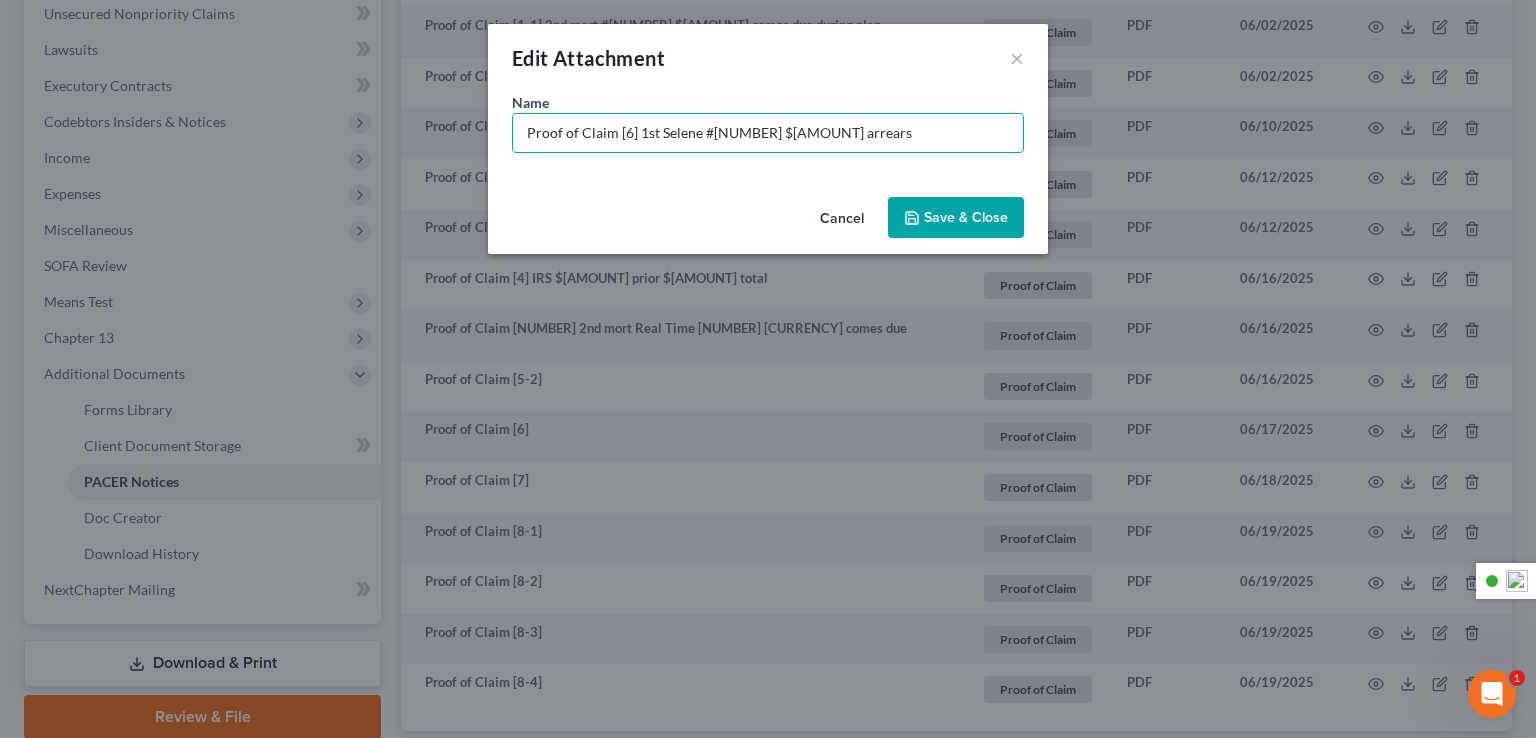 type on "Proof of Claim [6] 1st Selene #[NUMBER] $[AMOUNT] arrears" 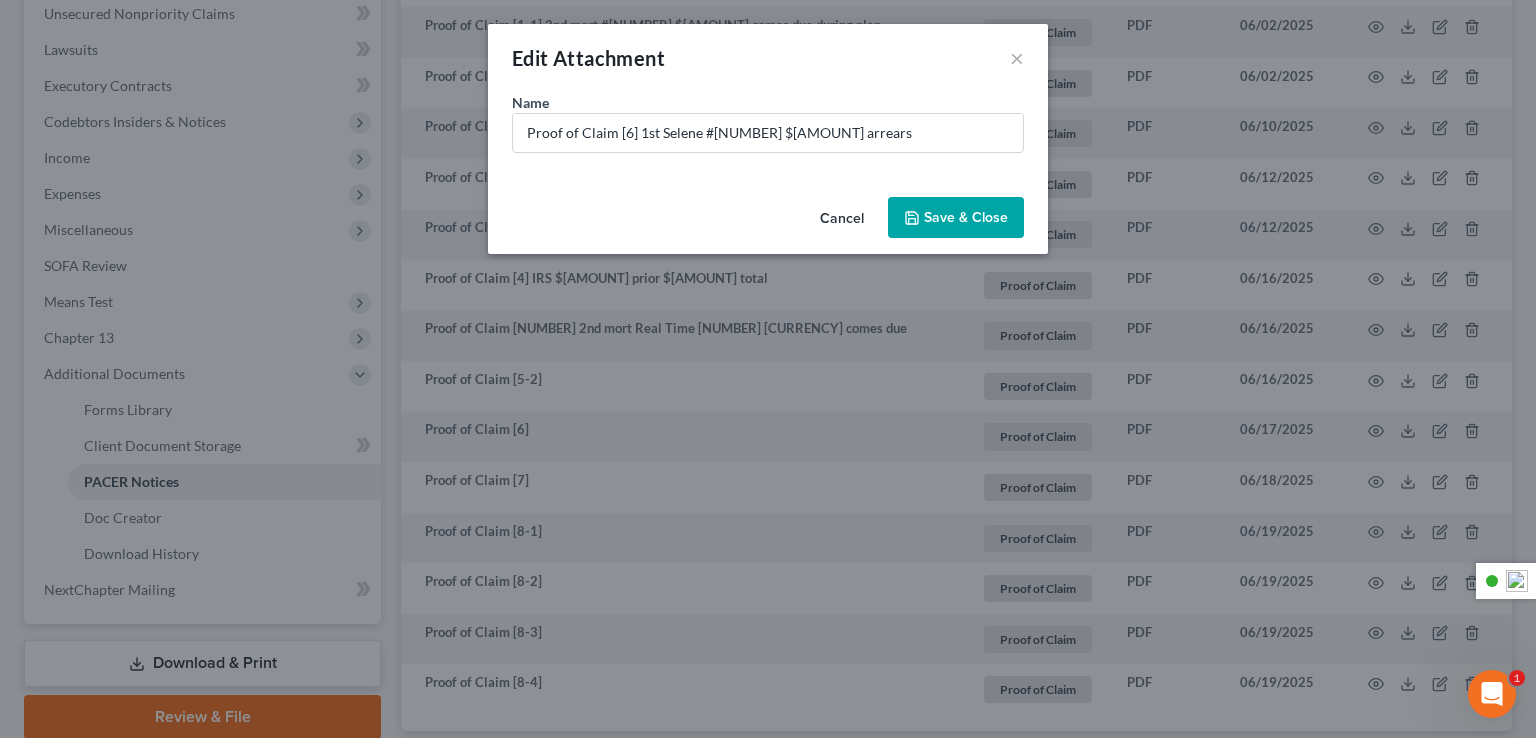click on "Save & Close" at bounding box center (956, 218) 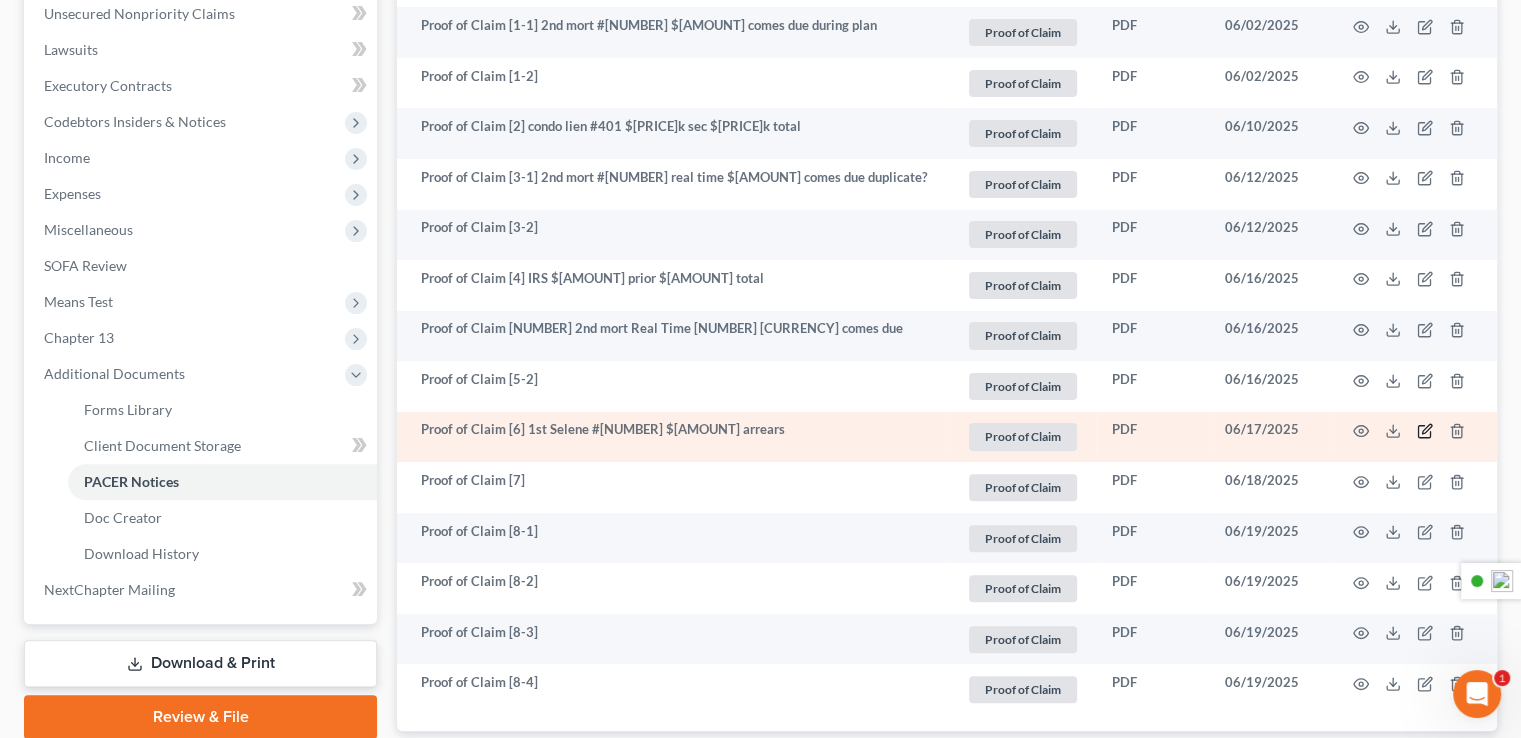 click 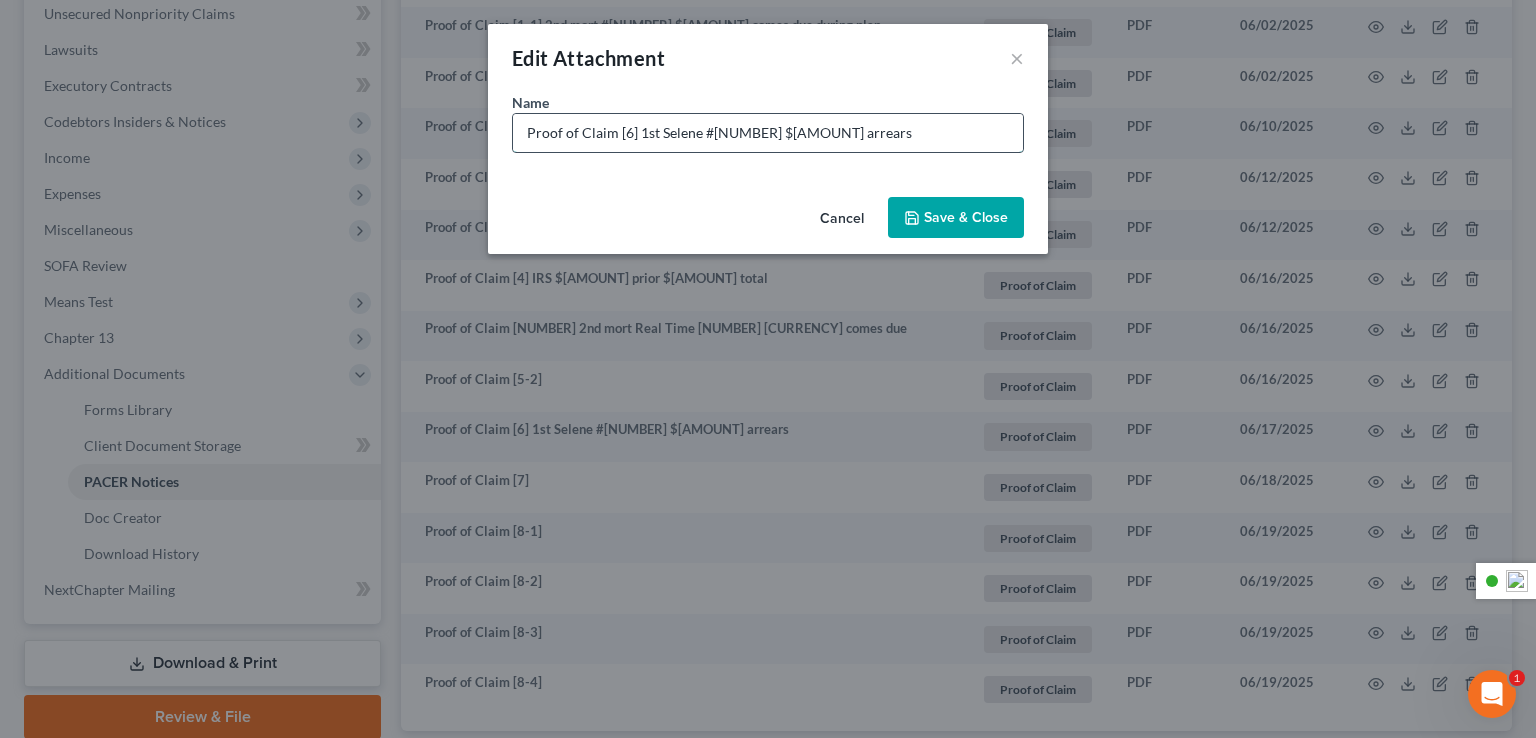 click on "Proof of Claim [6] 1st Selene #[NUMBER] $[AMOUNT] arrears" at bounding box center [768, 133] 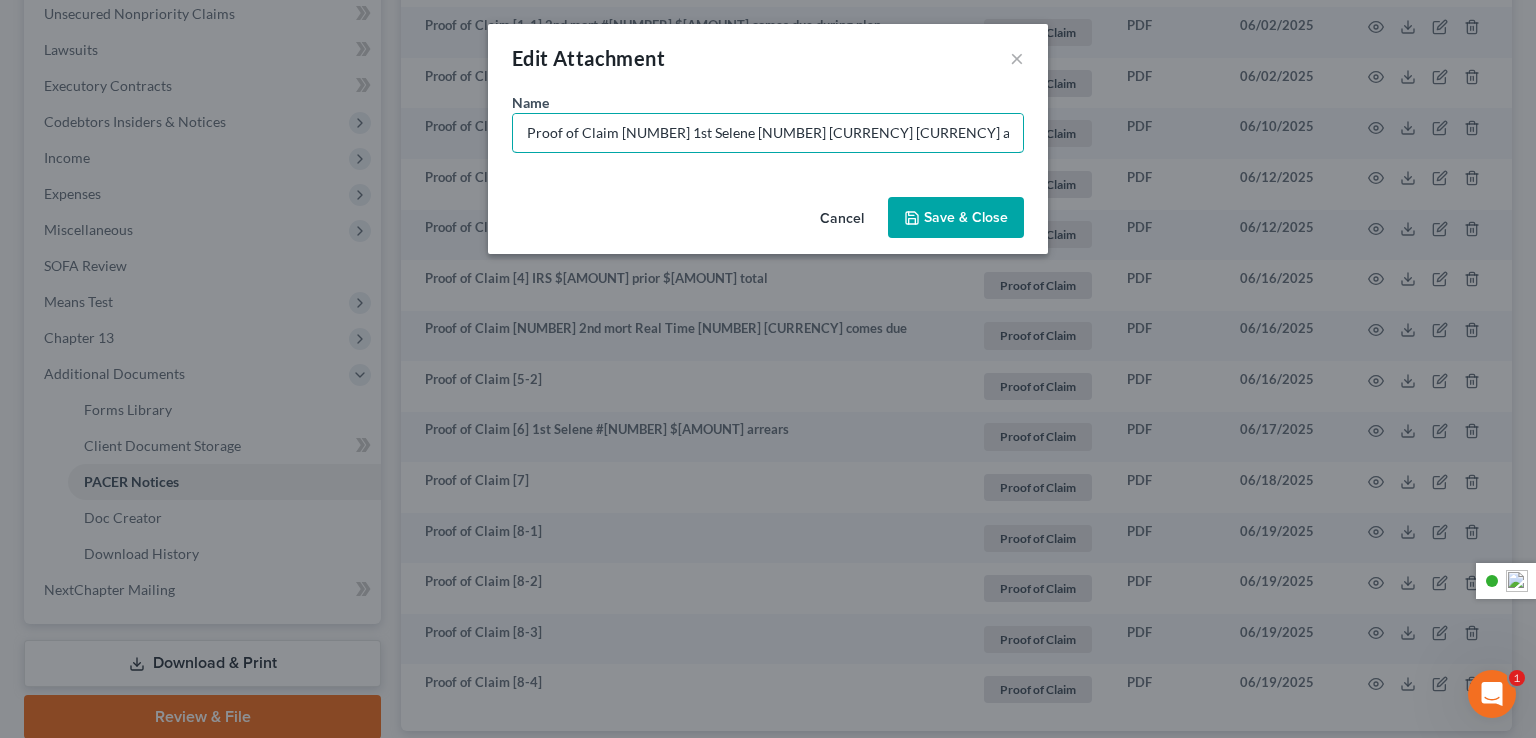 type on "Proof of Claim [NUMBER] 1st Selene [NUMBER] [CURRENCY] [CURRENCY] arrears" 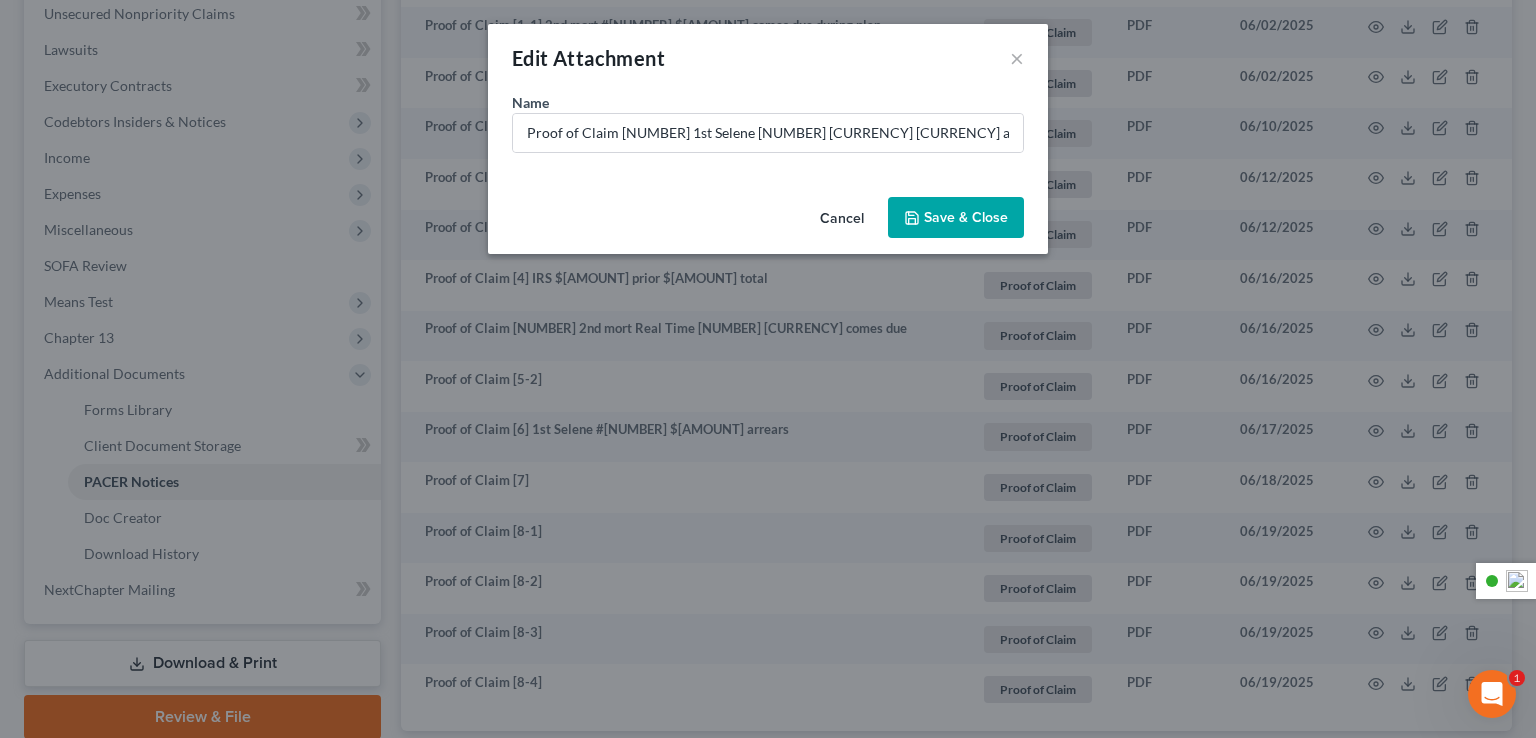 click on "Save & Close" at bounding box center (956, 218) 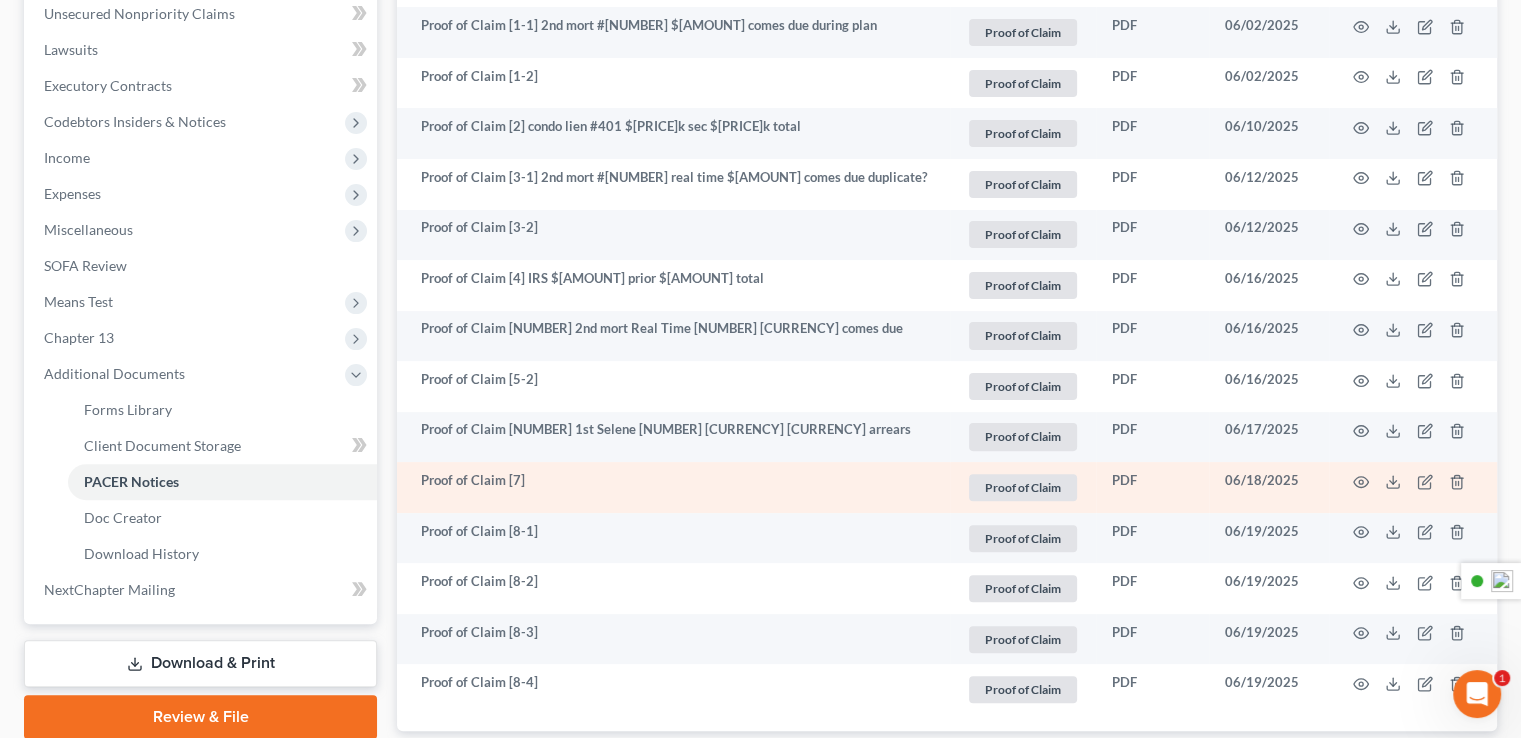 click at bounding box center [1413, 487] 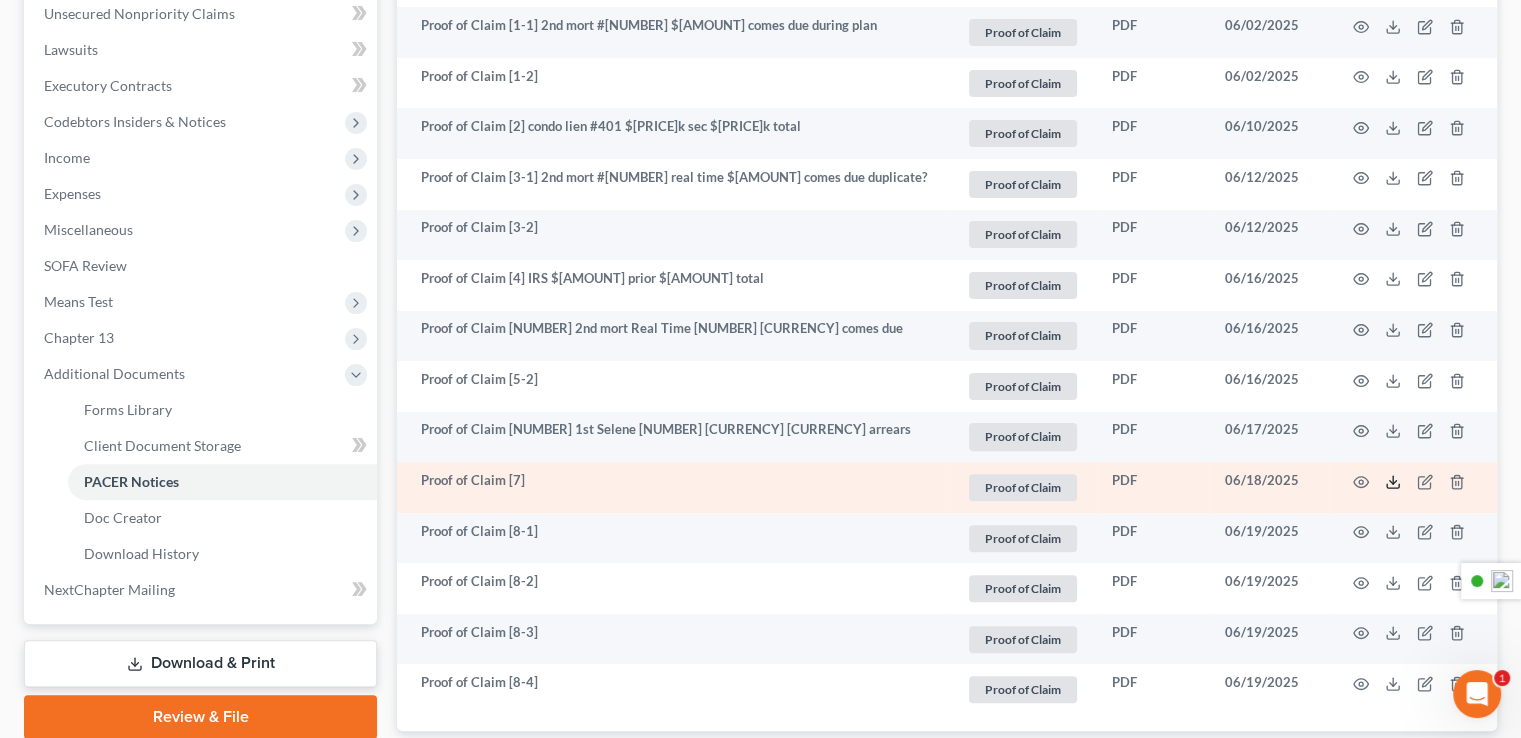 click 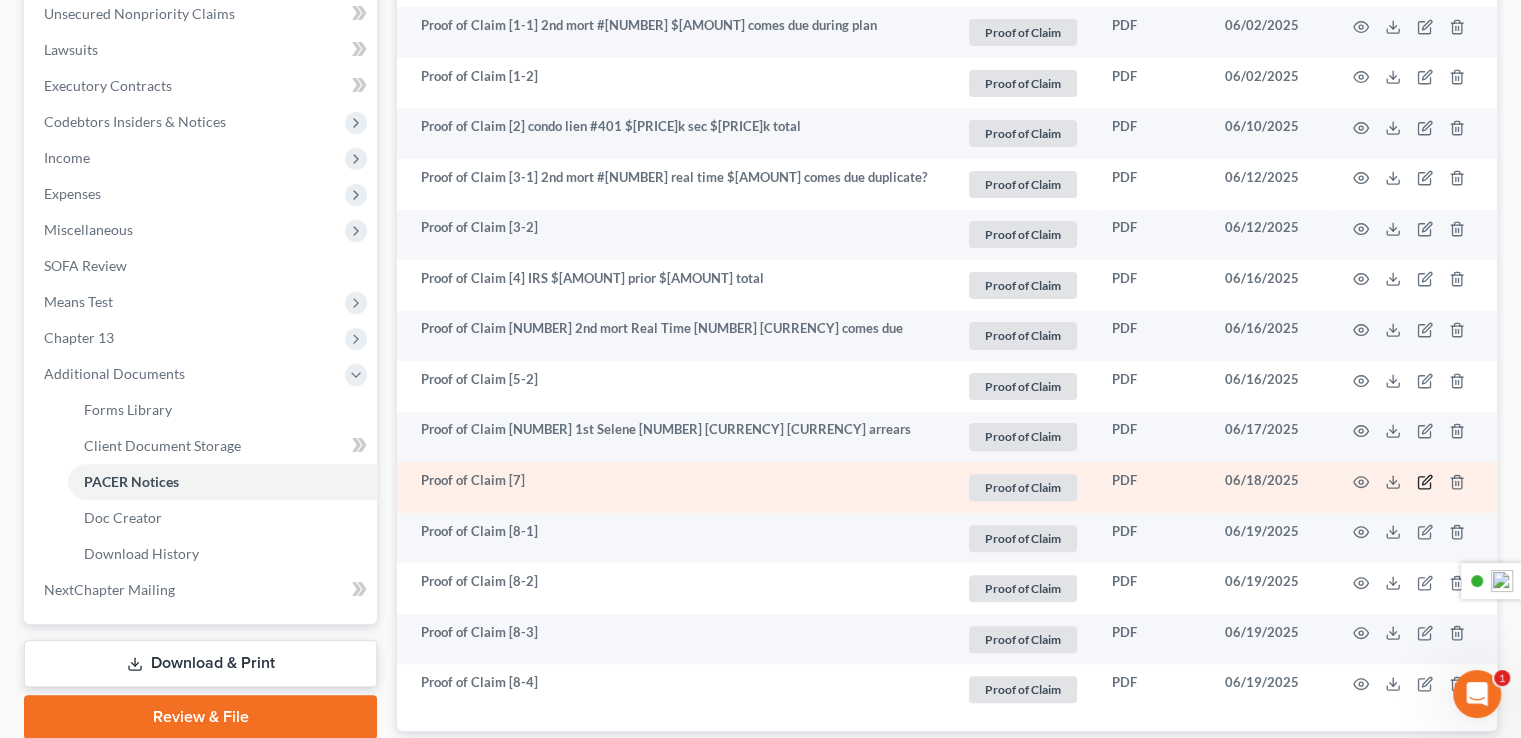 click 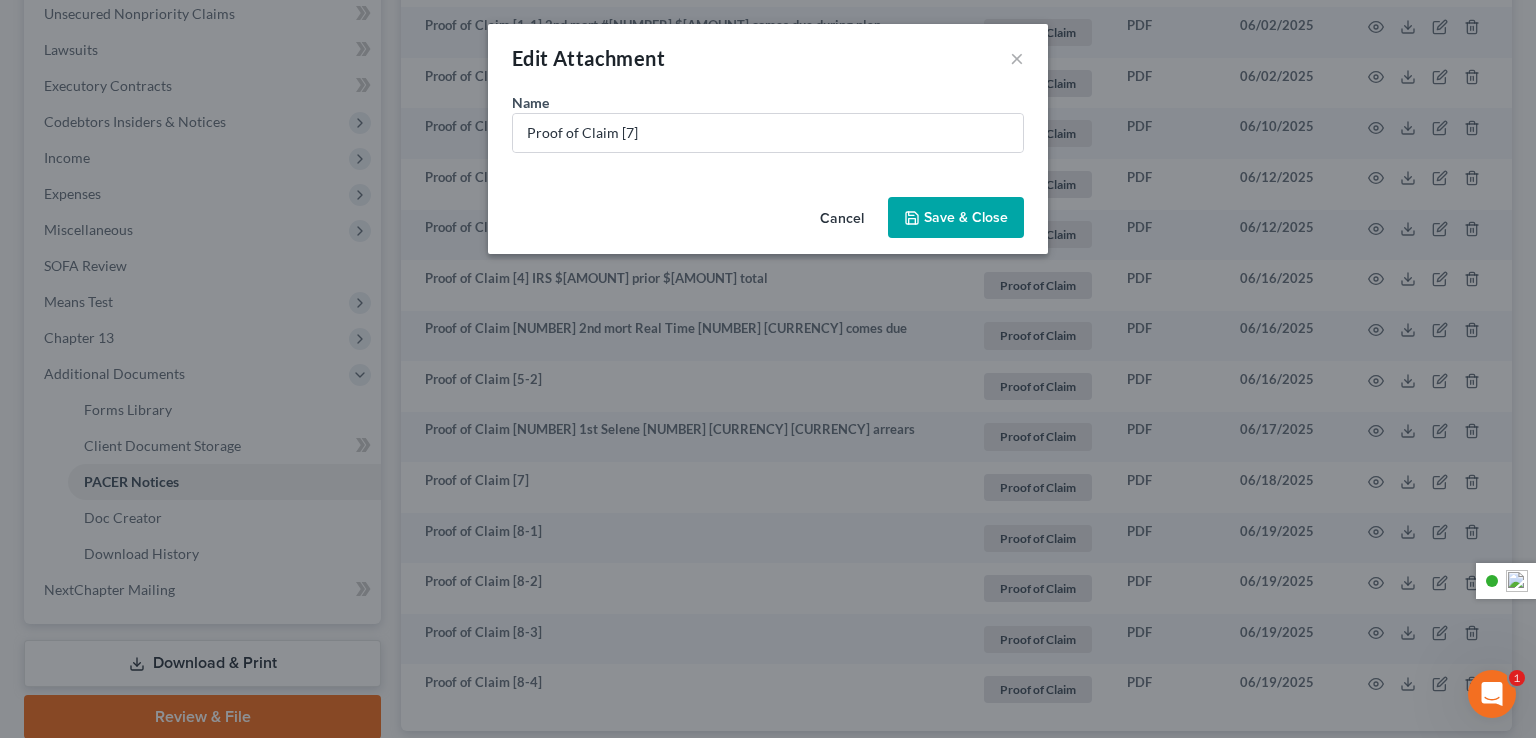 click on "Cancel" at bounding box center [842, 219] 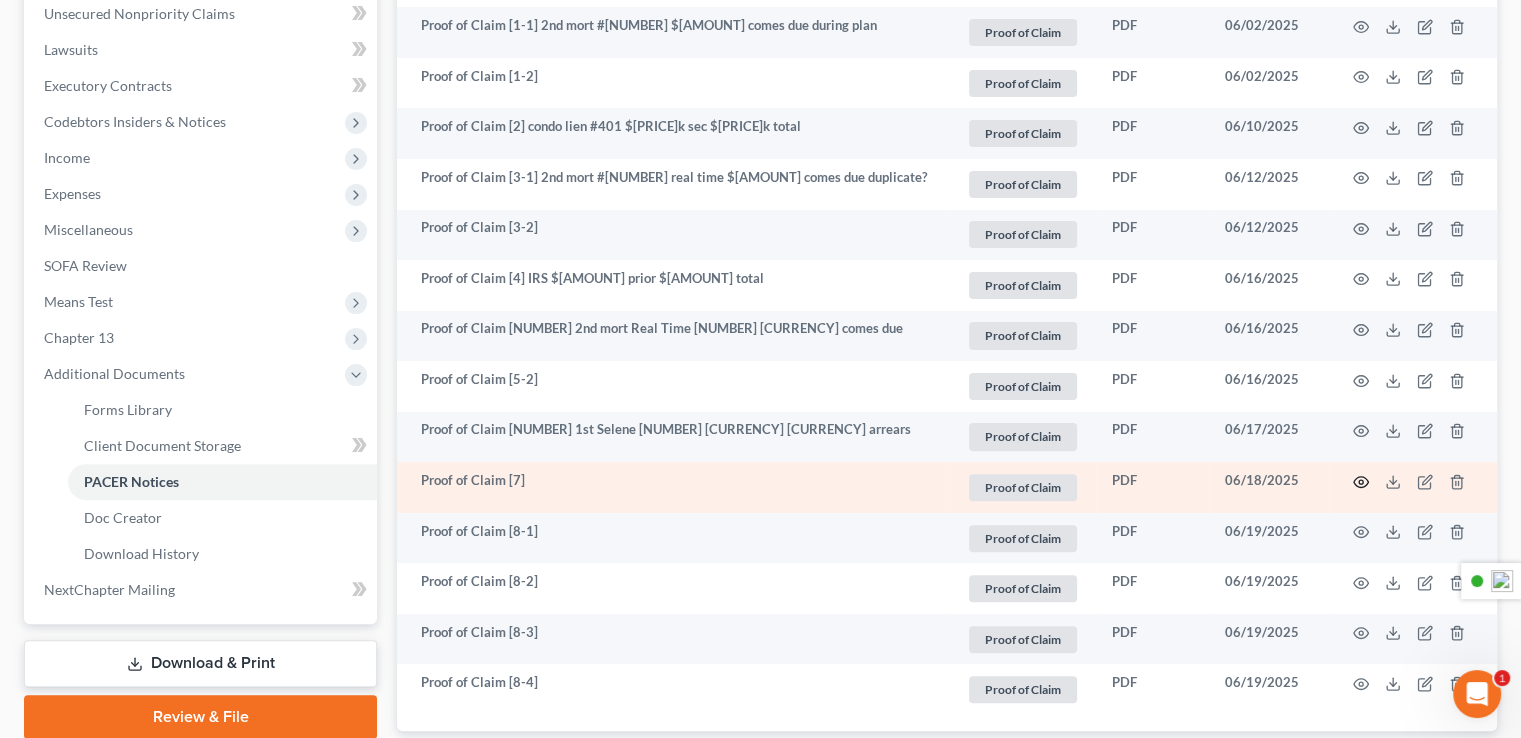 click 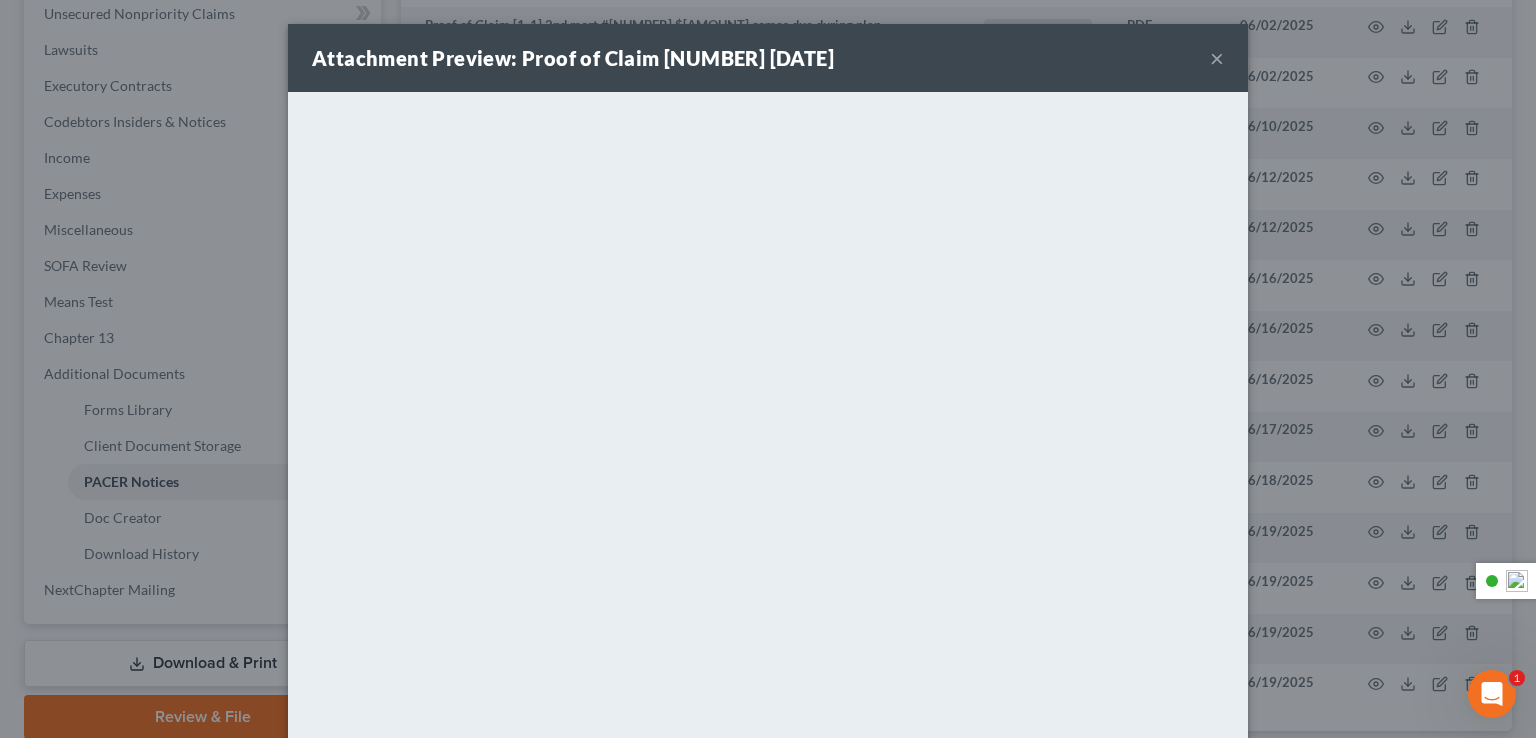 click on "×" at bounding box center (1217, 58) 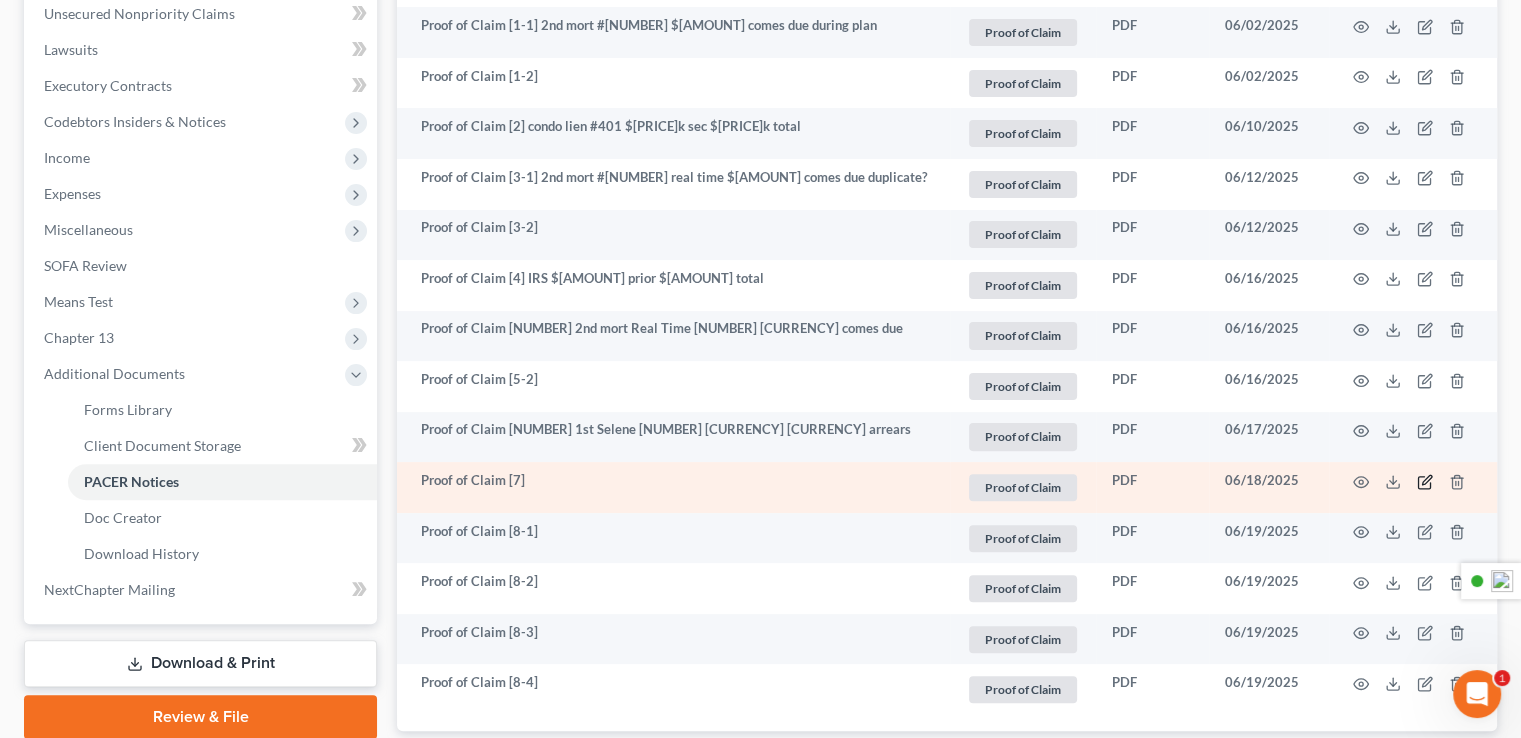 click 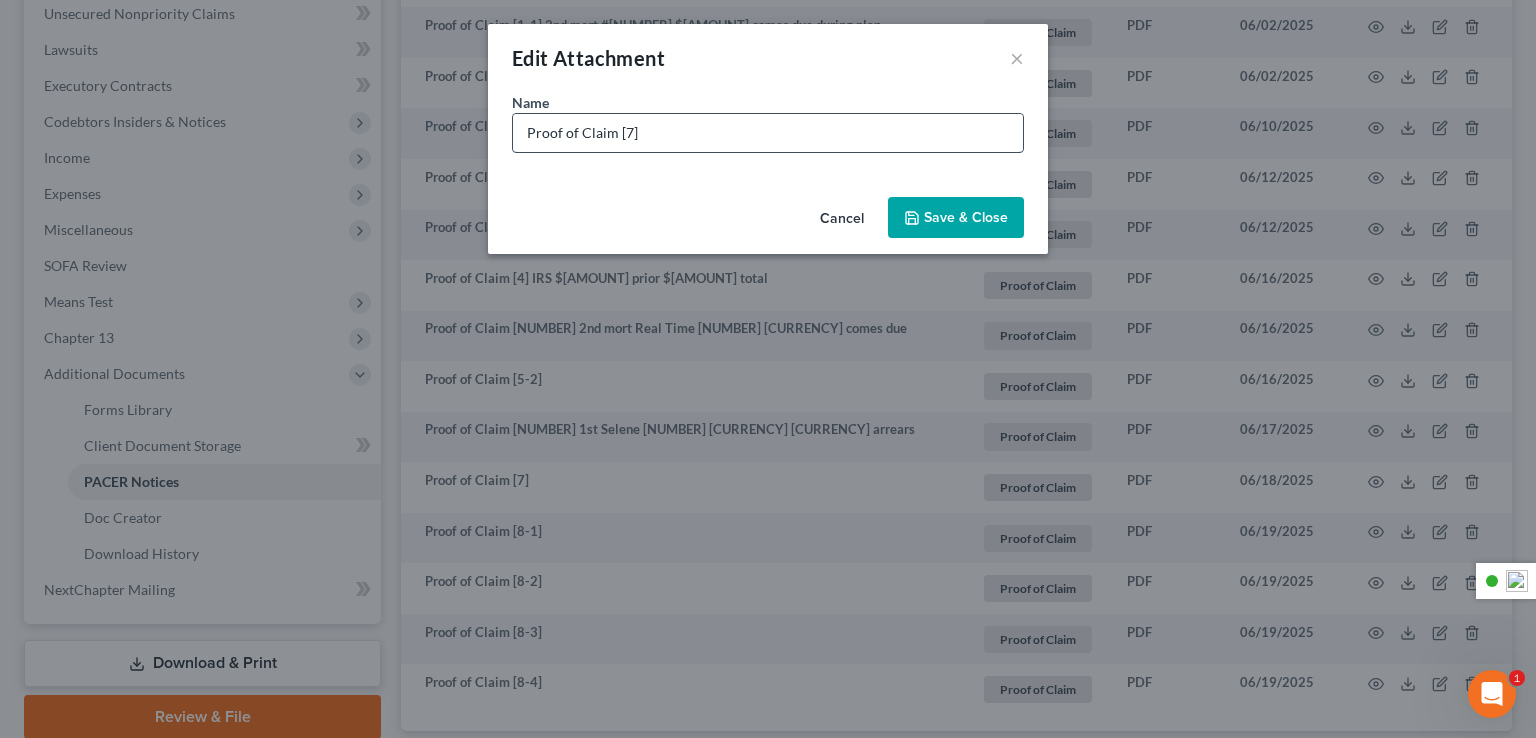 click on "Proof of Claim [7]" at bounding box center [768, 133] 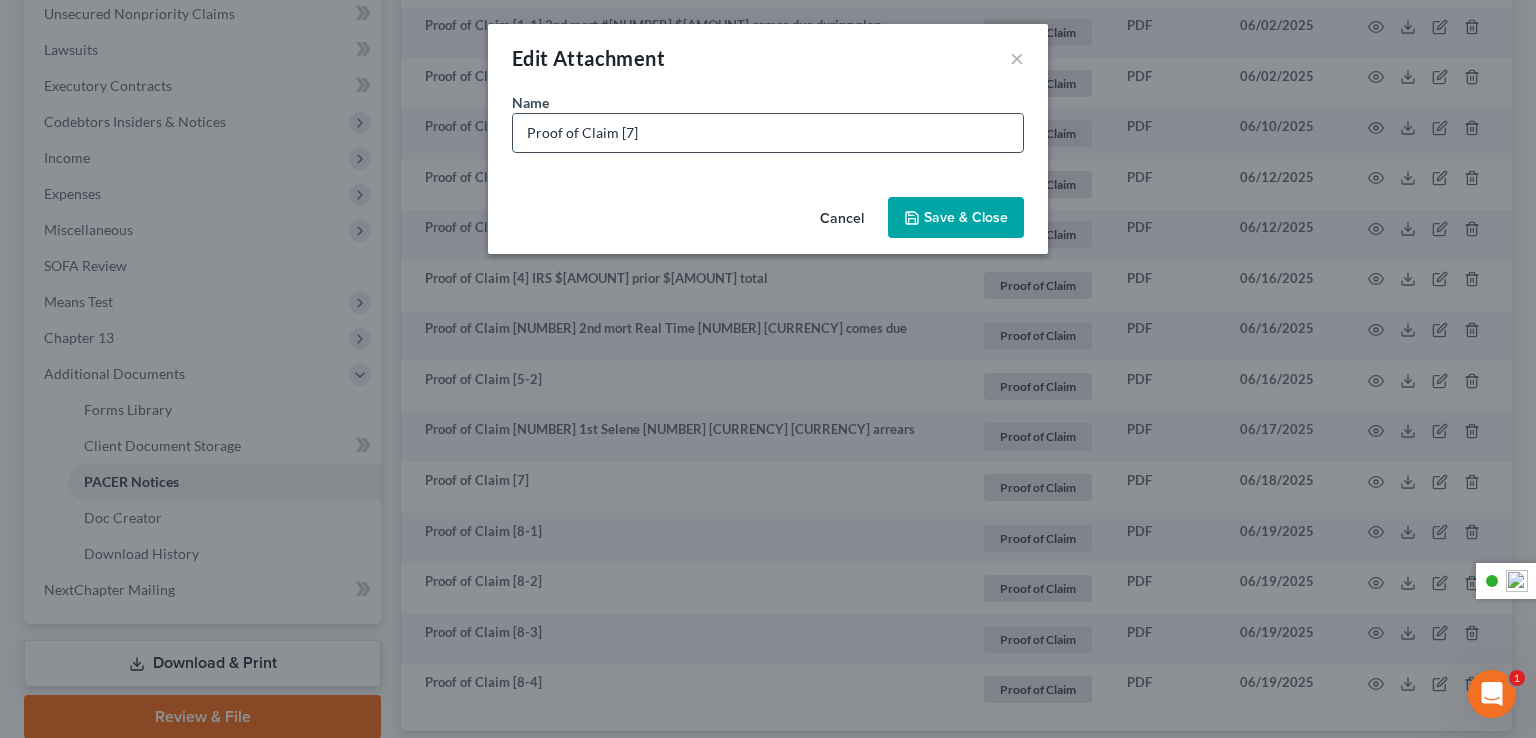 click on "Proof of Claim [7]" at bounding box center [768, 133] 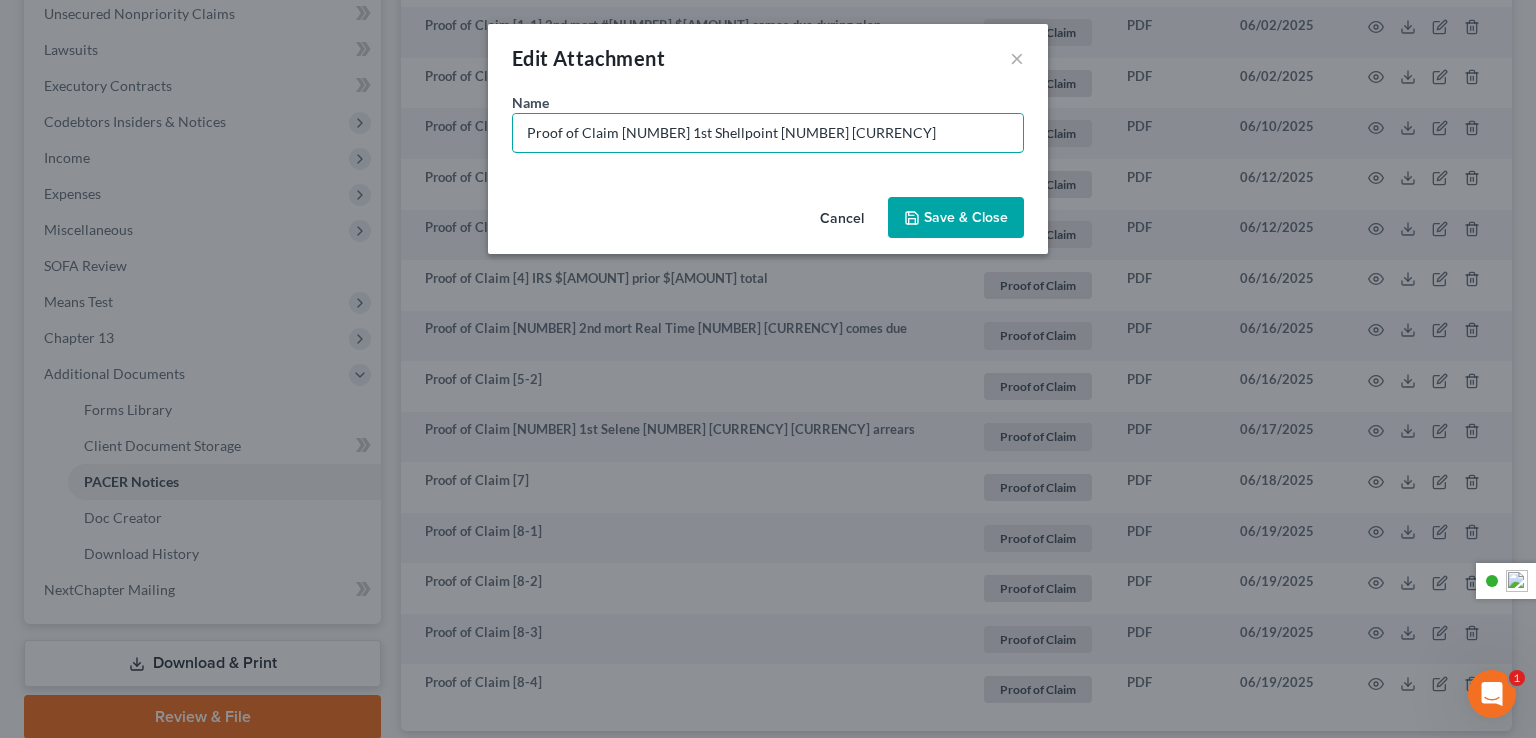 type on "Proof of Claim [NUMBER] 1st Shellpoint [NUMBER] [CURRENCY]" 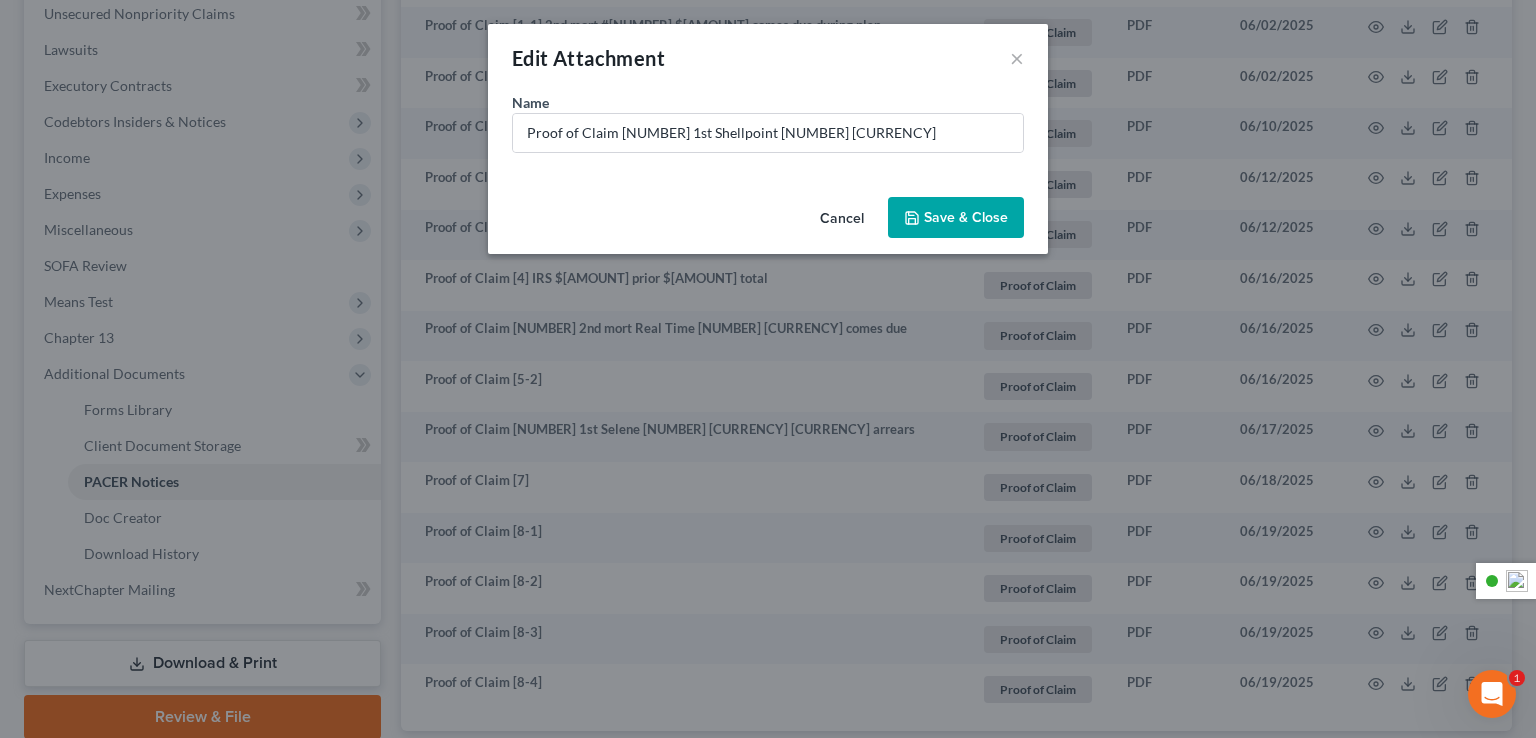 click 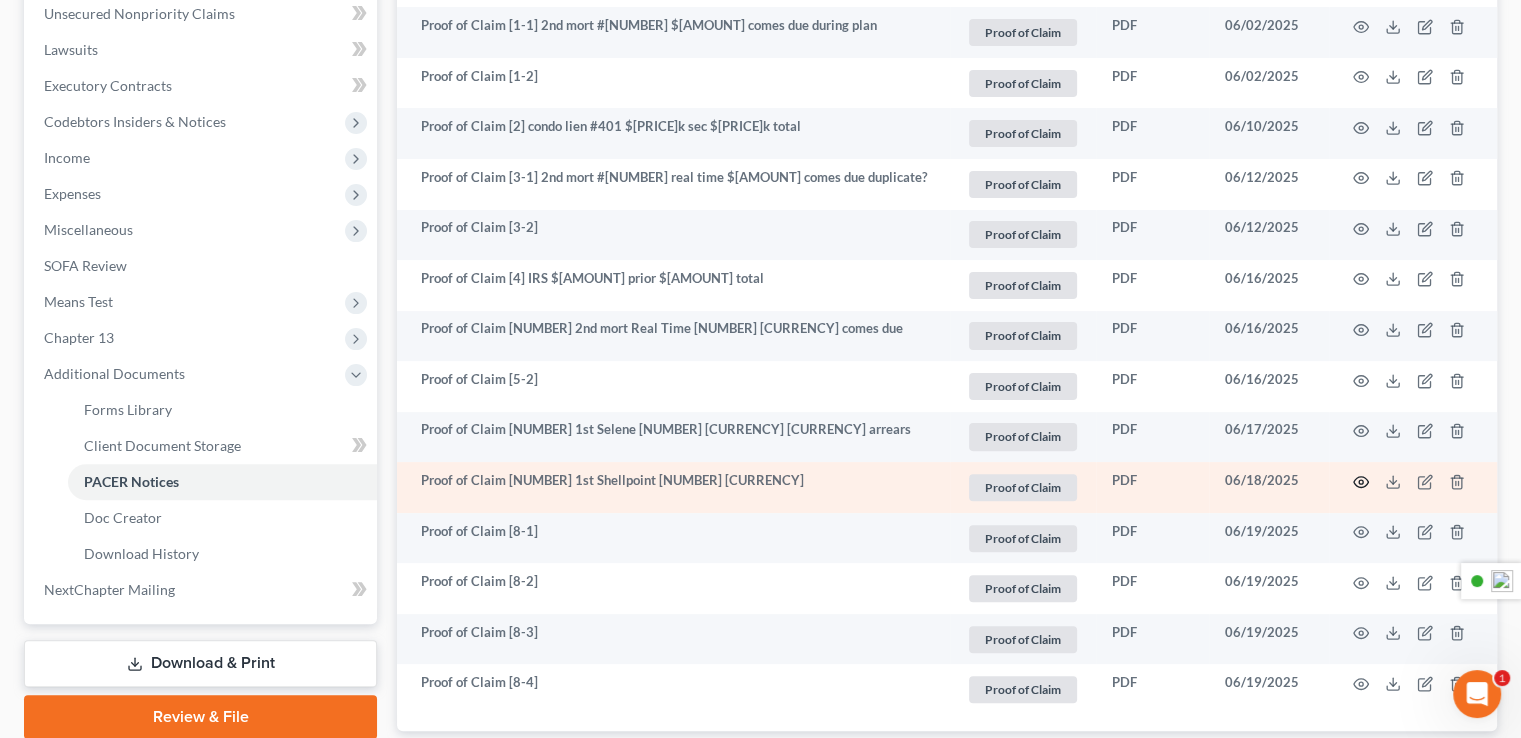 click 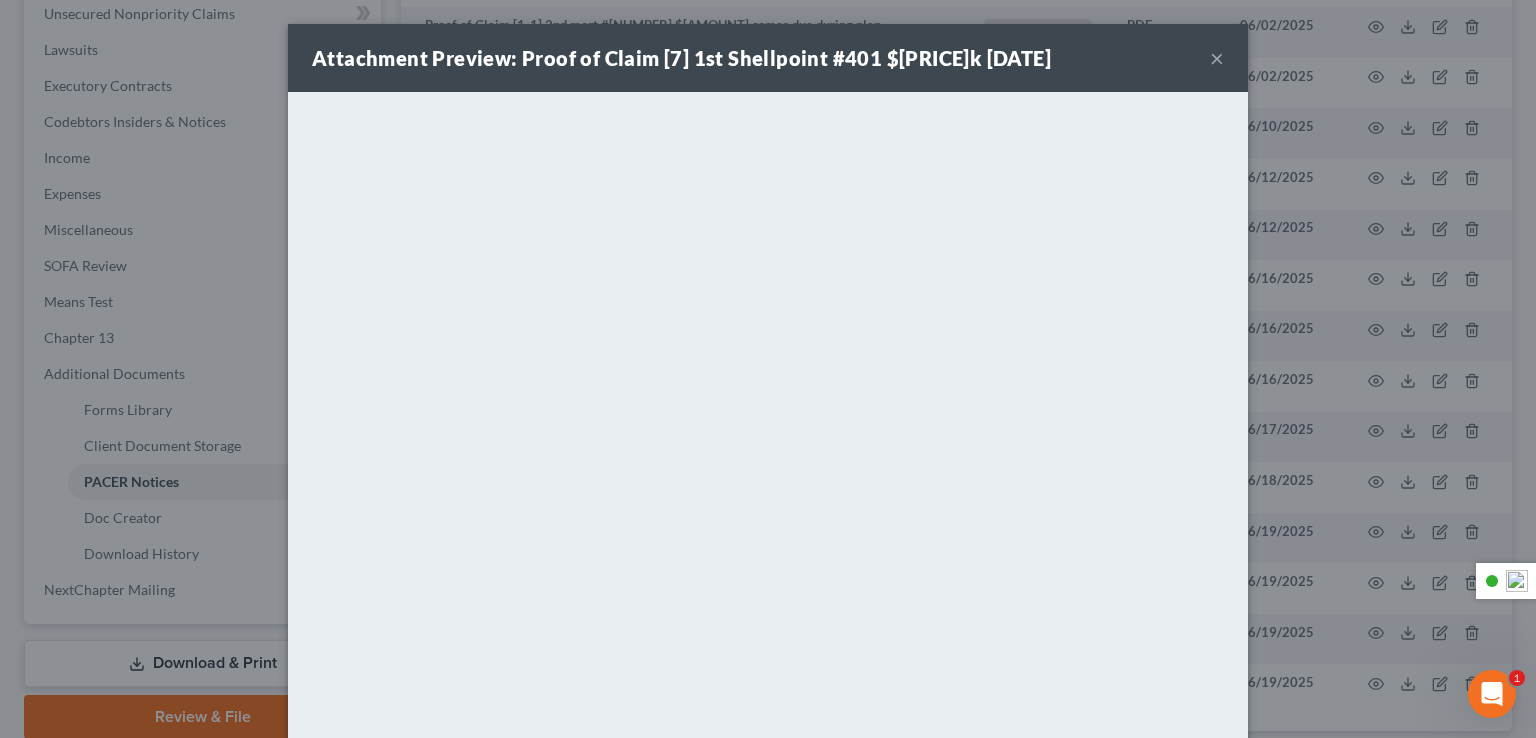 click on "×" at bounding box center (1217, 58) 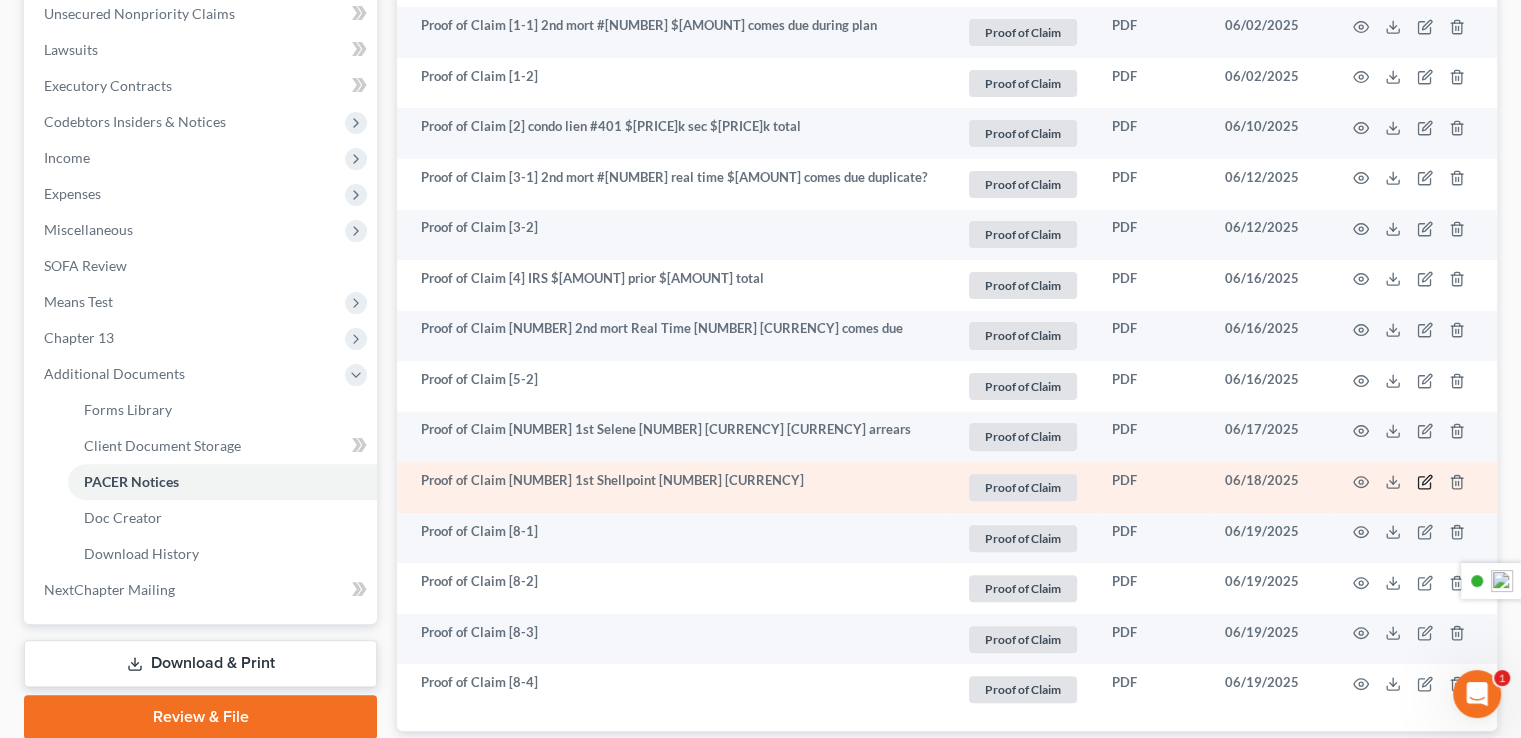 click 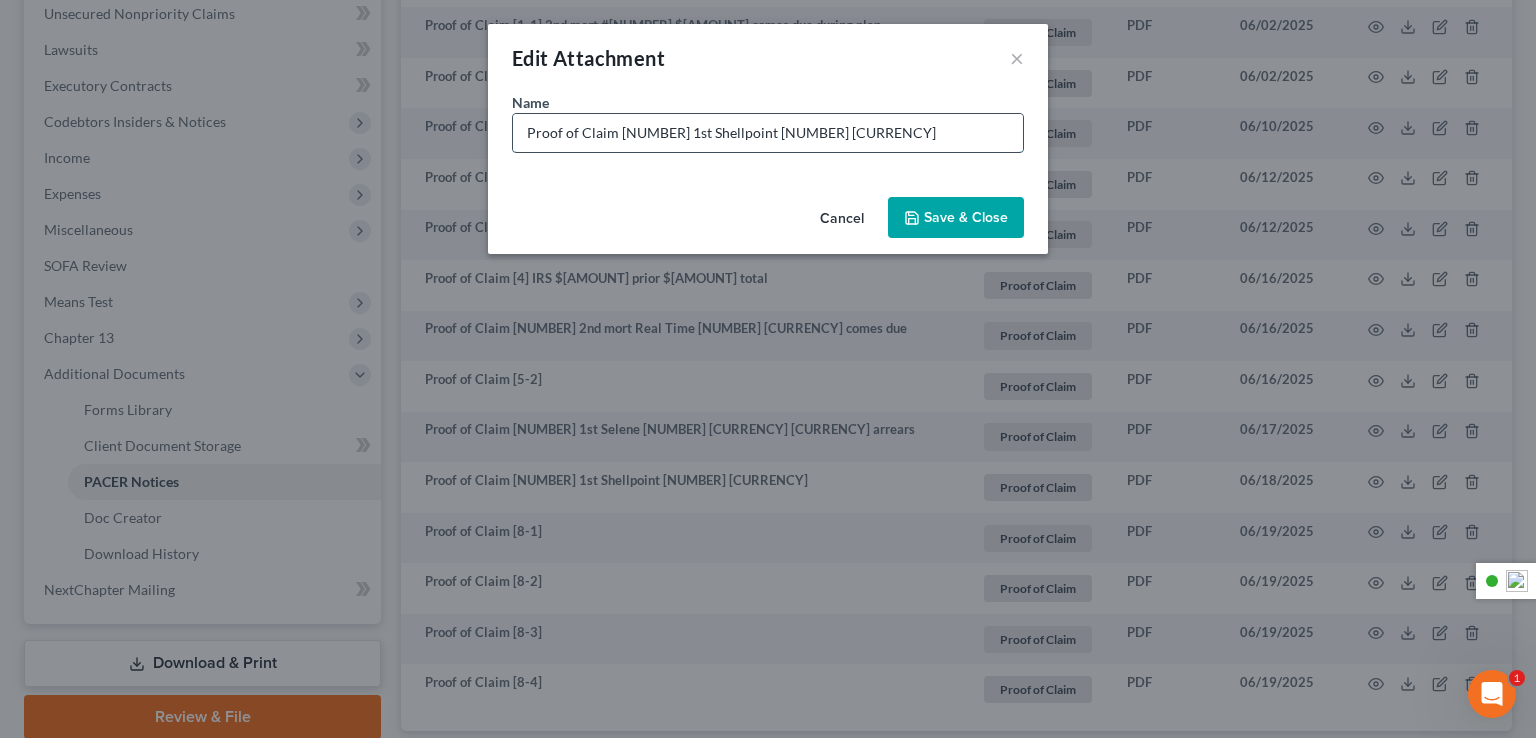click on "Proof of Claim [NUMBER] 1st Shellpoint [NUMBER] [CURRENCY]" at bounding box center [768, 133] 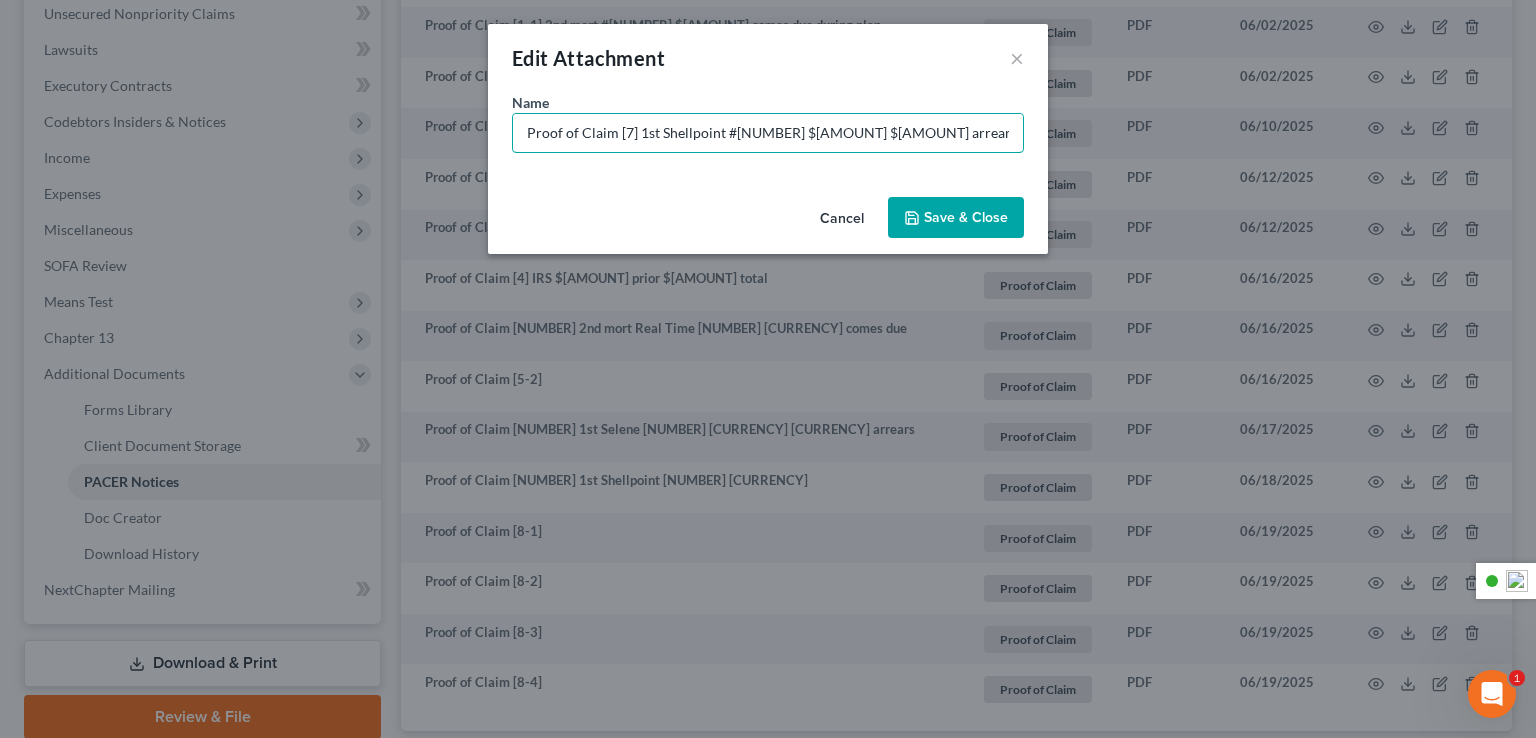 type on "Proof of Claim [7] 1st Shellpoint #[NUMBER] $[AMOUNT] $[AMOUNT] arrears" 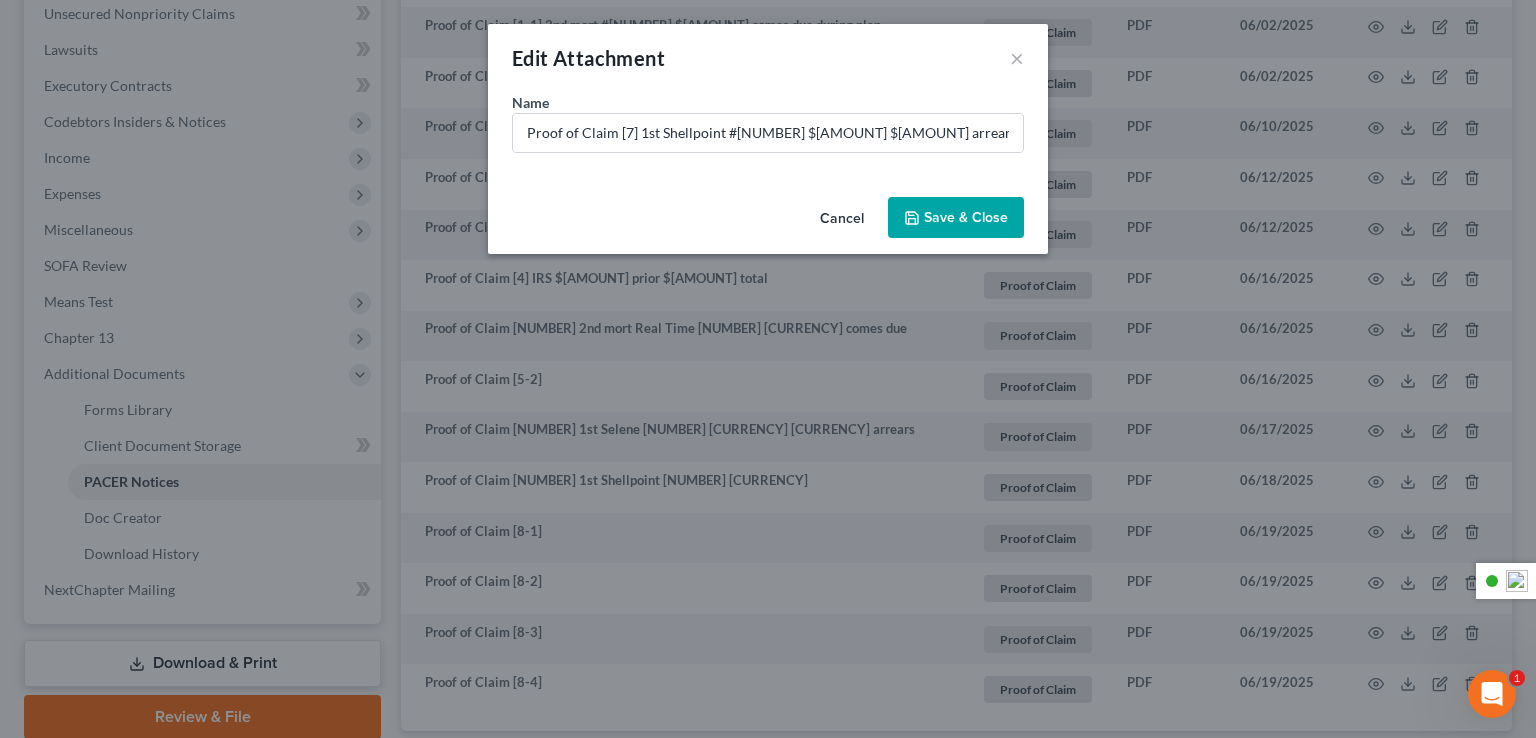 click on "Save & Close" at bounding box center (966, 217) 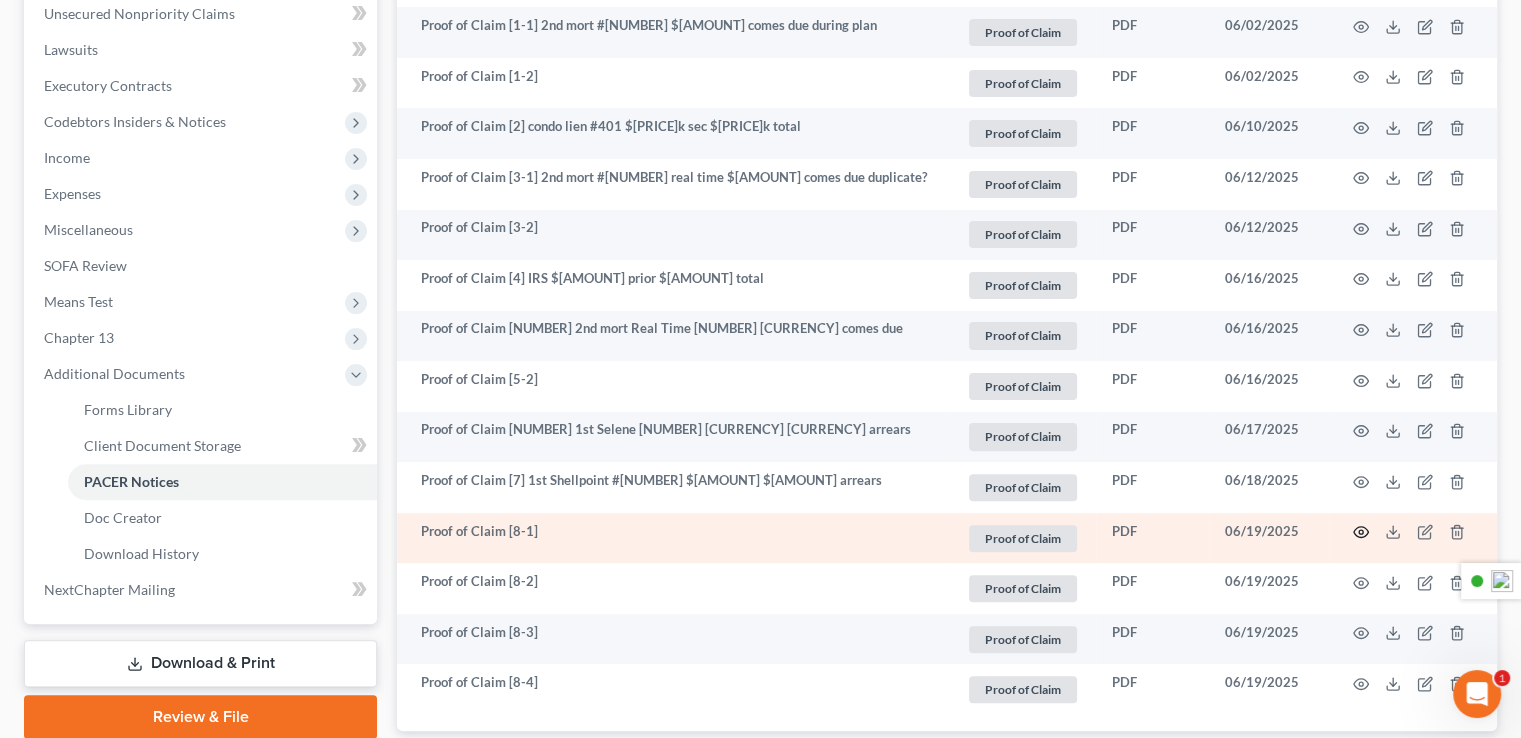 click 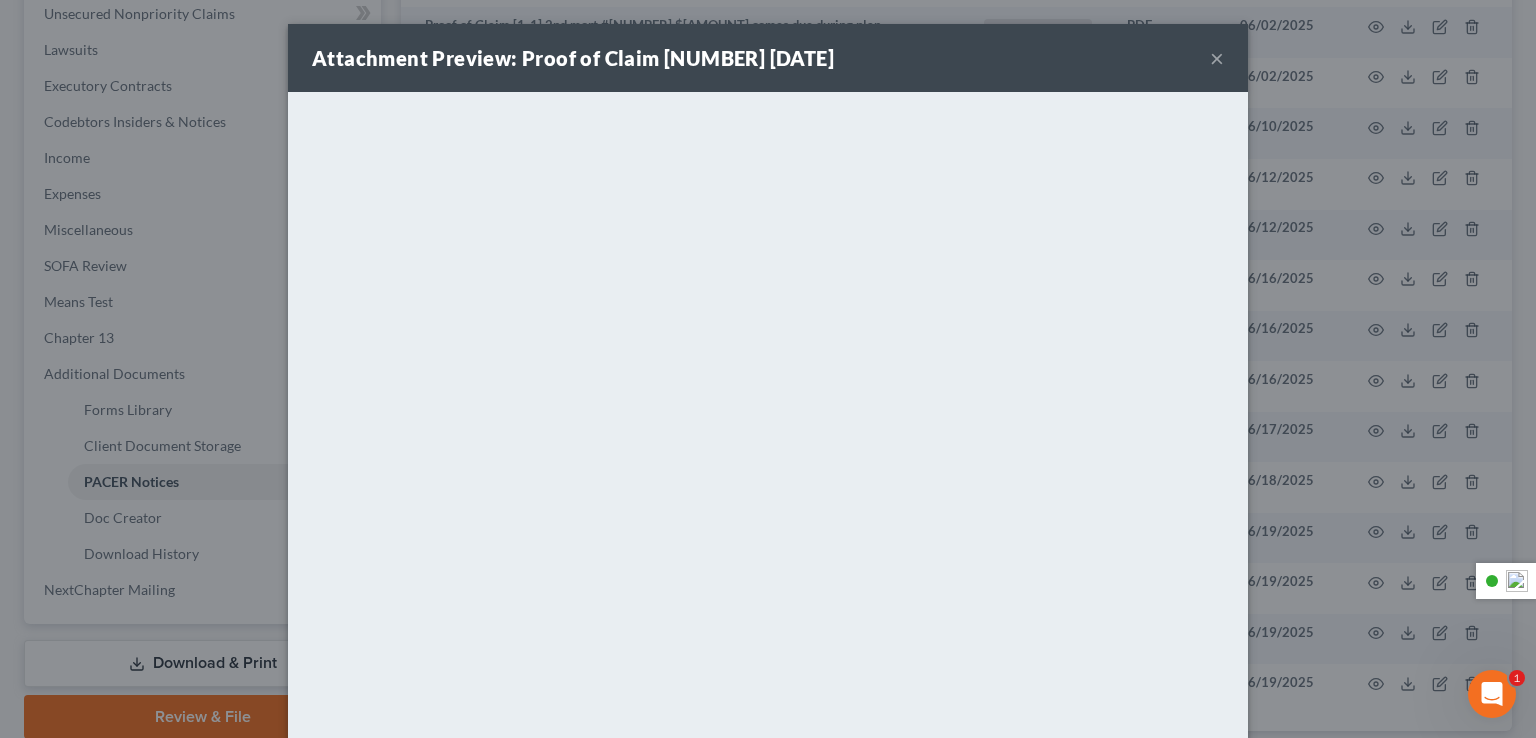 click on "×" at bounding box center [1217, 58] 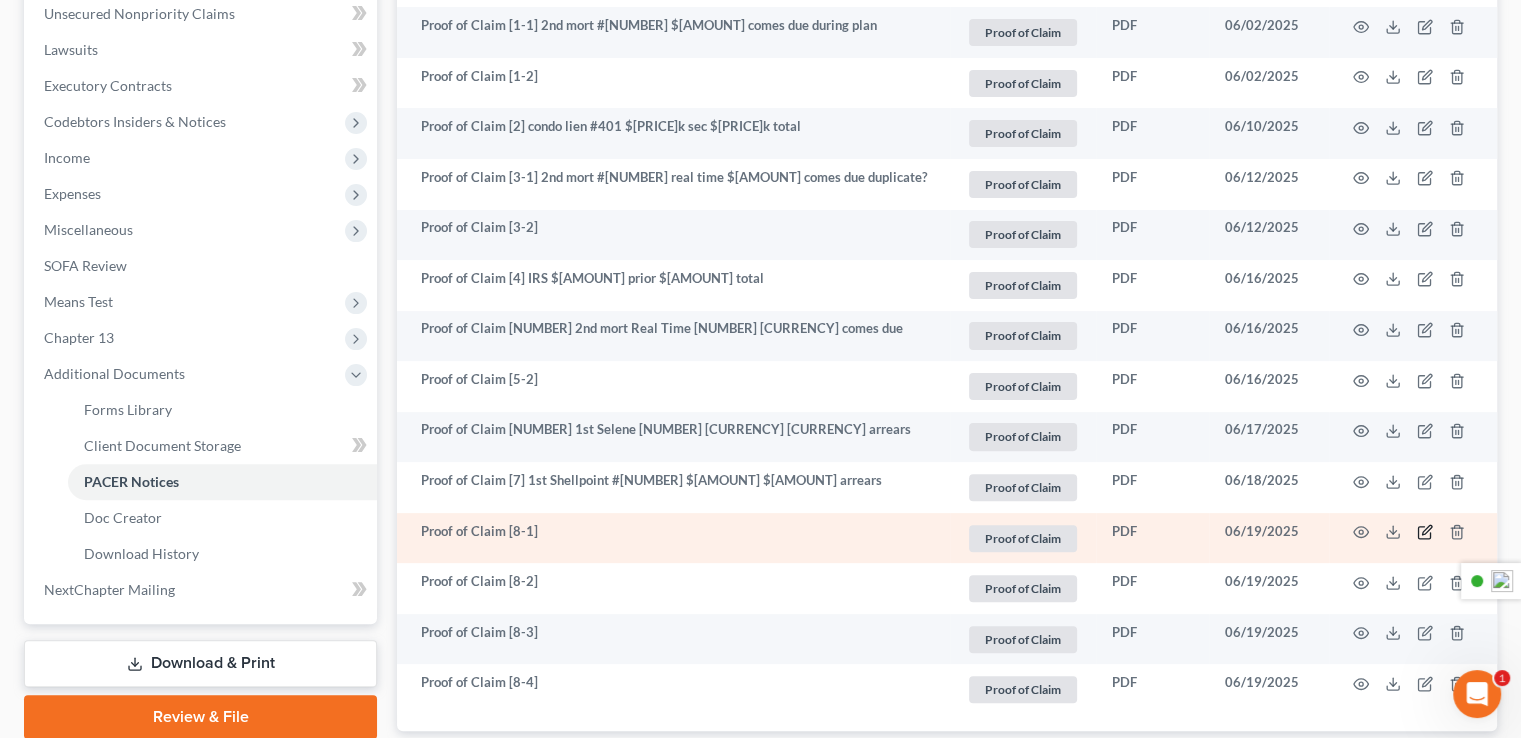click 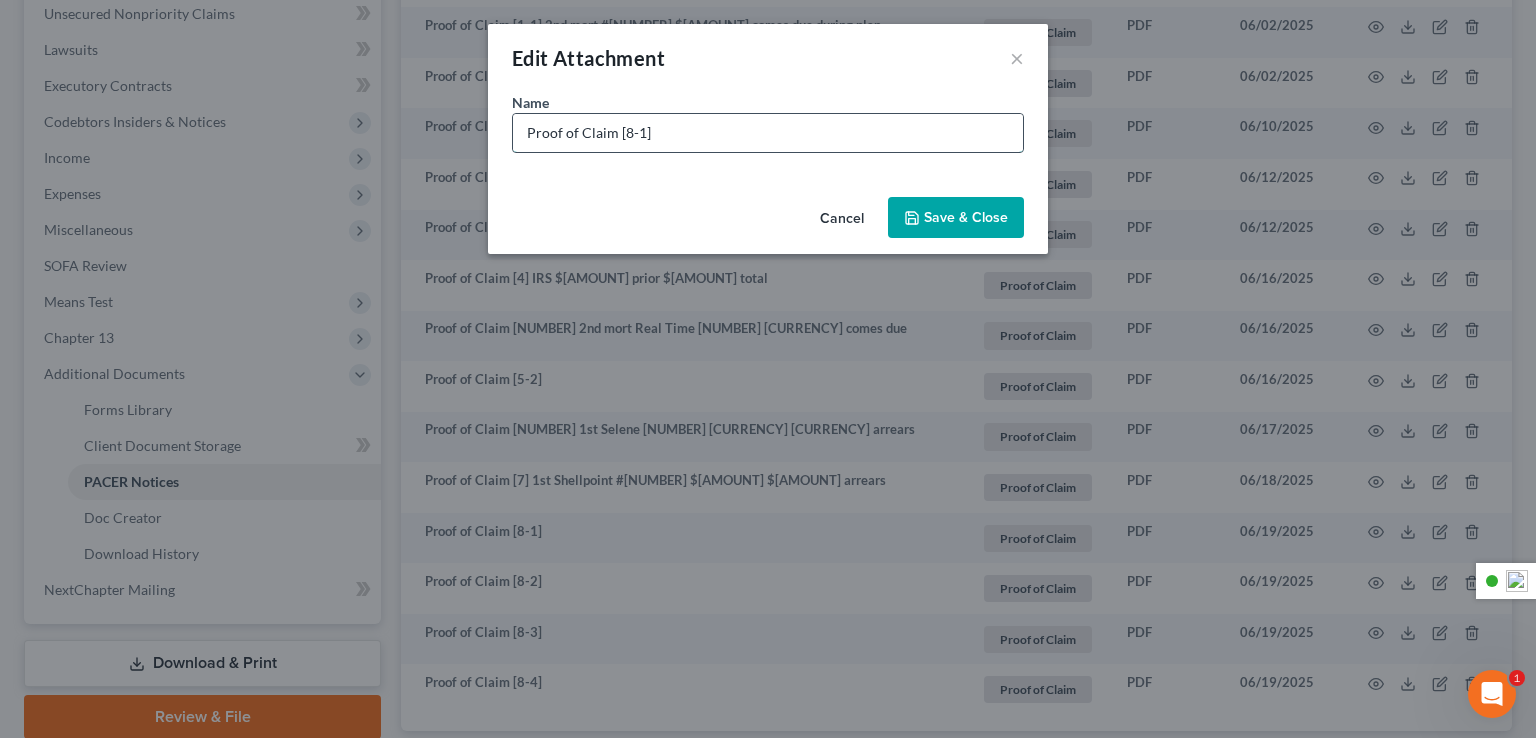 click on "Proof of Claim [8-1]" at bounding box center [768, 133] 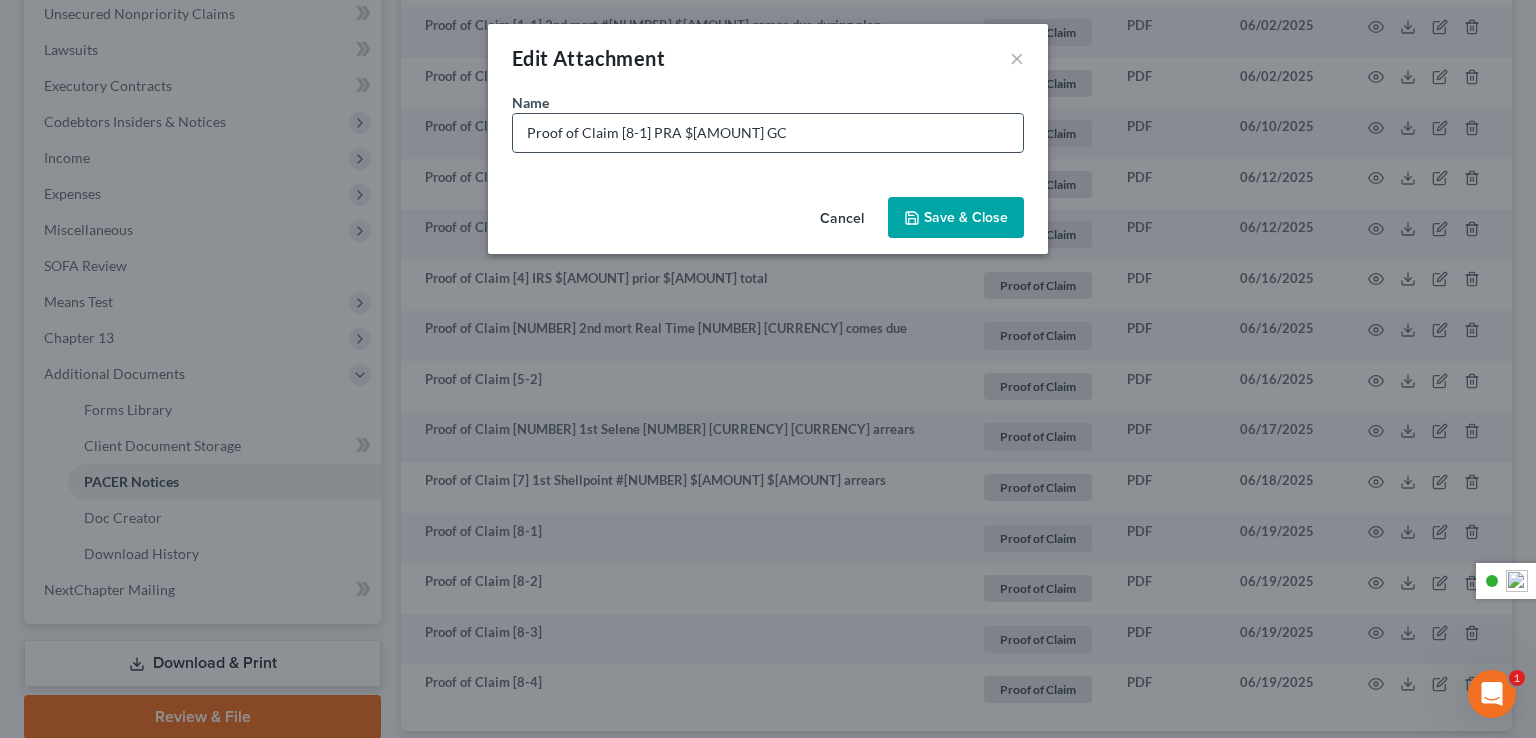 click on "Proof of Claim [8-1] PRA $[AMOUNT] GC" at bounding box center (768, 133) 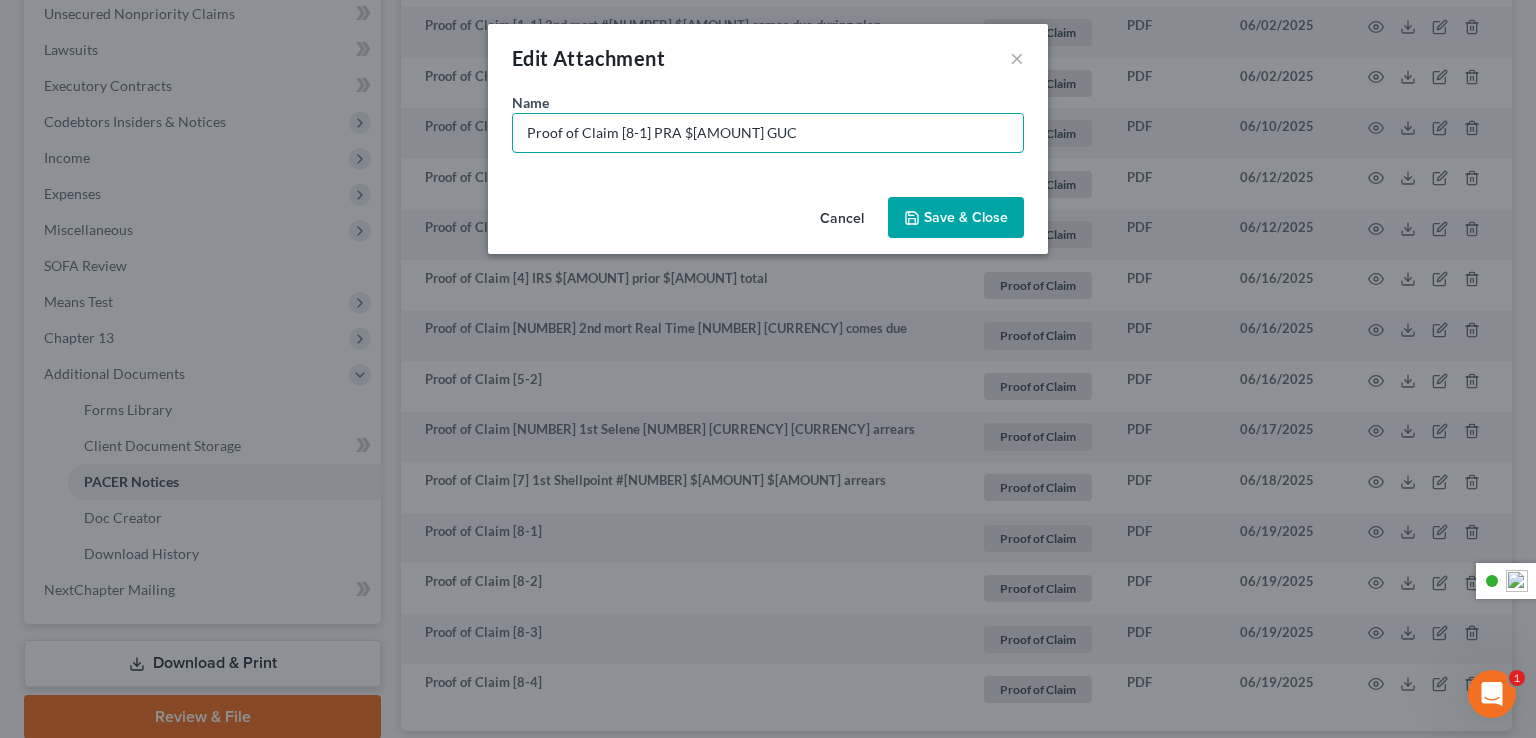 type on "Proof of Claim [8-1] PRA $[AMOUNT] GUC" 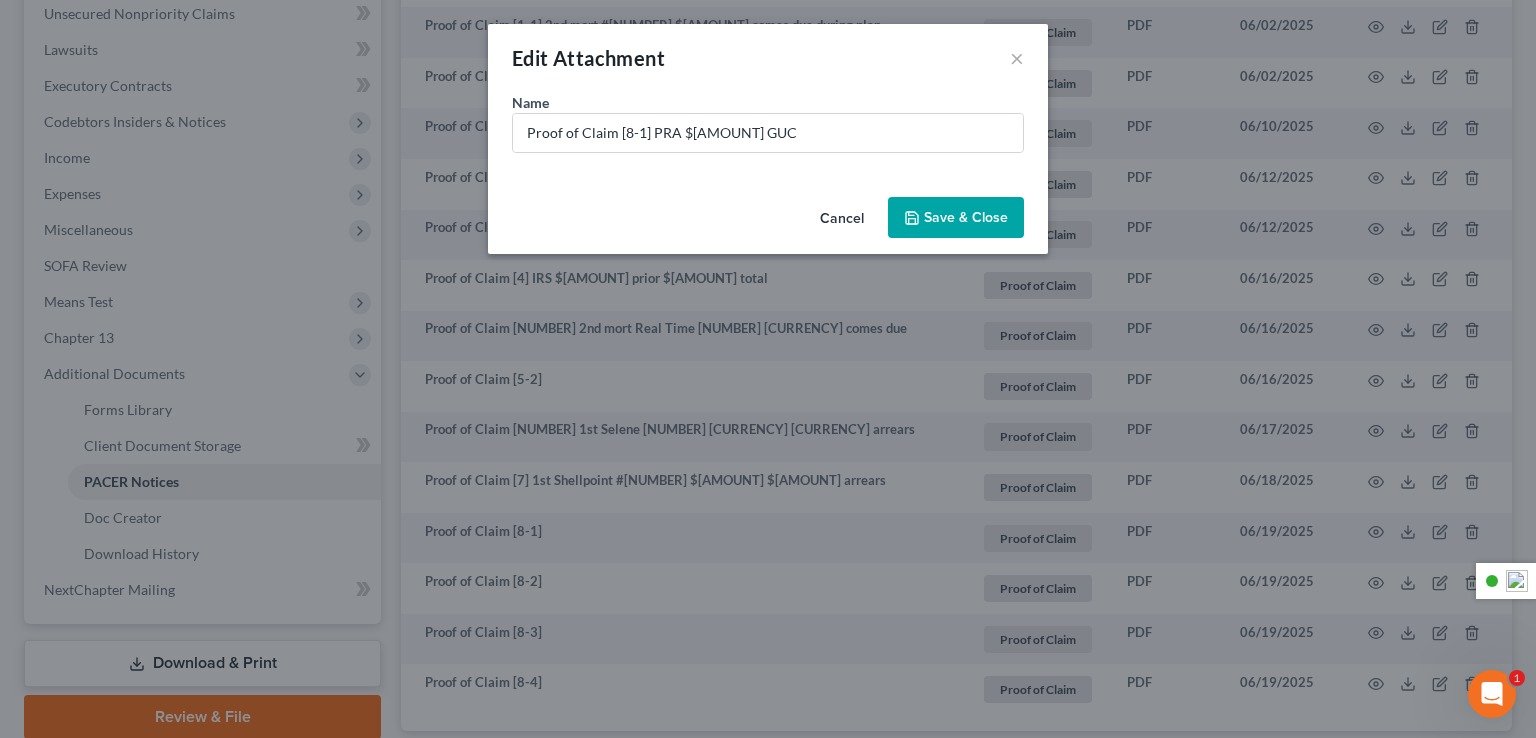 click on "Save & Close" at bounding box center [956, 218] 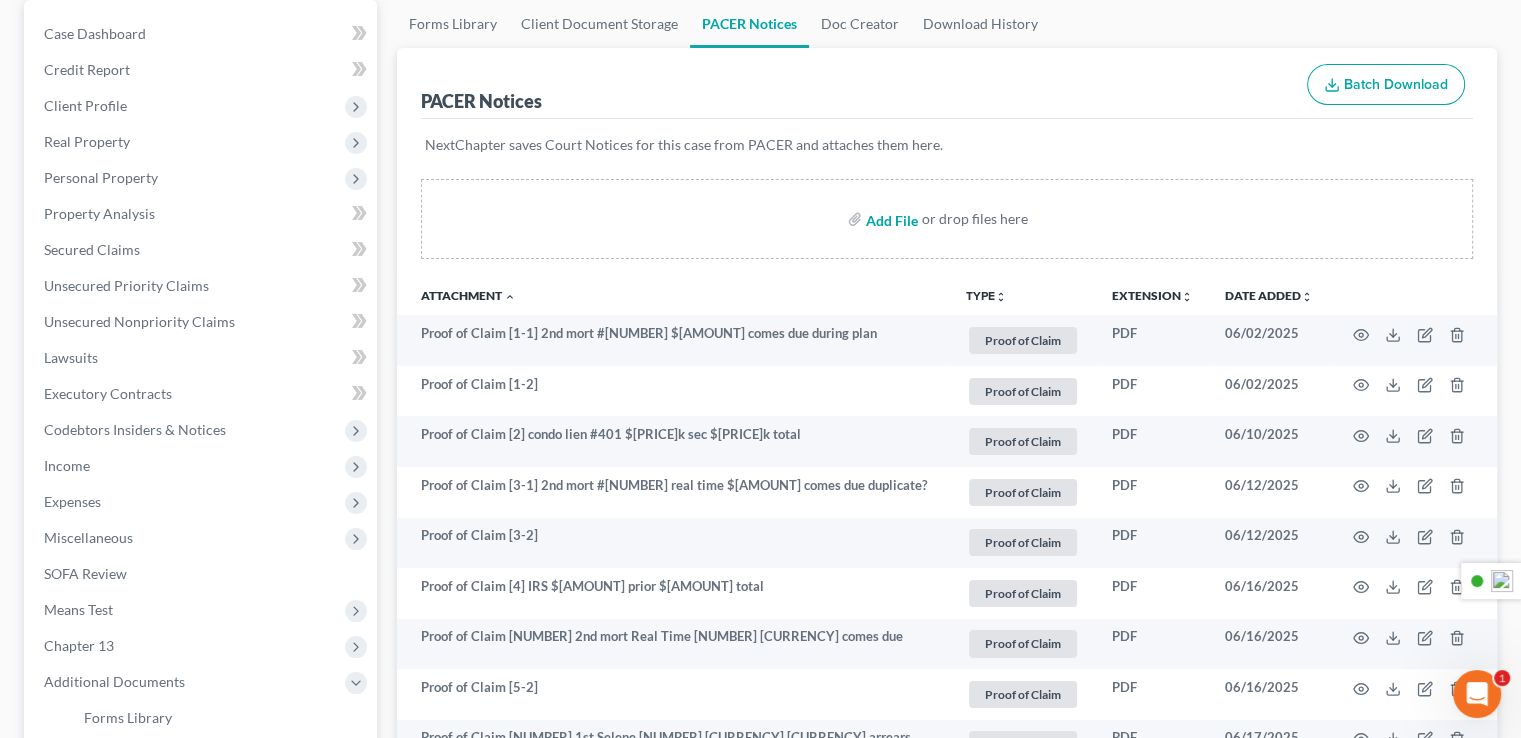 scroll, scrollTop: 300, scrollLeft: 0, axis: vertical 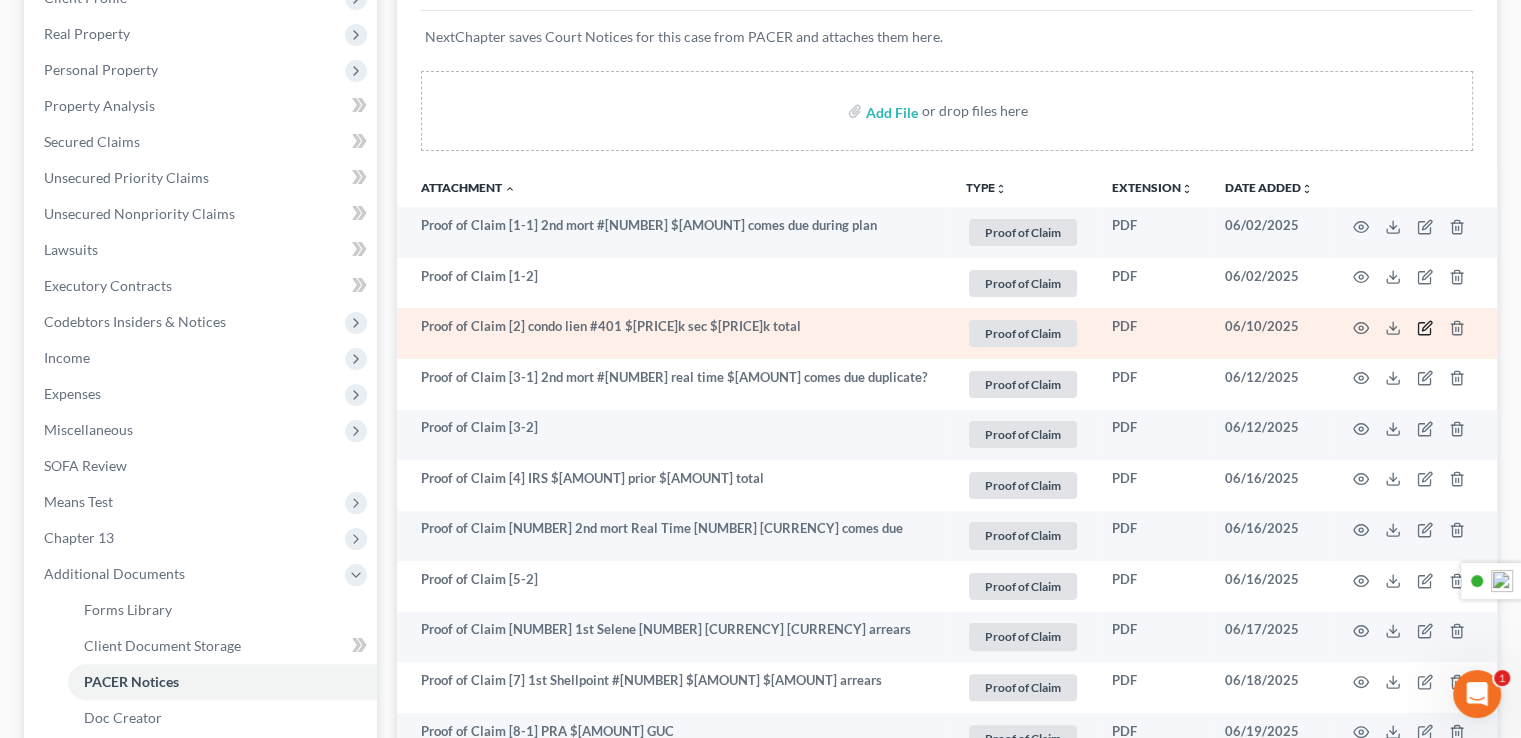 drag, startPoint x: 1424, startPoint y: 330, endPoint x: 1383, endPoint y: 329, distance: 41.01219 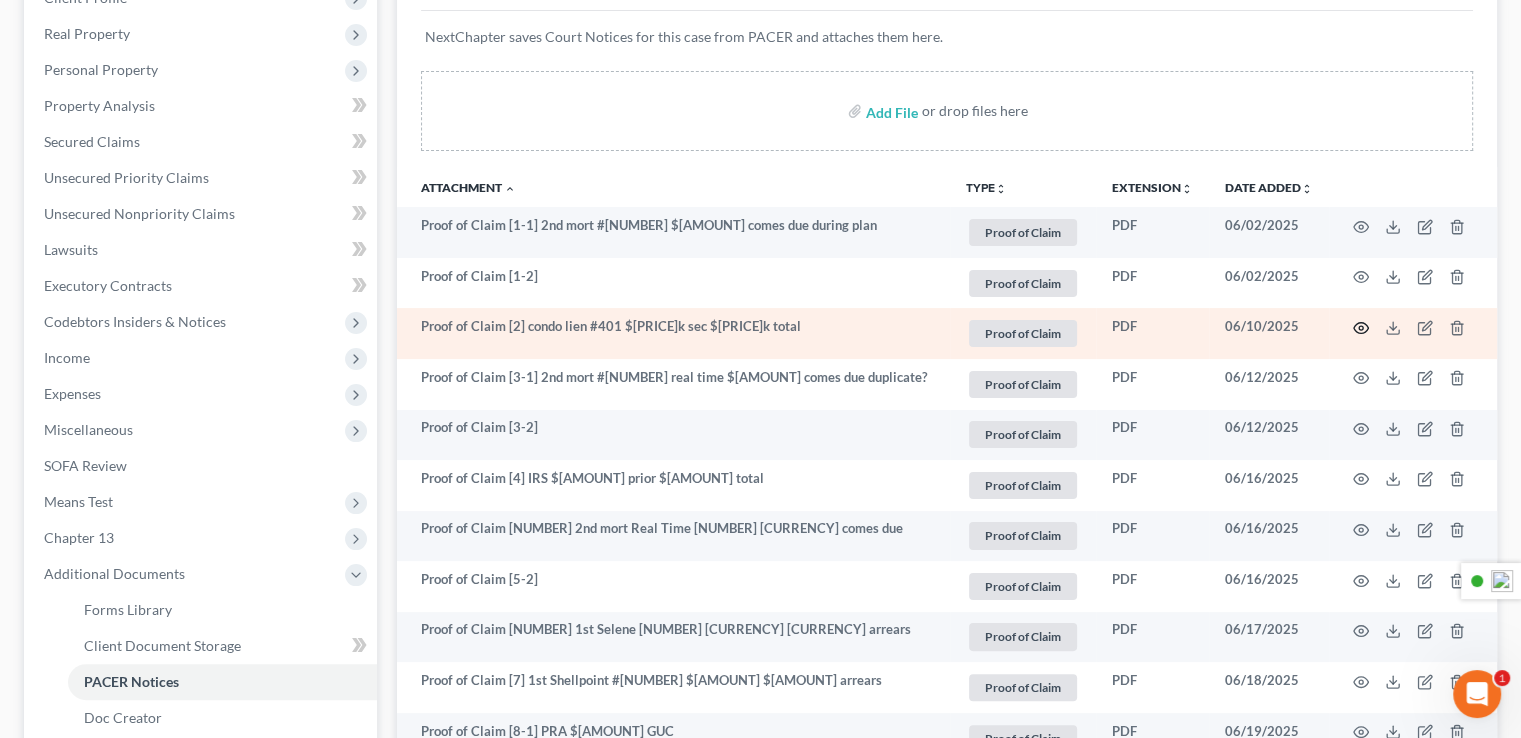 click 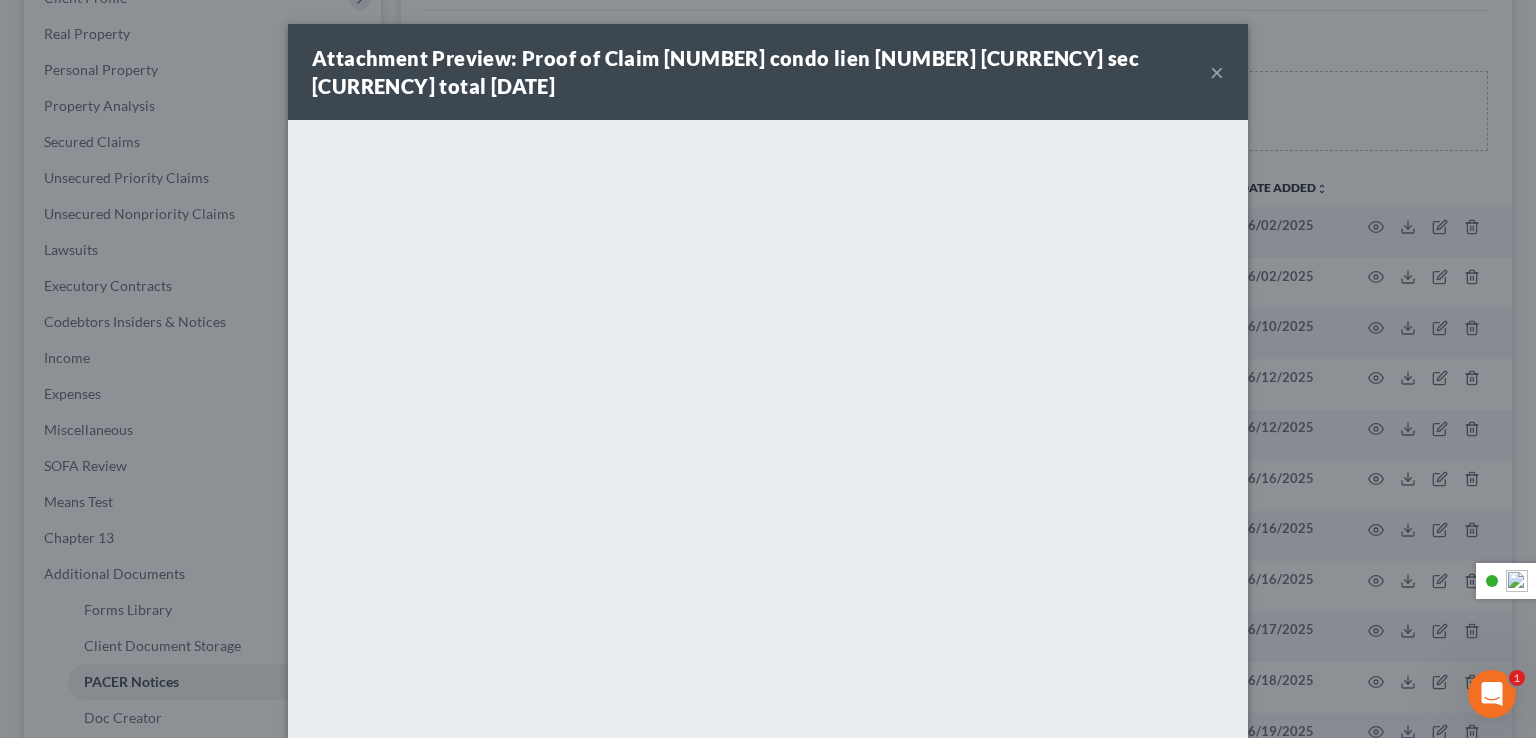 click on "×" at bounding box center (1217, 72) 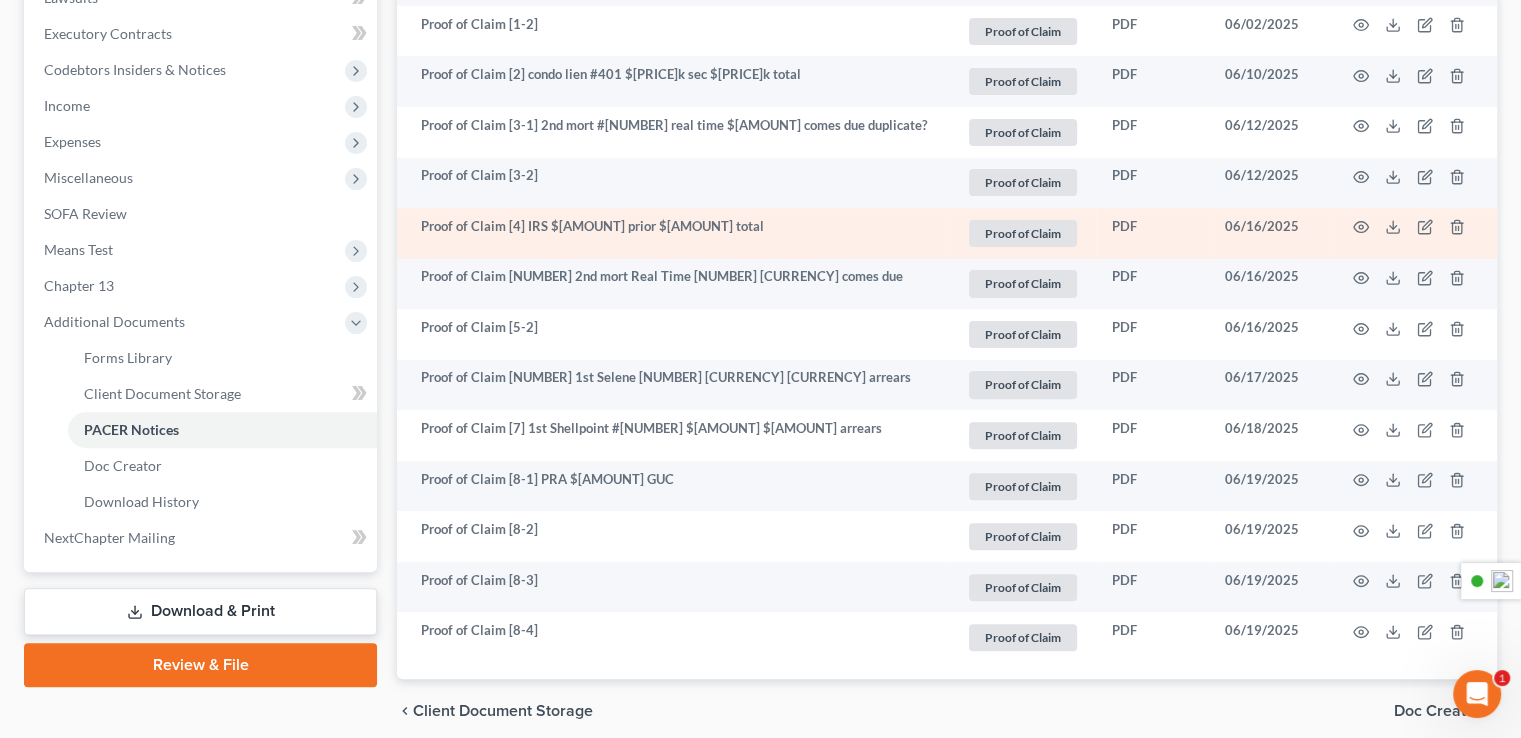 scroll, scrollTop: 600, scrollLeft: 0, axis: vertical 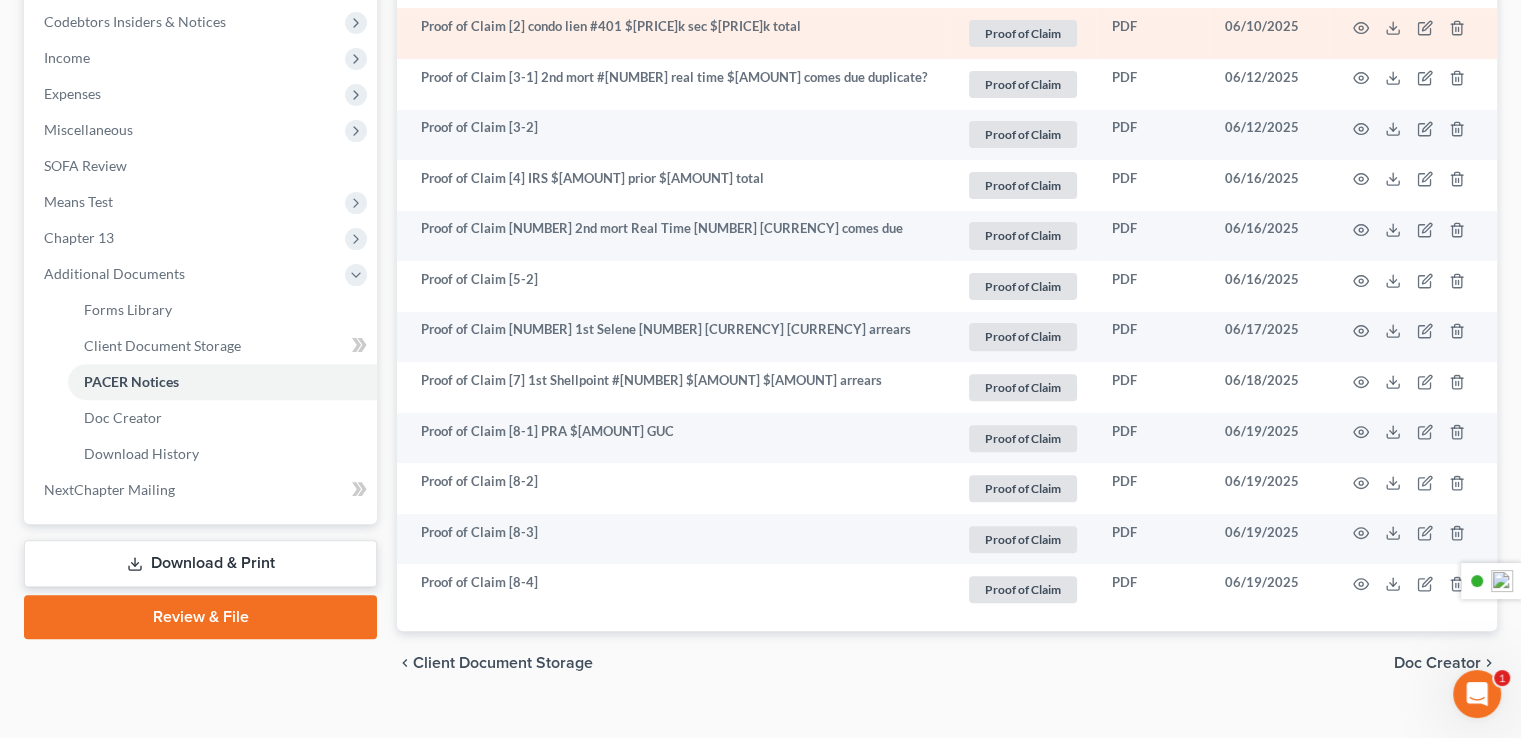 click on "Proof of Claim [2] condo lien #401 $[PRICE]k sec $[PRICE]k total" at bounding box center [673, 33] 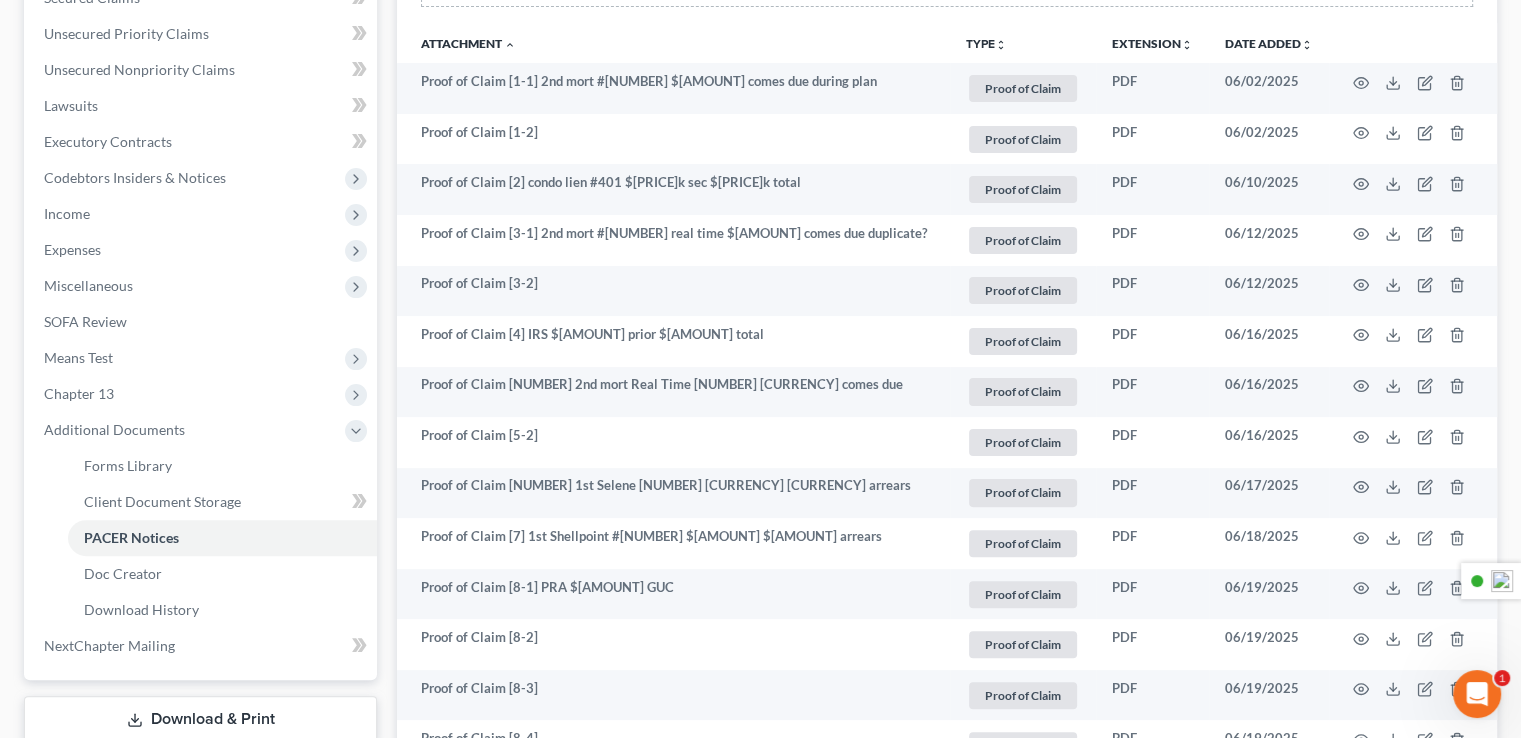 scroll, scrollTop: 400, scrollLeft: 0, axis: vertical 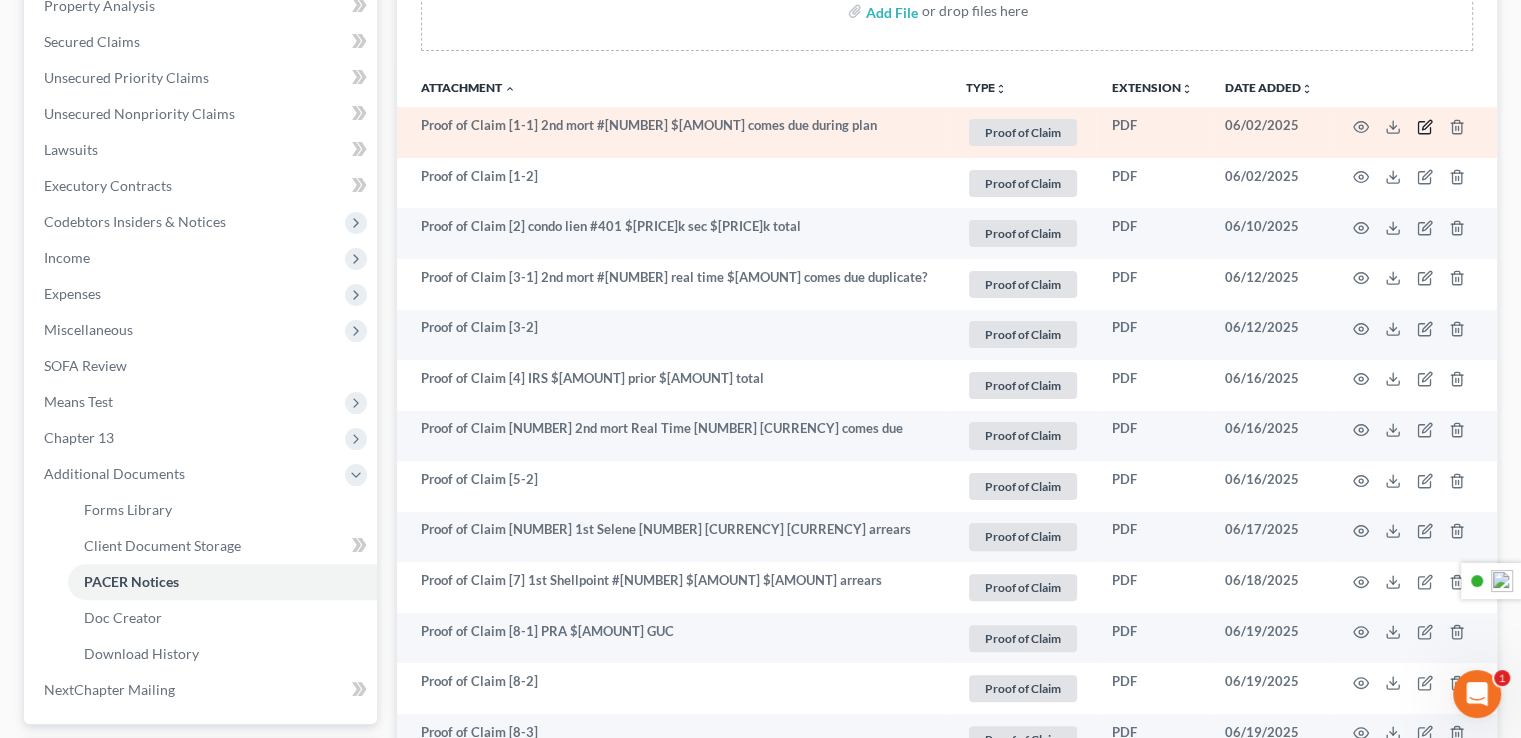 click 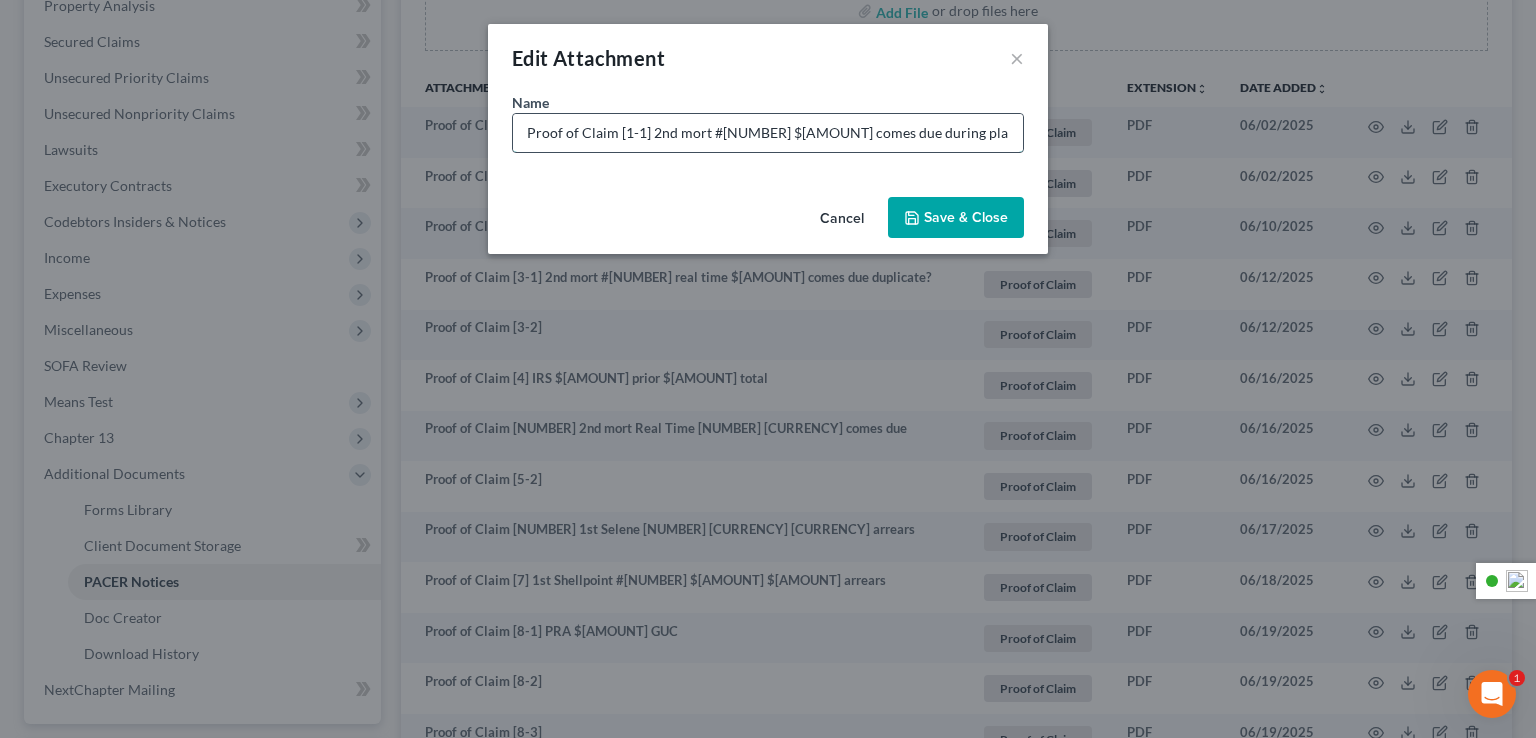 click on "Proof of Claim [1-1] 2nd mort #[NUMBER] $[AMOUNT] comes due during plan" at bounding box center (768, 133) 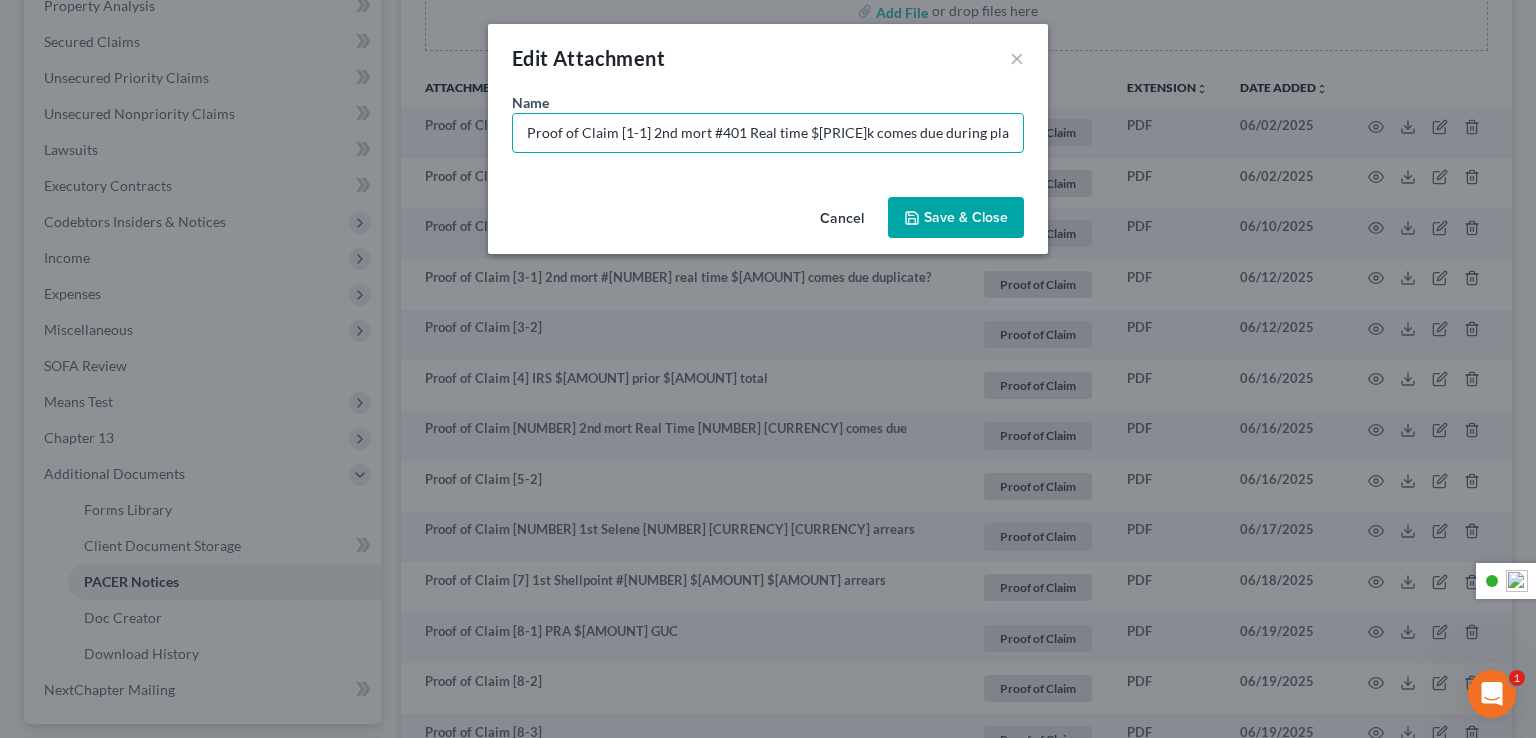 type on "Proof of Claim [1-1] 2nd mort #401 Real time $[PRICE]k comes due during plan" 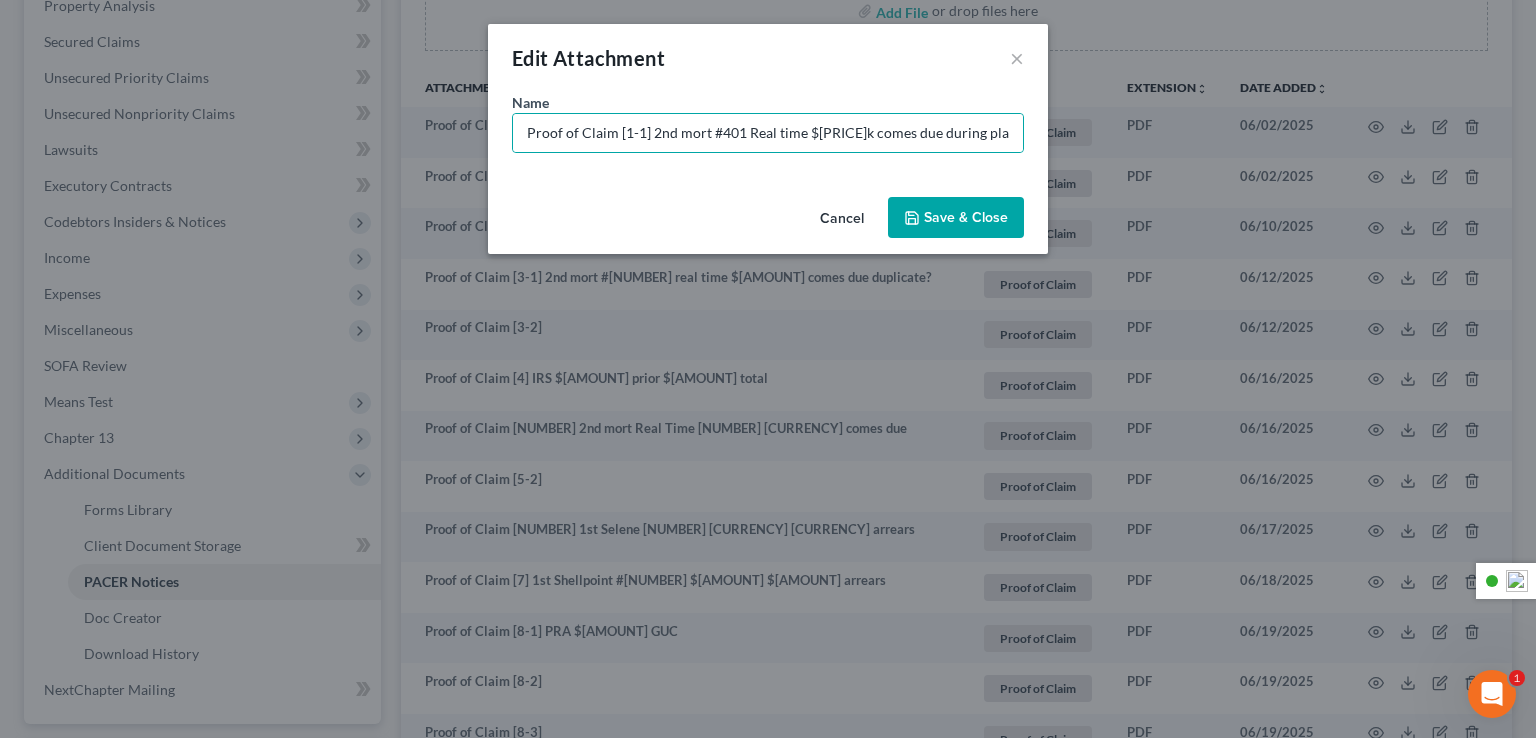 click on "Save & Close" at bounding box center [966, 217] 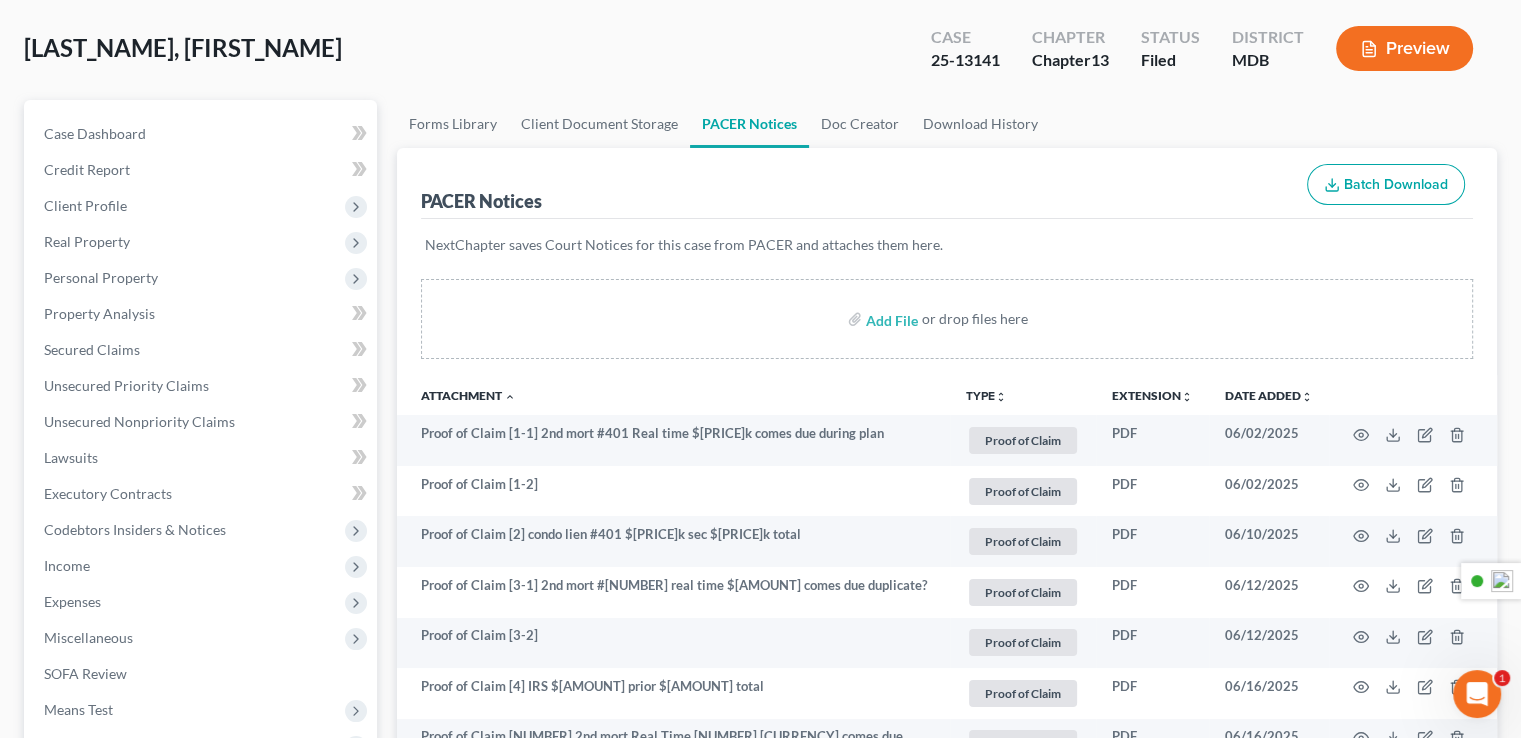 scroll, scrollTop: 0, scrollLeft: 0, axis: both 